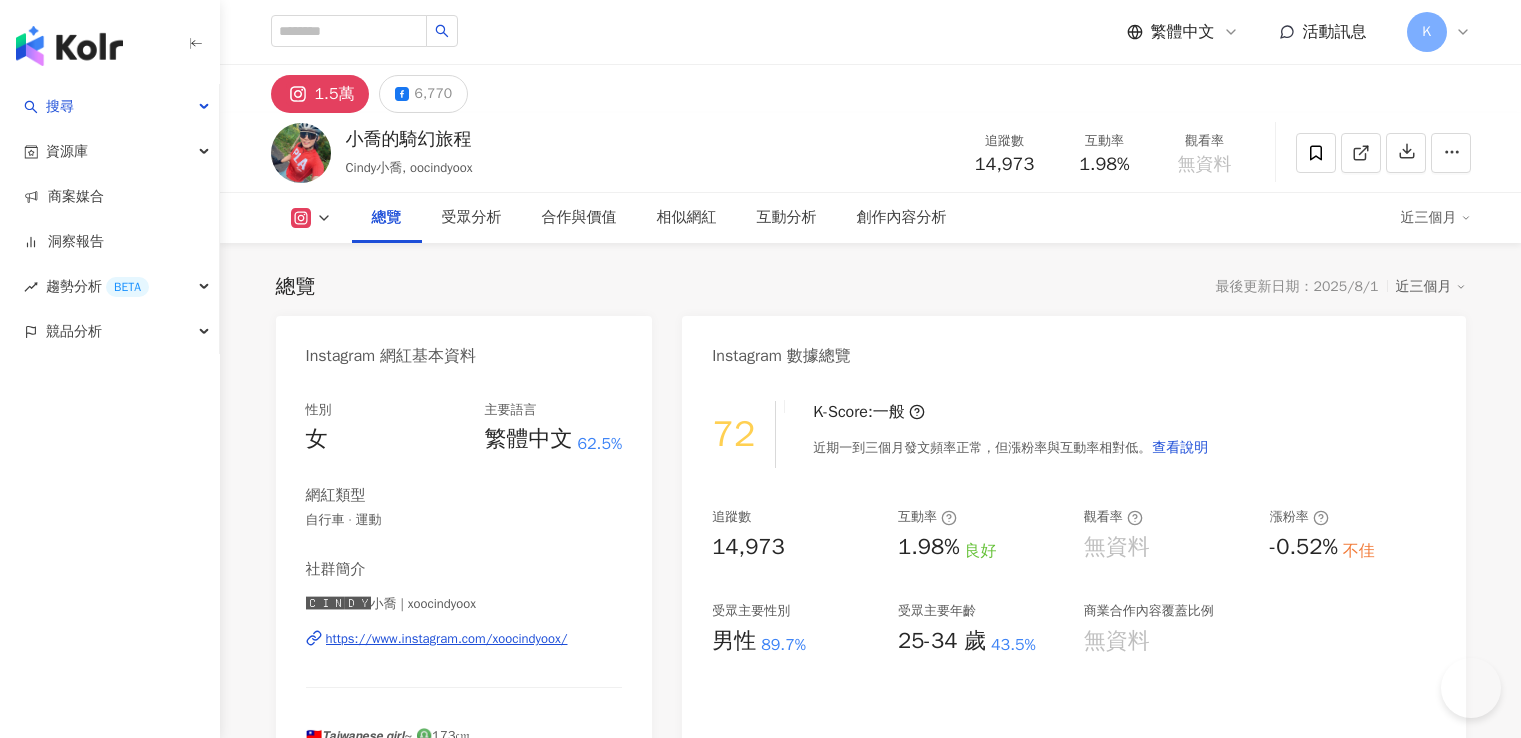 scroll, scrollTop: 300, scrollLeft: 0, axis: vertical 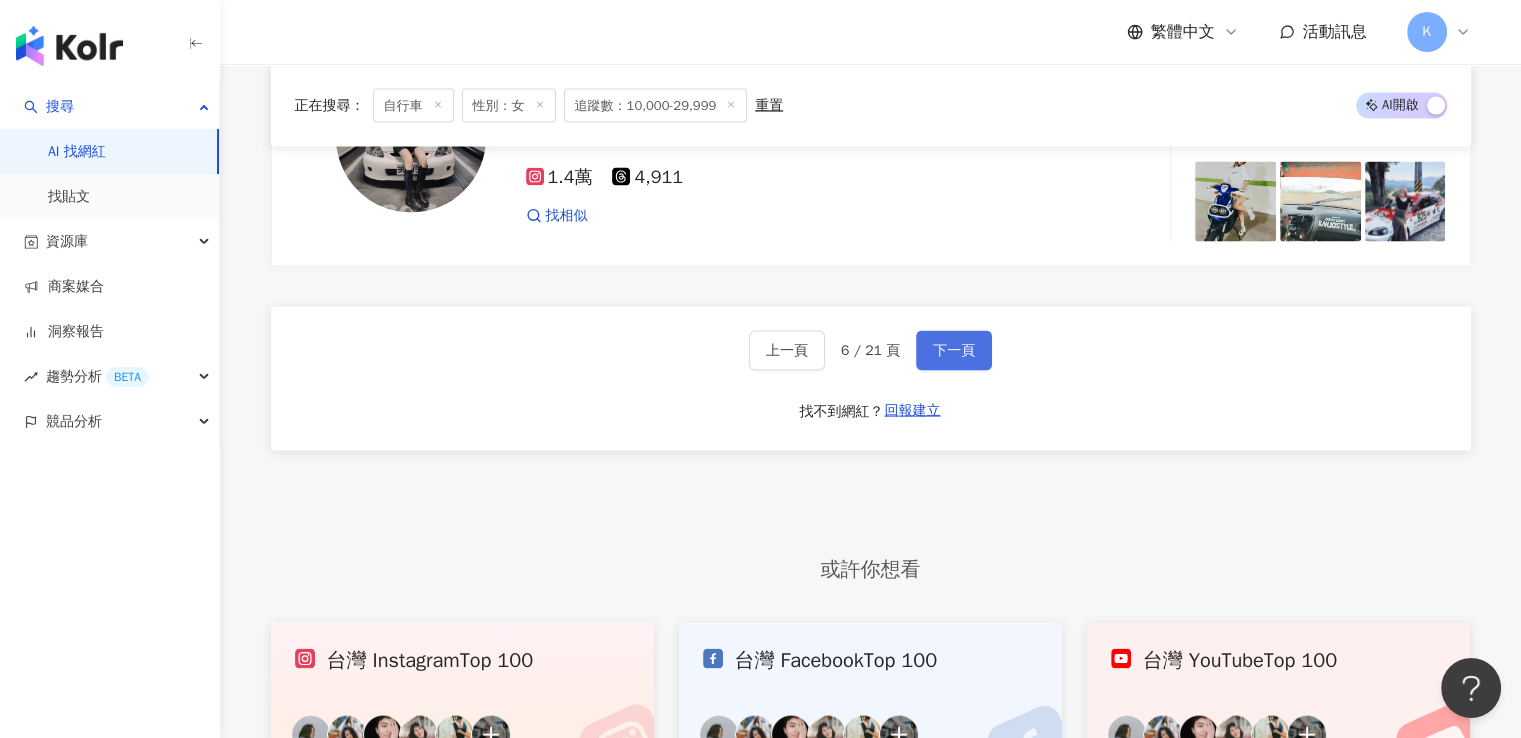 click on "下一頁" at bounding box center [954, 351] 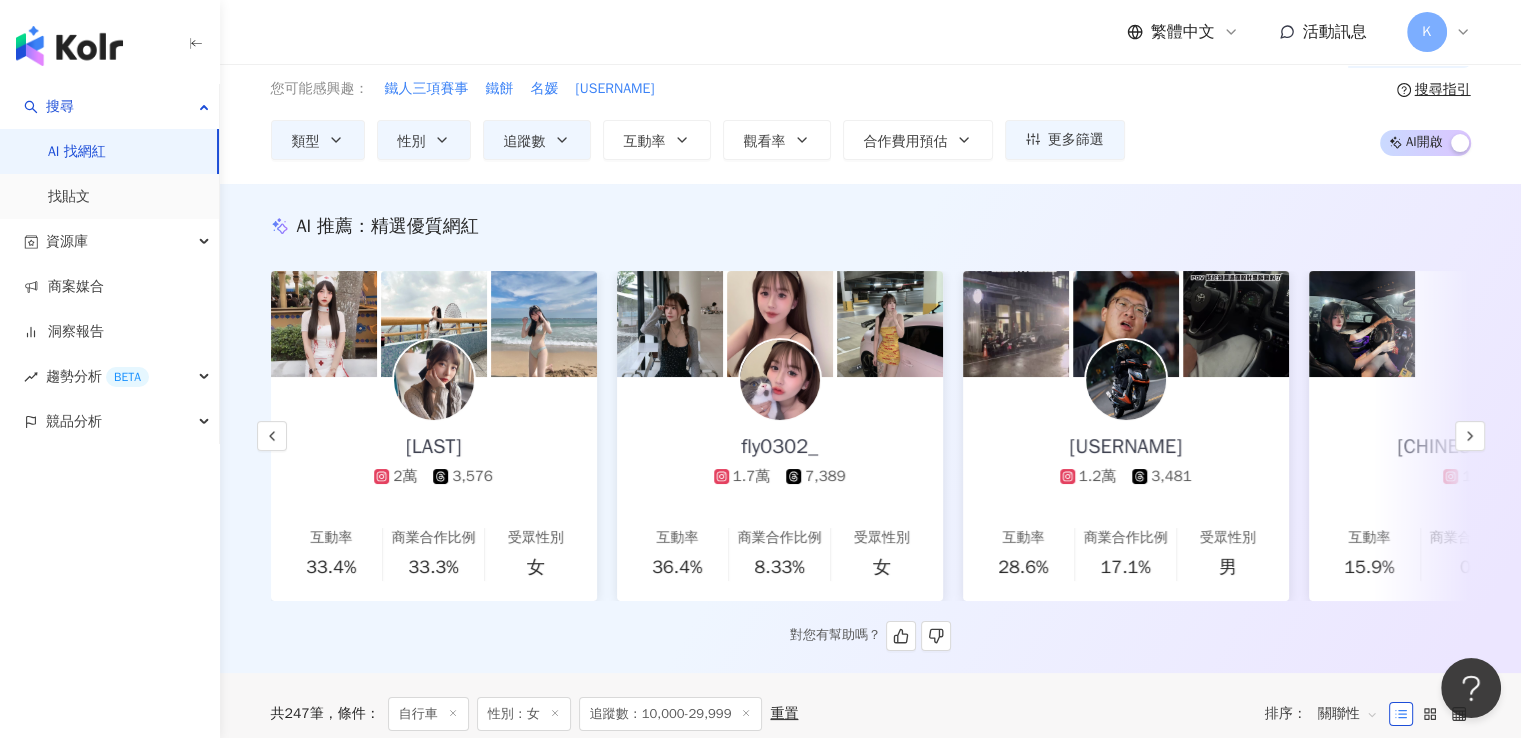 scroll, scrollTop: 0, scrollLeft: 0, axis: both 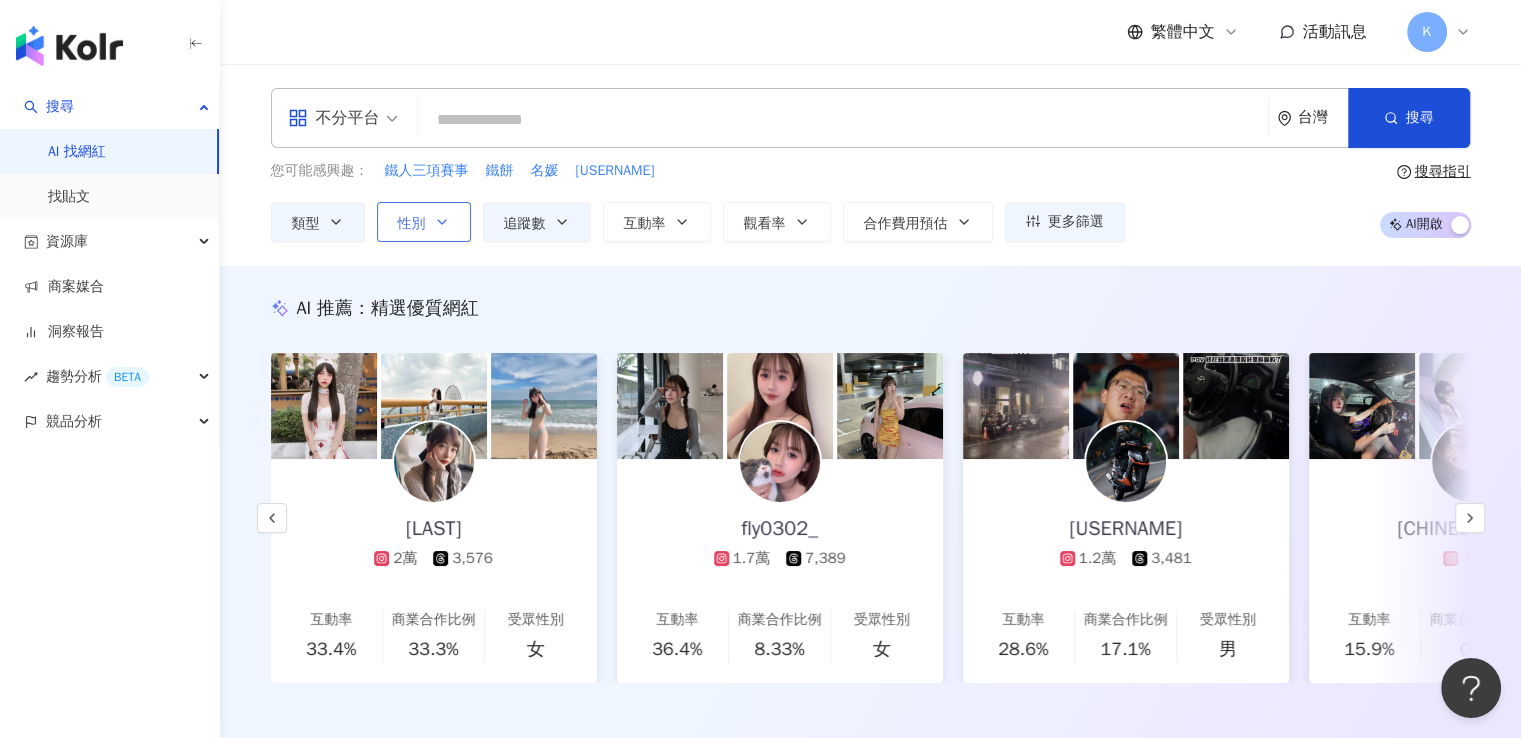 click on "性別" at bounding box center (424, 222) 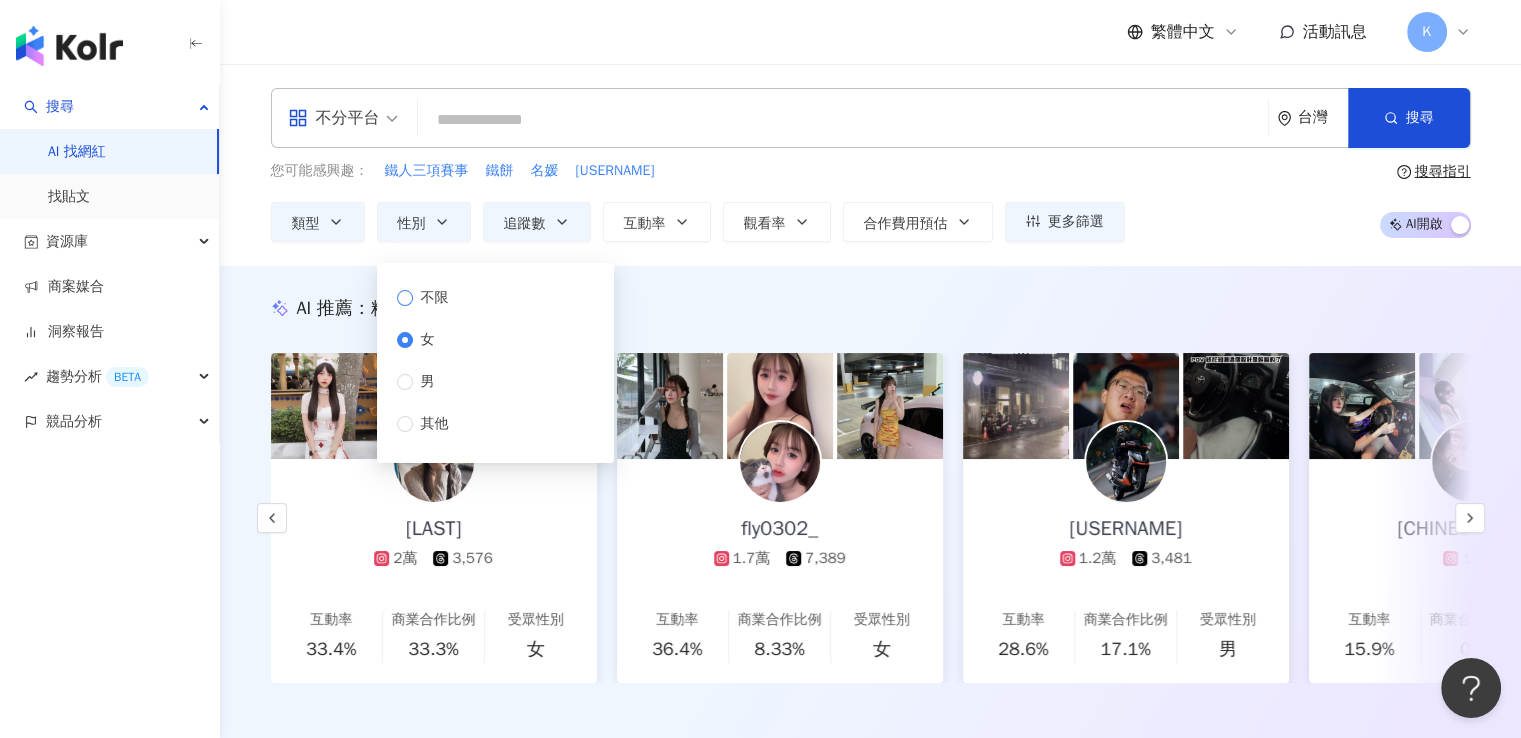 click on "不限" at bounding box center [435, 298] 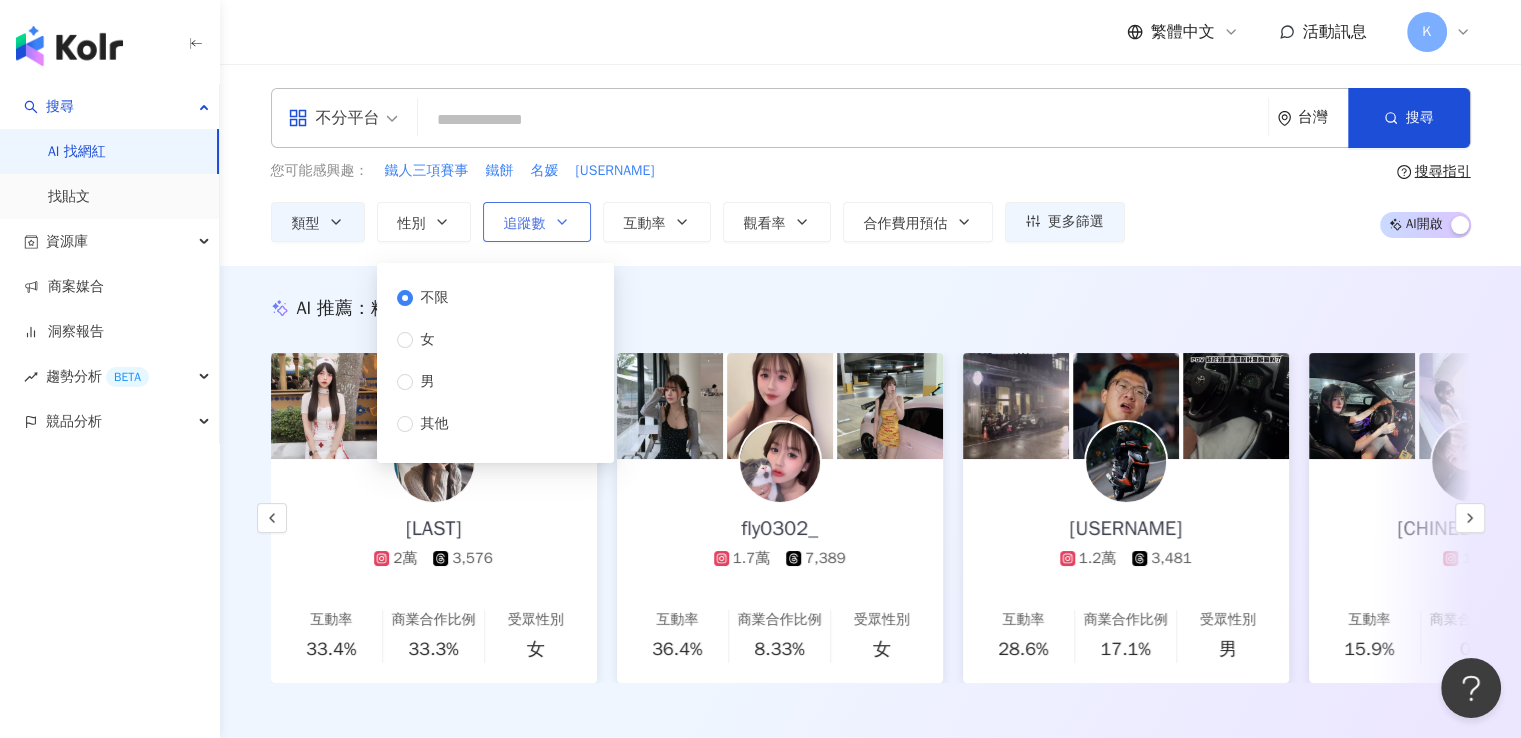 click on "追蹤數" at bounding box center [525, 224] 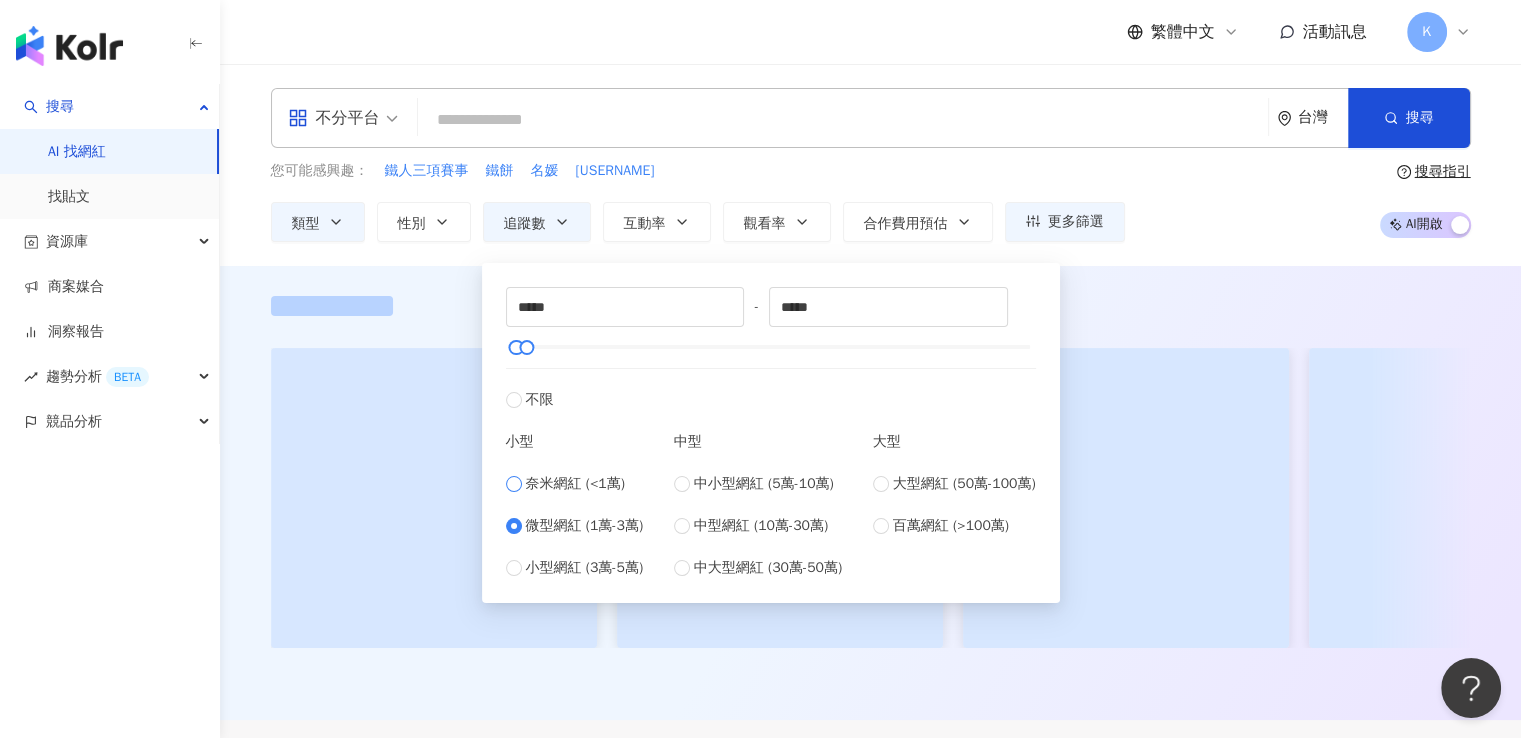 click on "奈米網紅 (<1萬)" at bounding box center [575, 484] 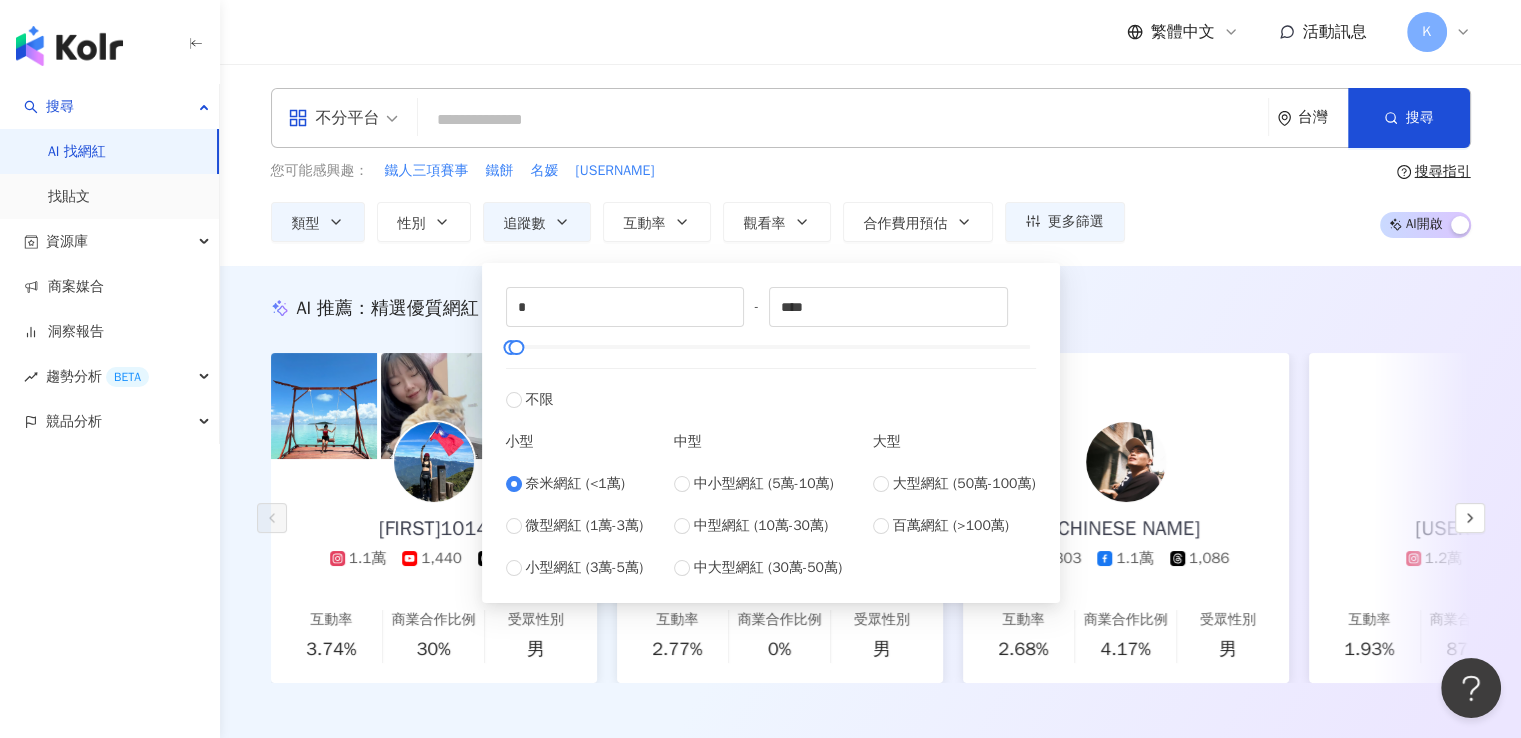 scroll, scrollTop: 0, scrollLeft: 0, axis: both 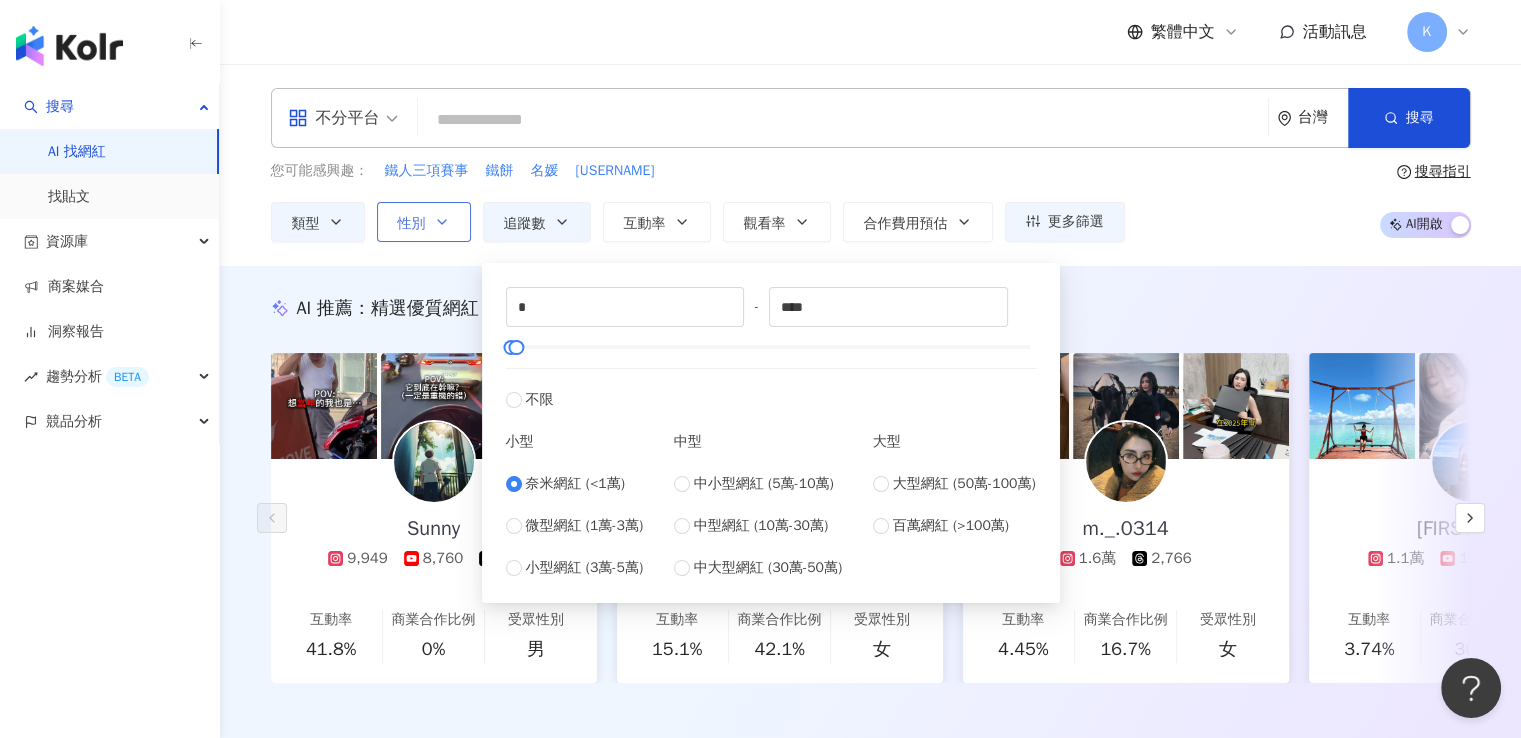 click 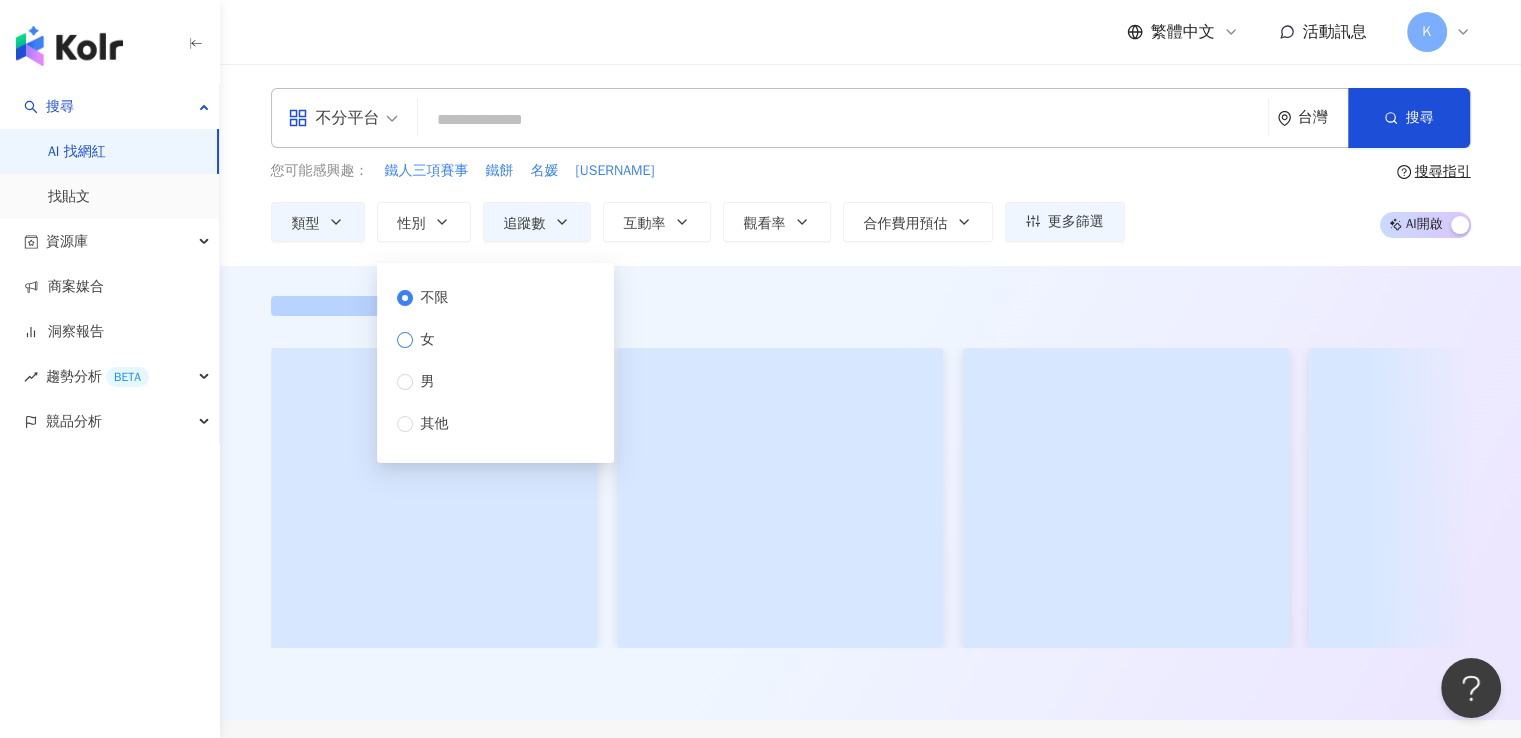 click on "女" at bounding box center [428, 340] 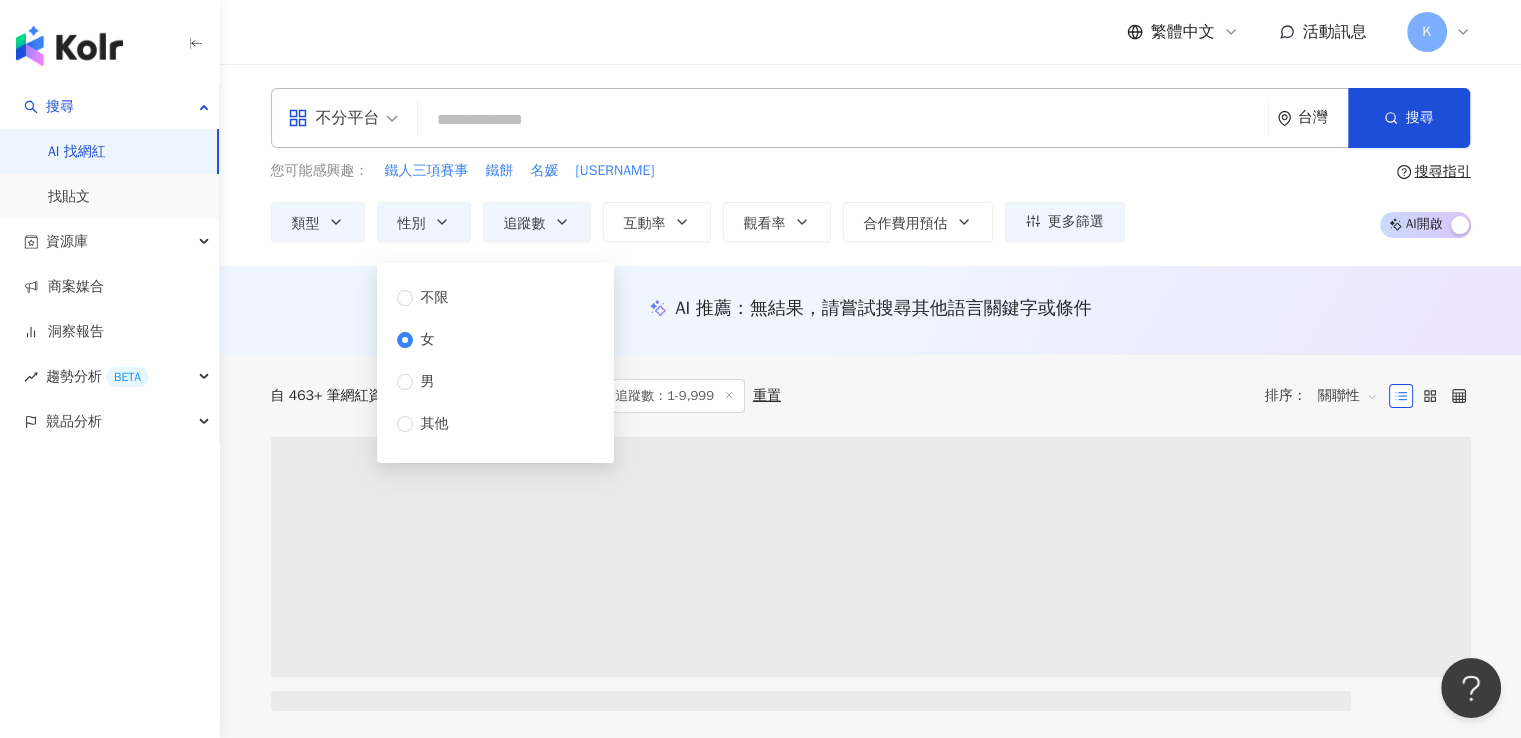 click on "AI 推薦 ： 無結果，請嘗試搜尋其他語言關鍵字或條件" at bounding box center (870, 310) 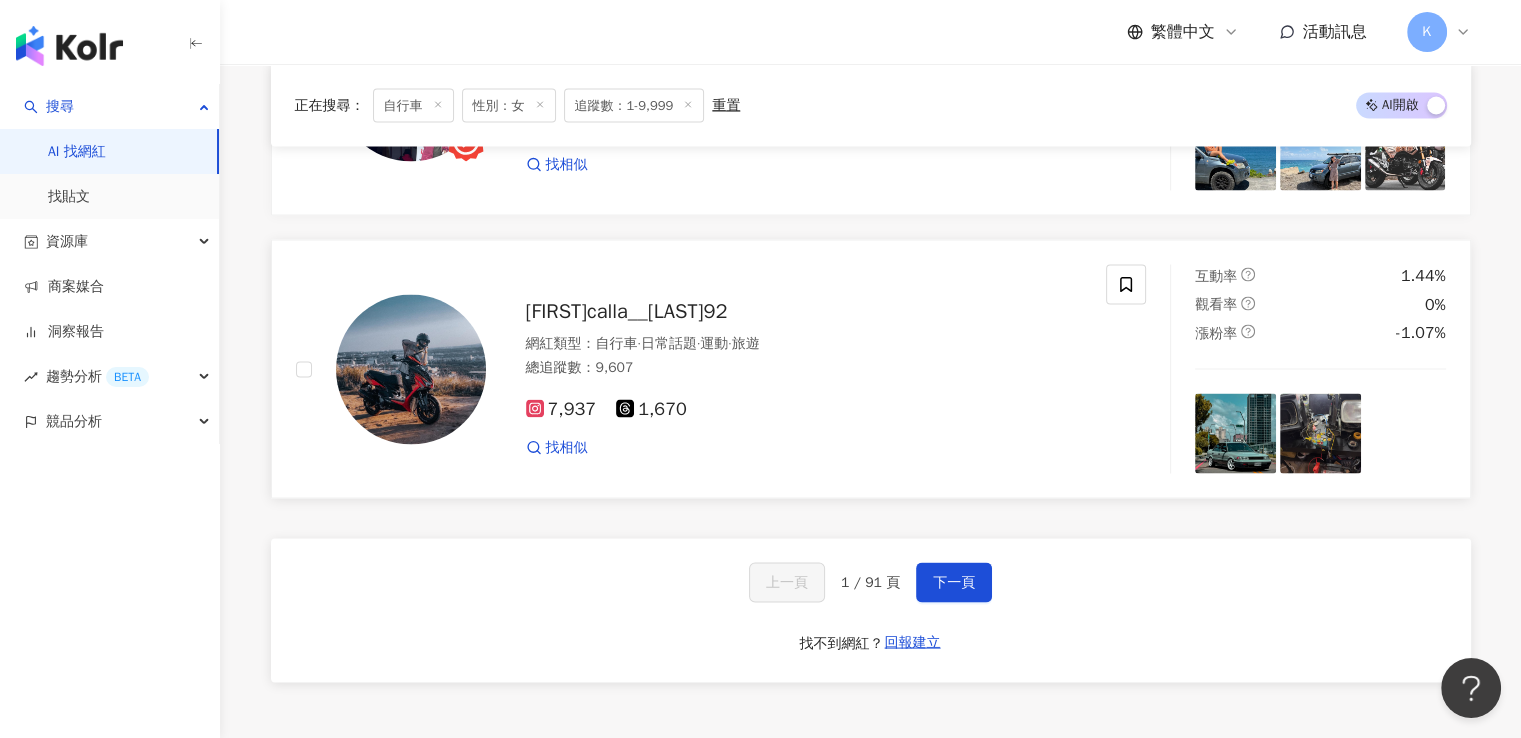 scroll, scrollTop: 3900, scrollLeft: 0, axis: vertical 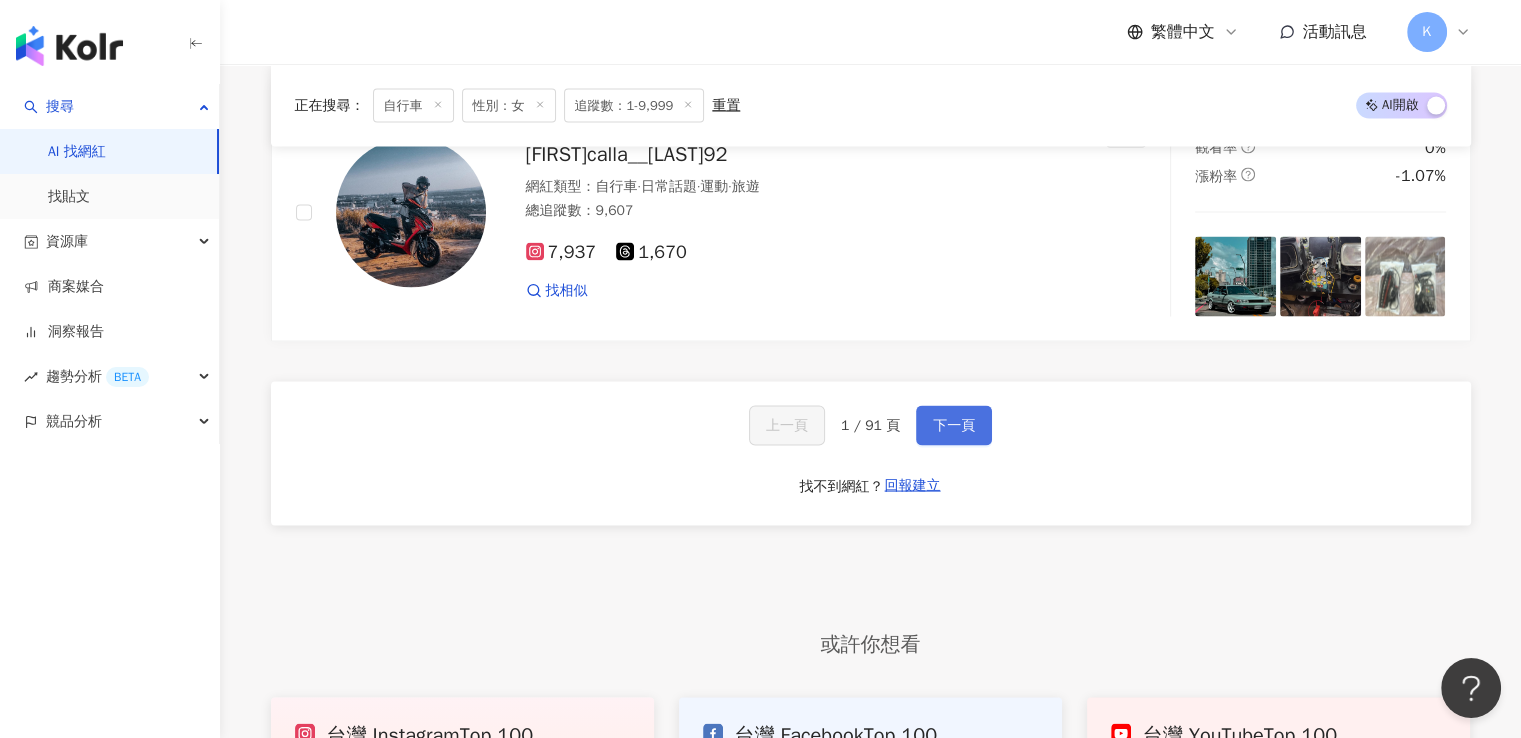 click on "下一頁" at bounding box center (954, 426) 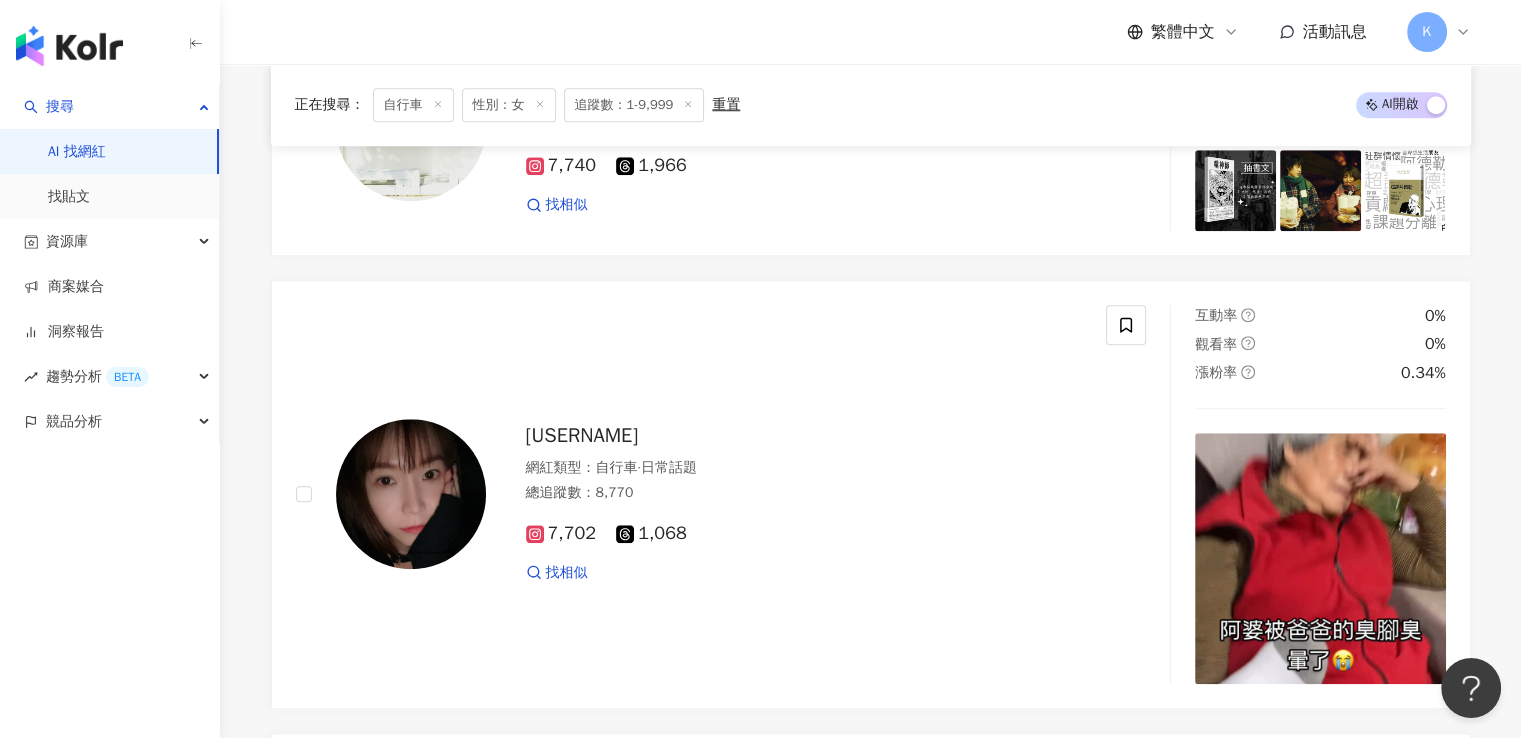 scroll, scrollTop: 4012, scrollLeft: 0, axis: vertical 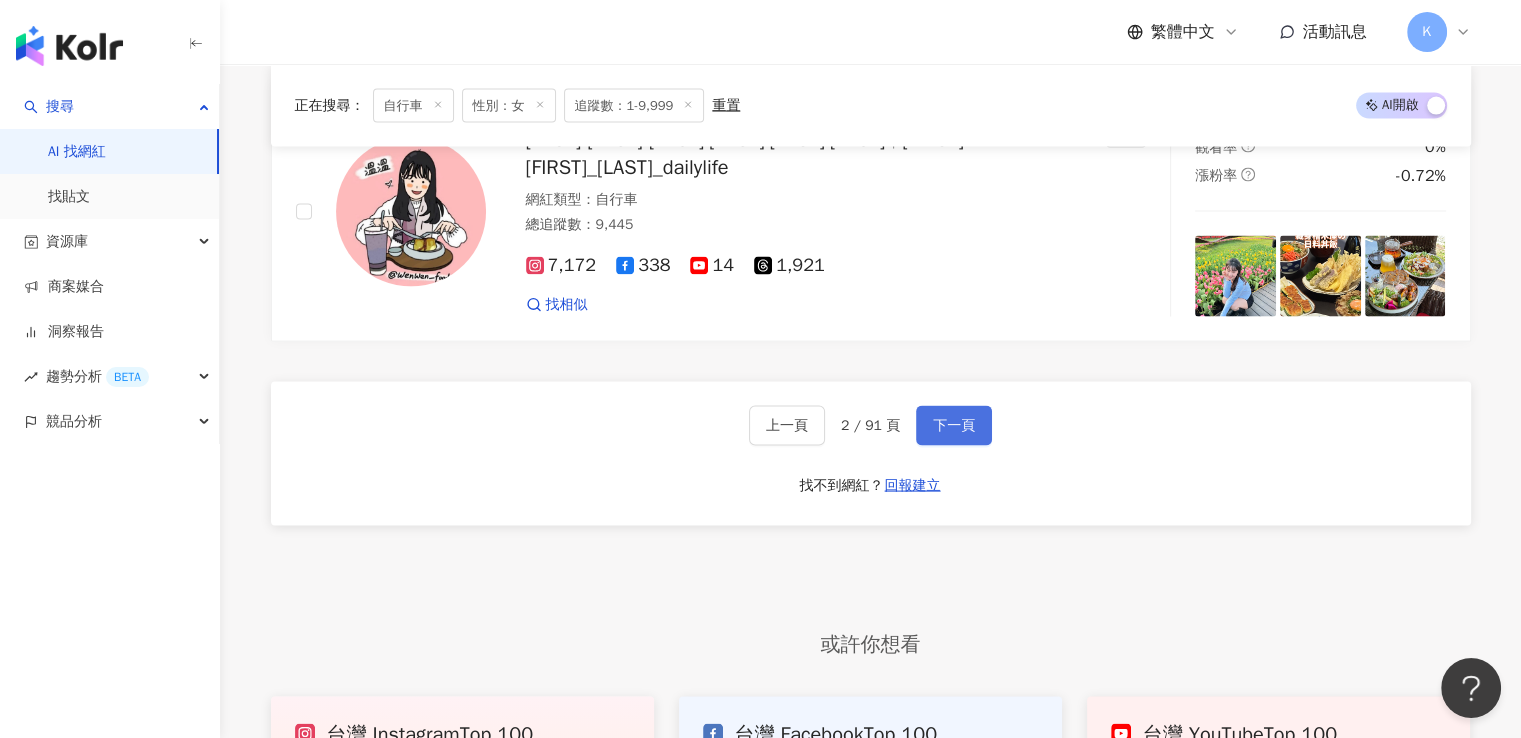 click on "下一頁" at bounding box center [954, 426] 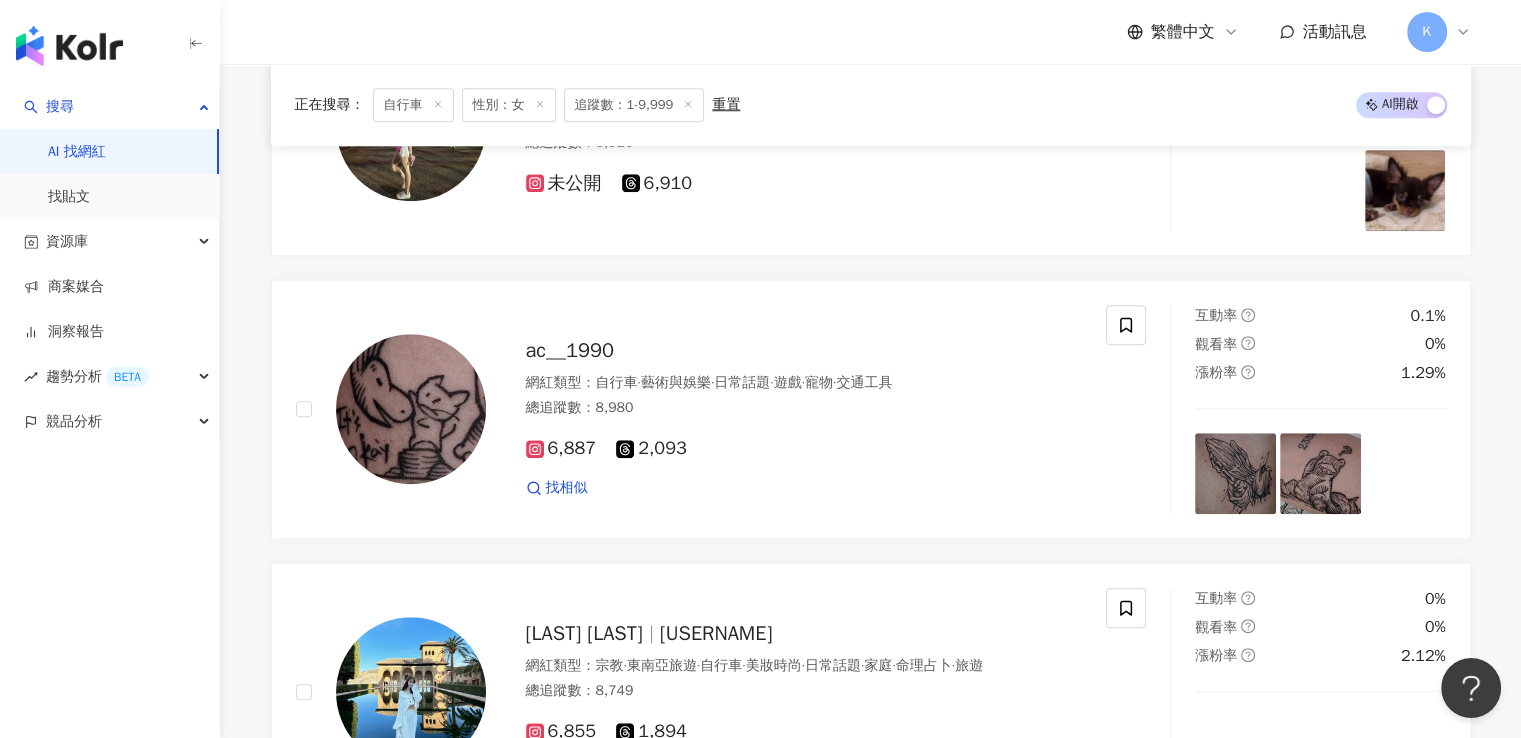 scroll, scrollTop: 3842, scrollLeft: 0, axis: vertical 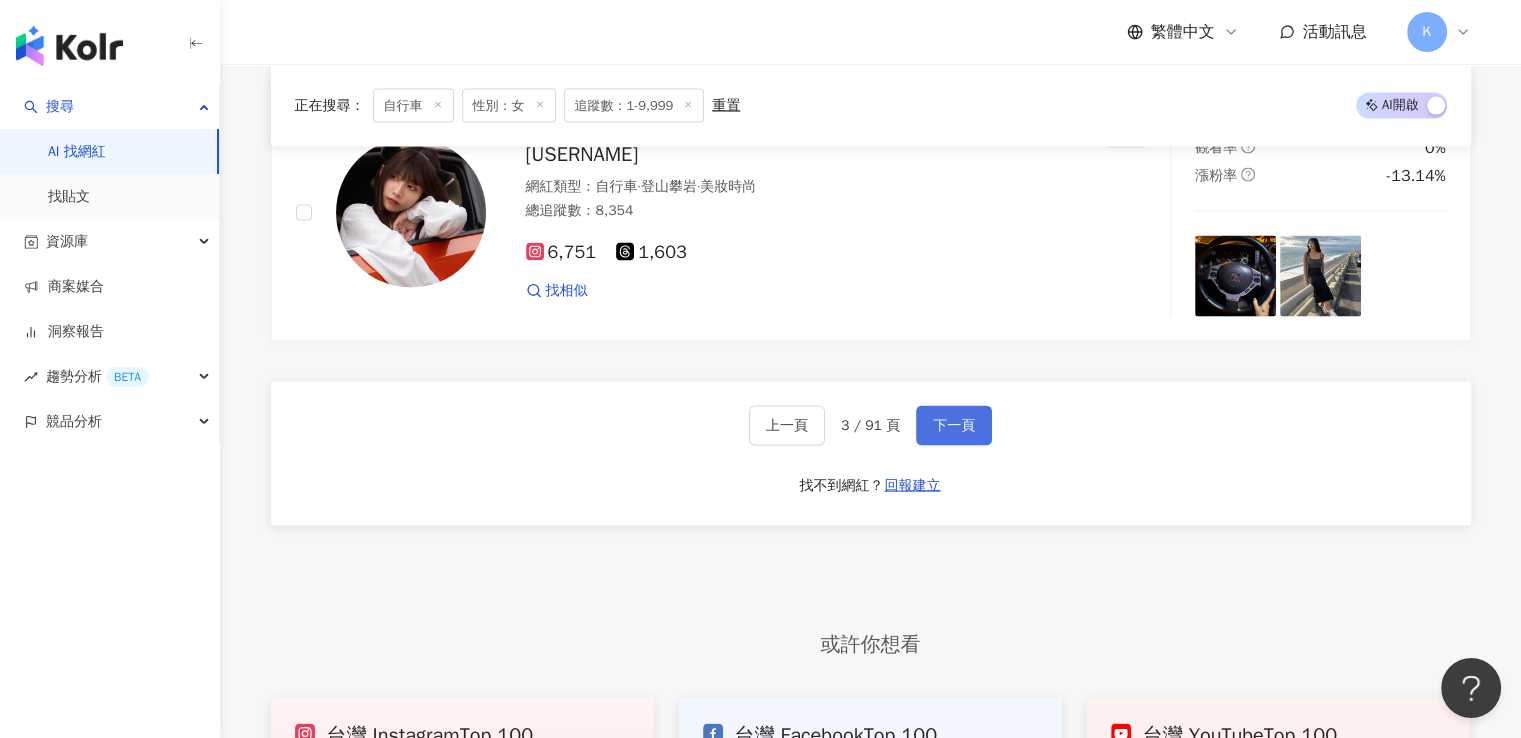 click on "下一頁" at bounding box center [954, 426] 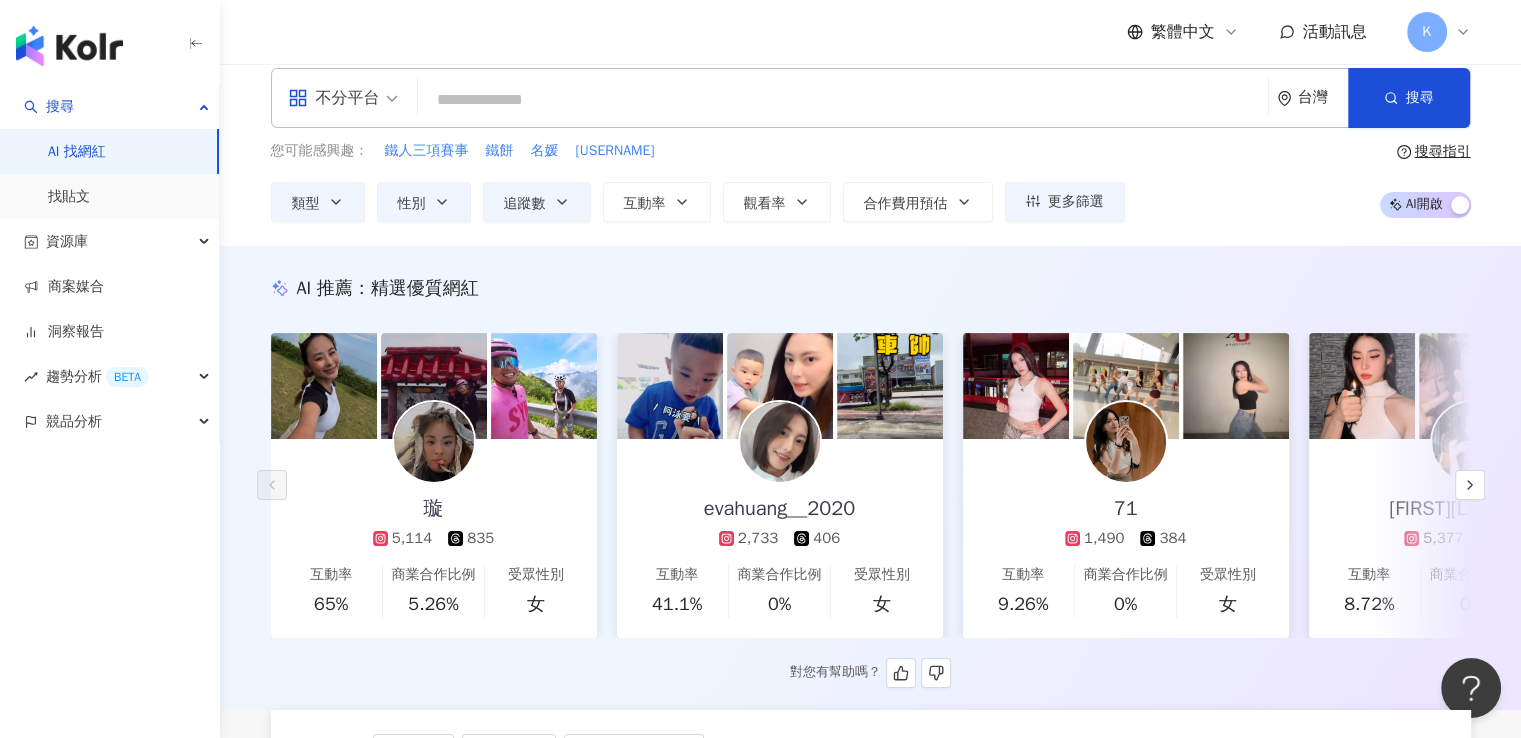 scroll, scrollTop: 0, scrollLeft: 0, axis: both 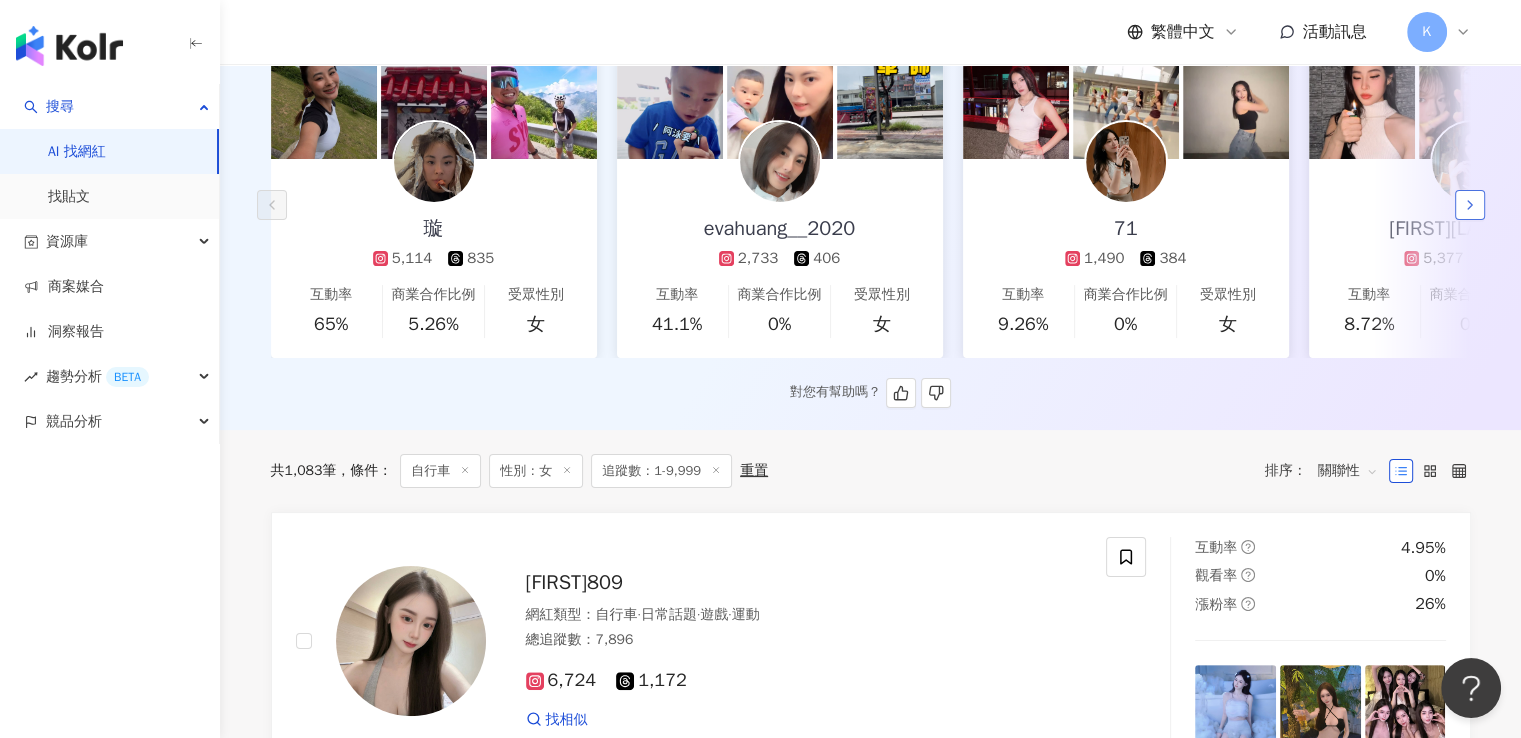 click at bounding box center (1470, 205) 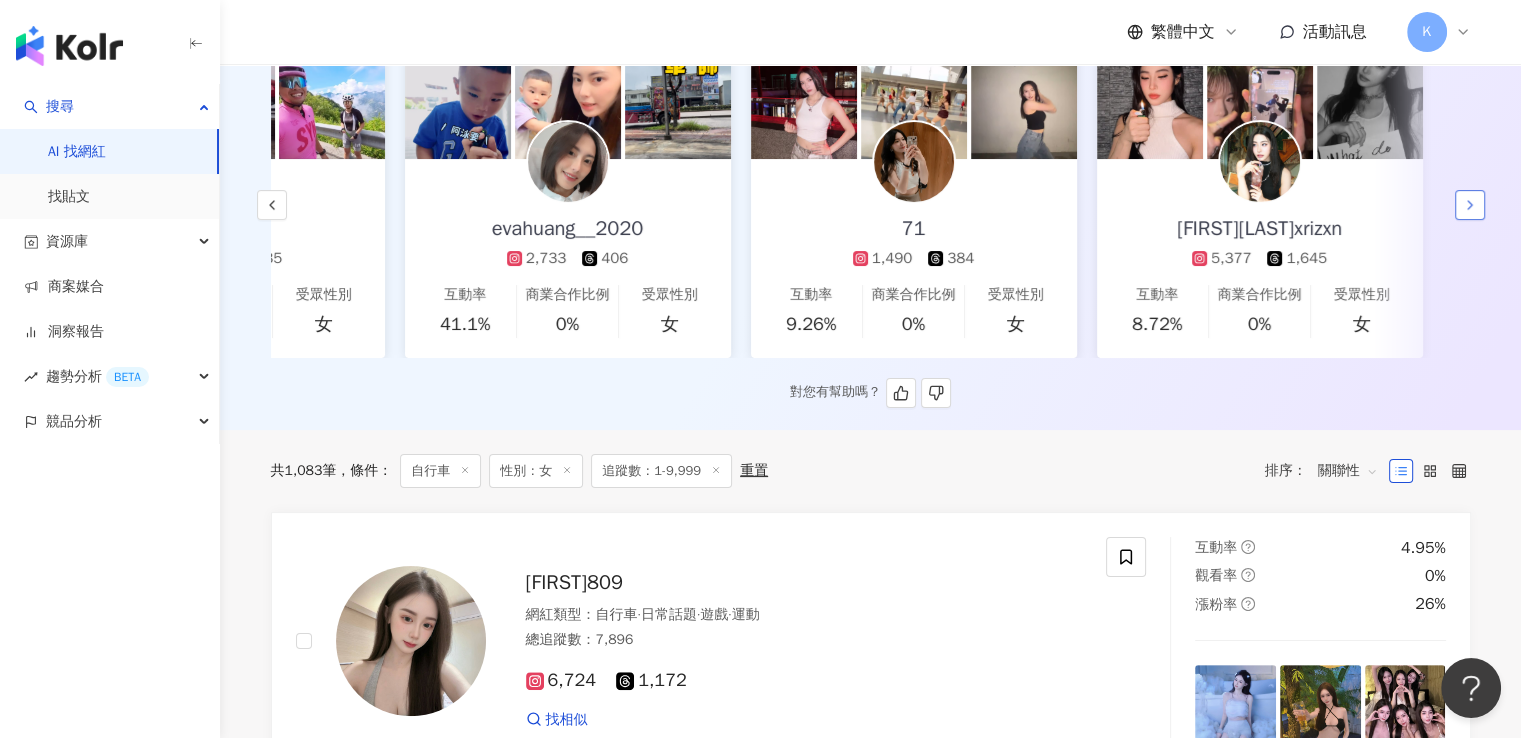 scroll, scrollTop: 0, scrollLeft: 224, axis: horizontal 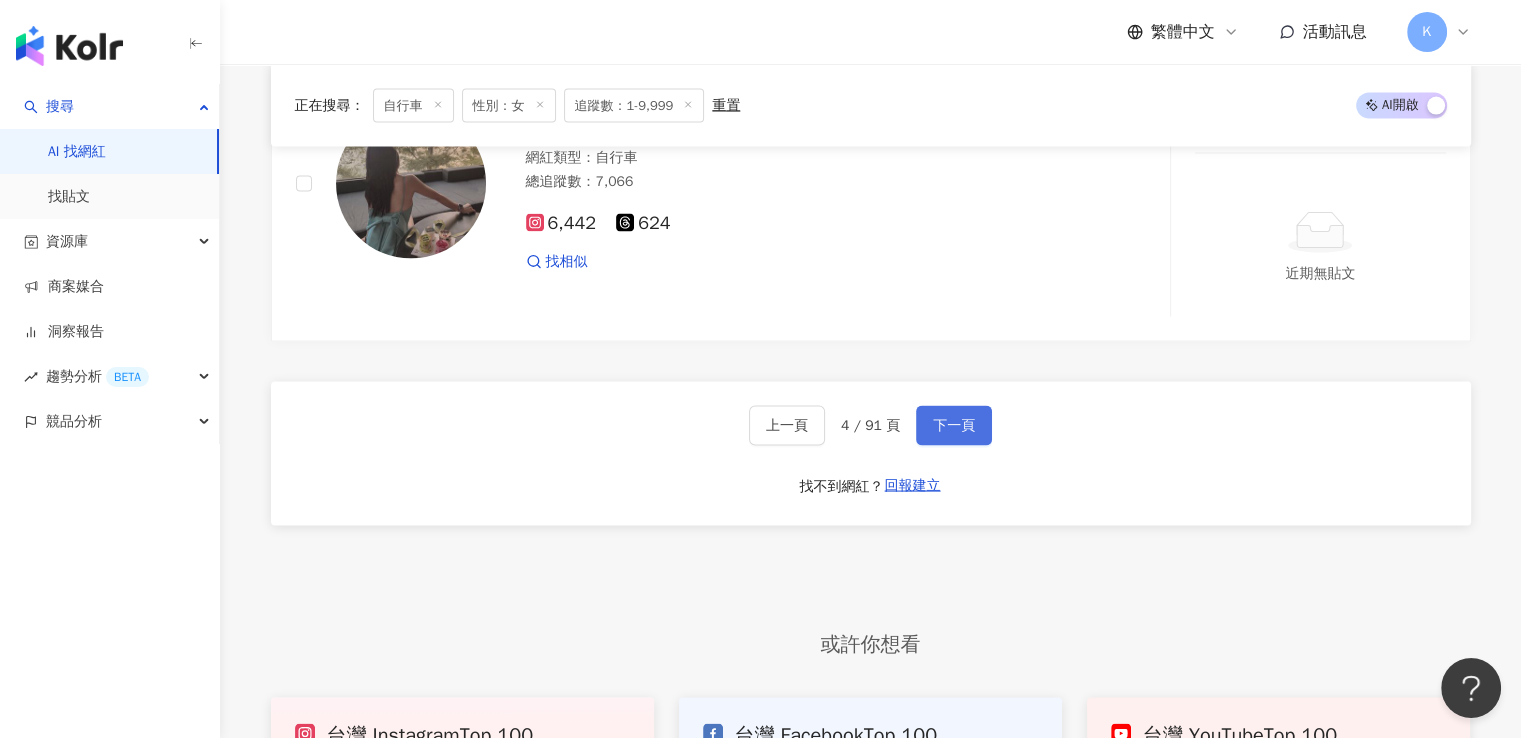 click on "下一頁" at bounding box center (954, 426) 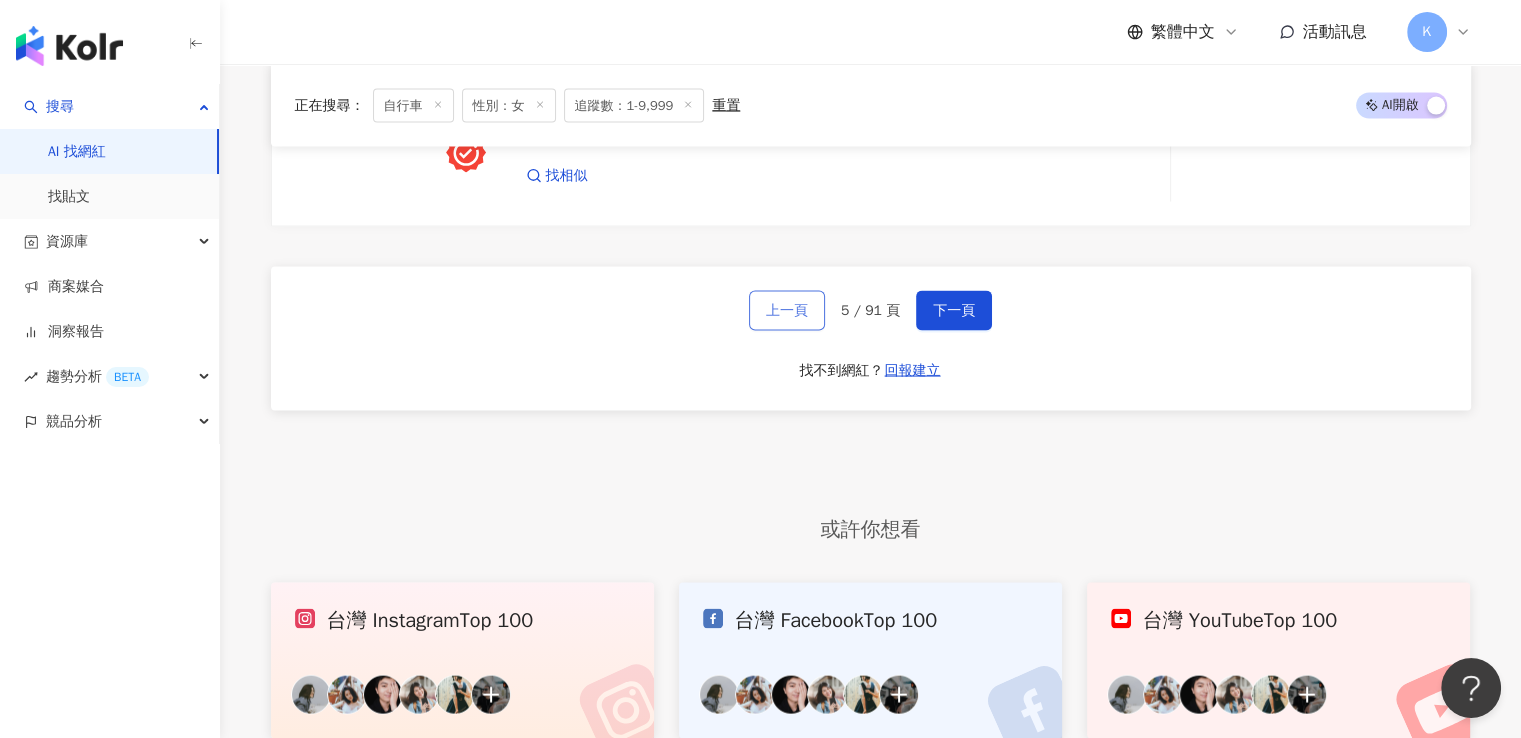 scroll, scrollTop: 3788, scrollLeft: 0, axis: vertical 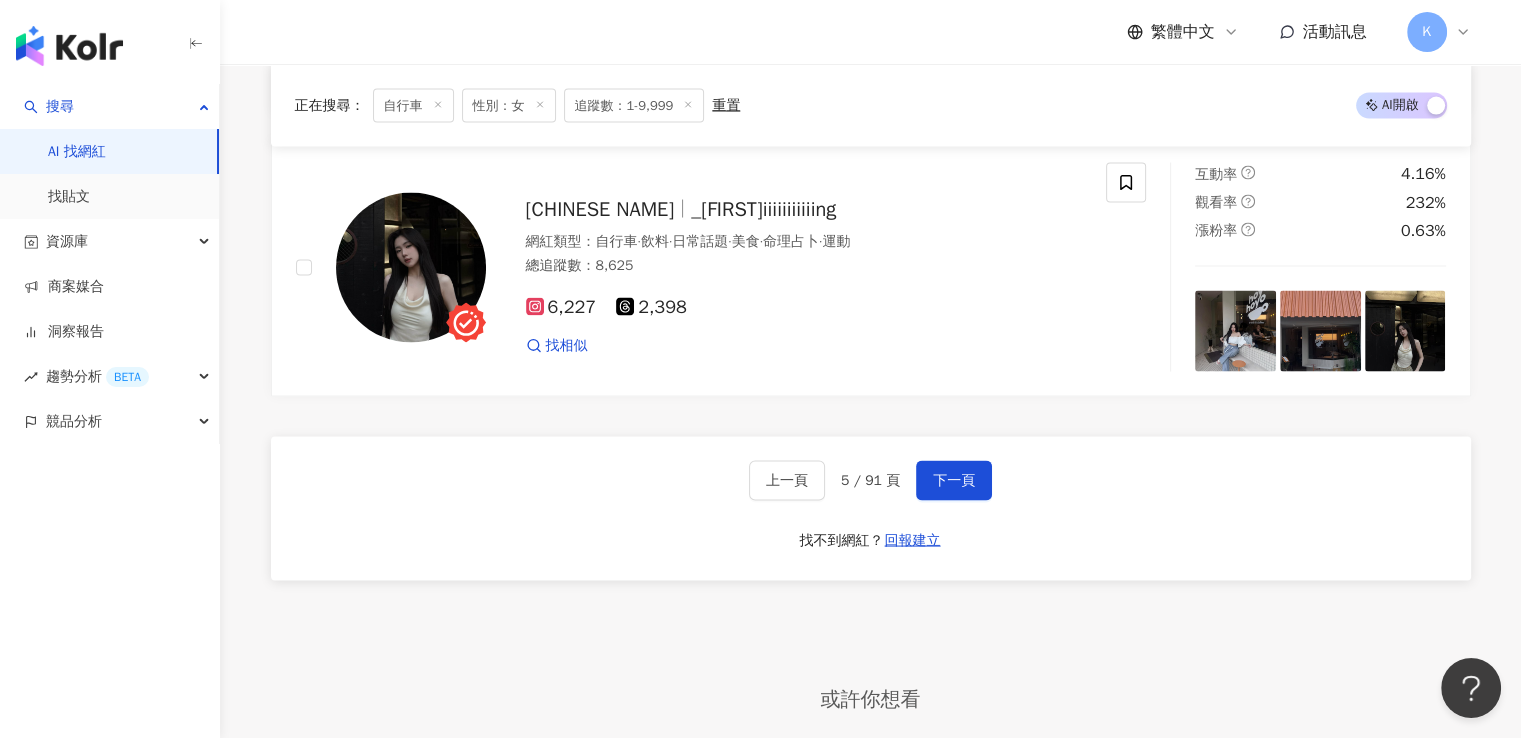 click on "上一頁 5 / 91 頁 下一頁 找不到網紅？ 回報建立" at bounding box center [871, 508] 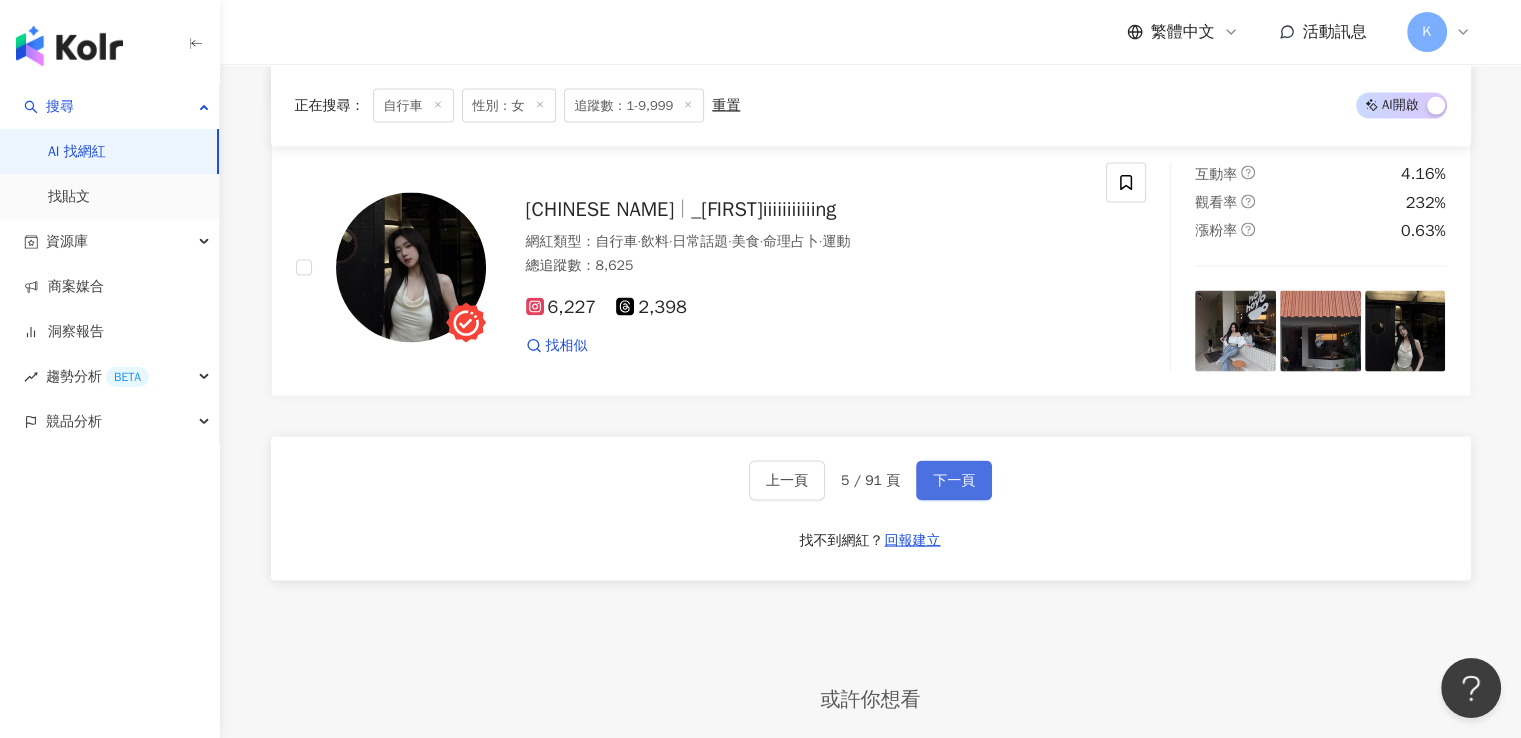 click on "下一頁" at bounding box center (954, 480) 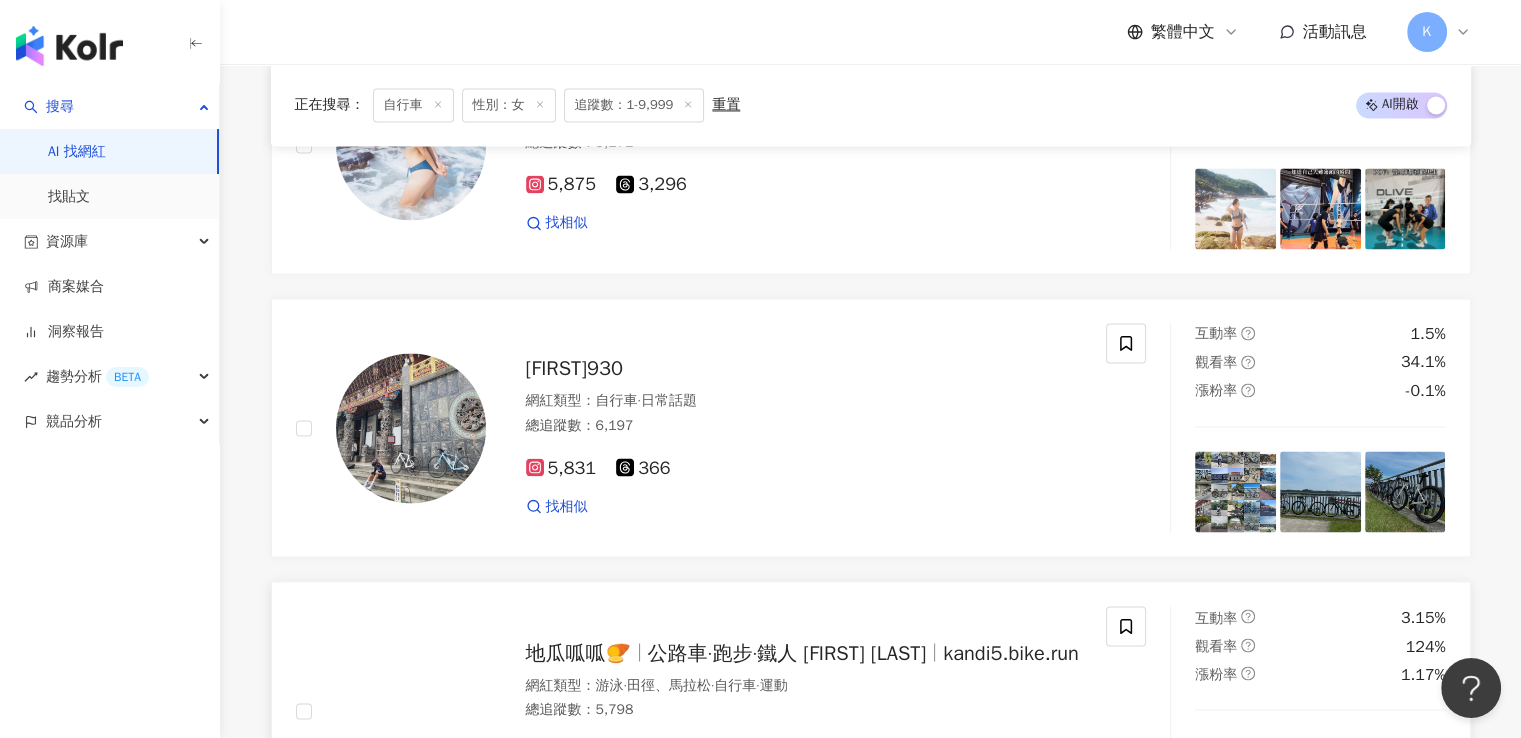scroll, scrollTop: 3188, scrollLeft: 0, axis: vertical 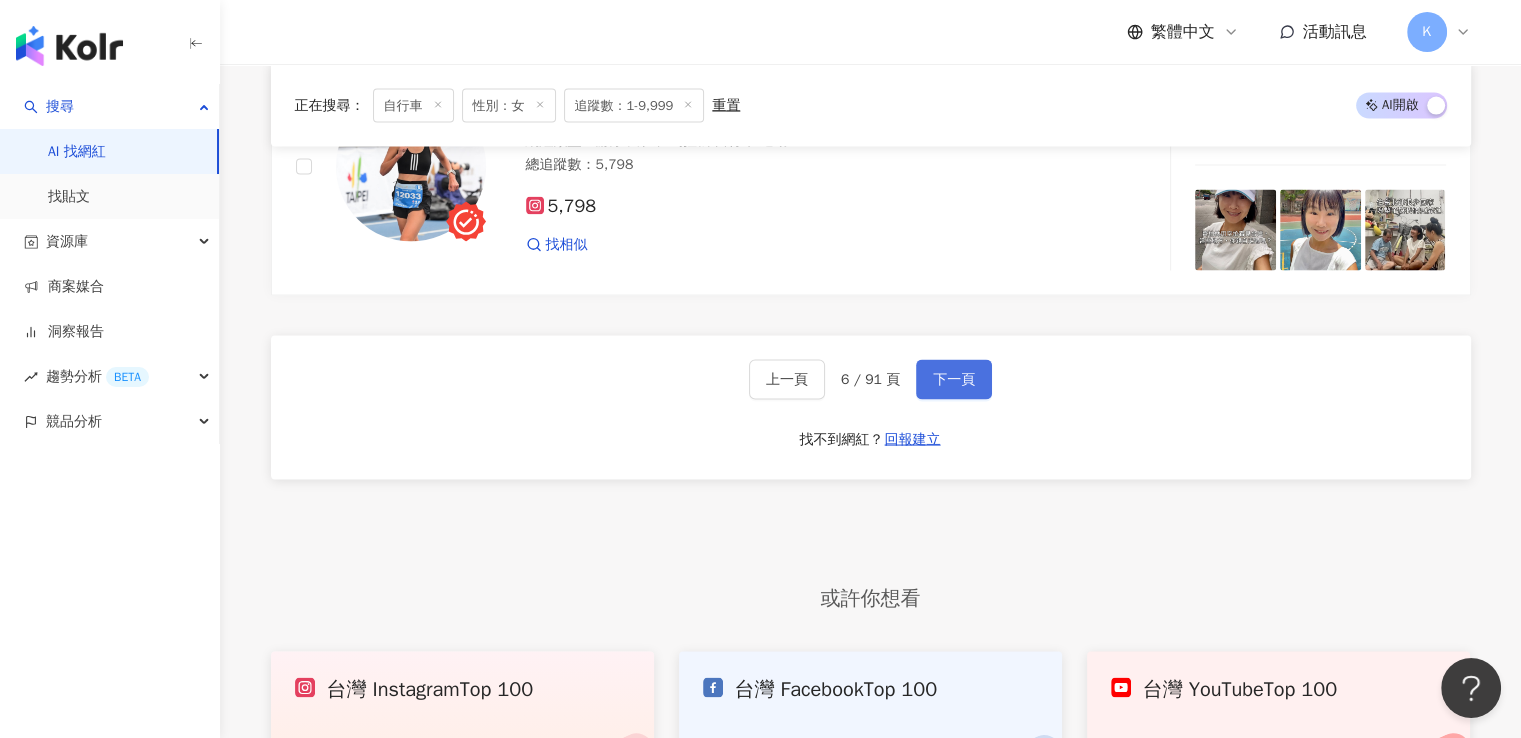 click on "下一頁" at bounding box center (954, 380) 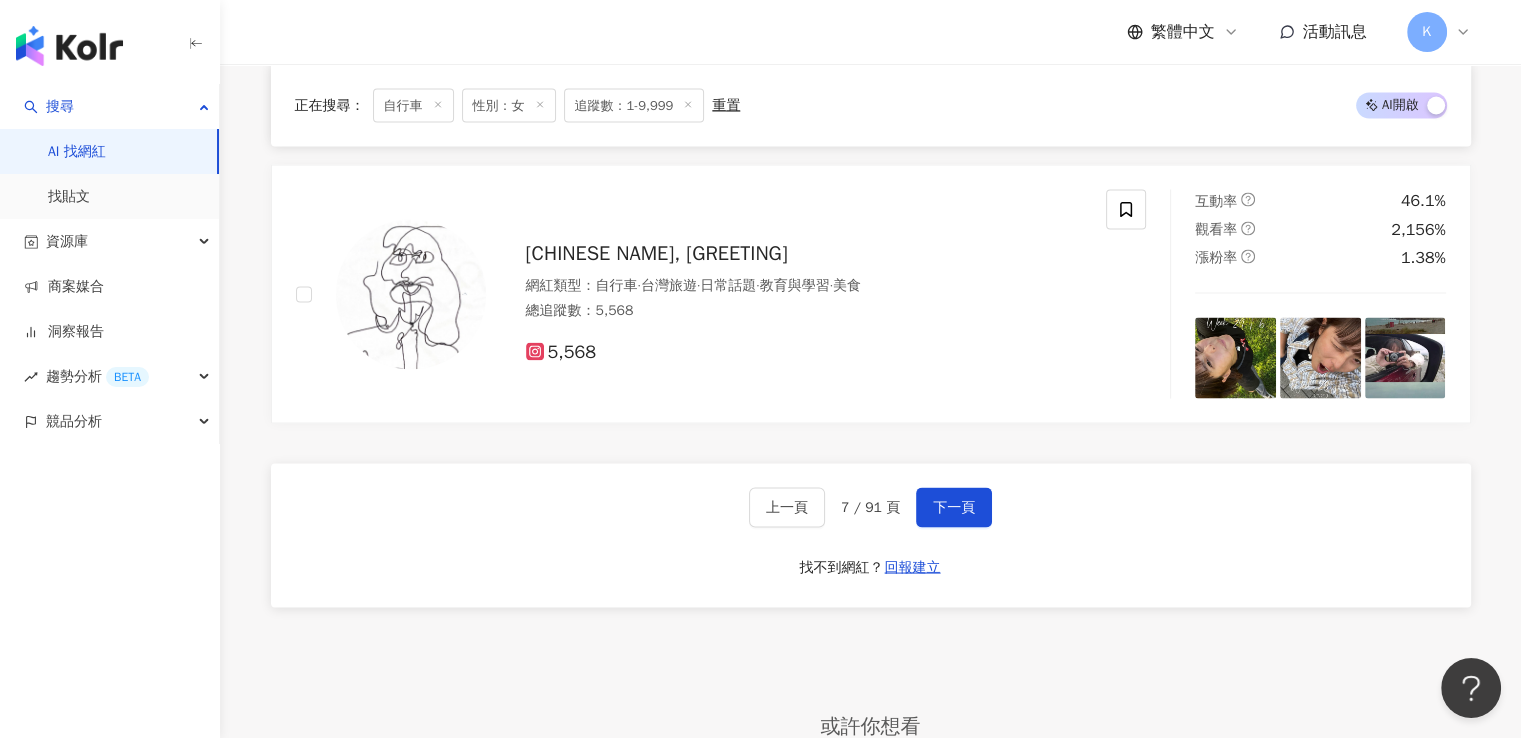 scroll, scrollTop: 3888, scrollLeft: 0, axis: vertical 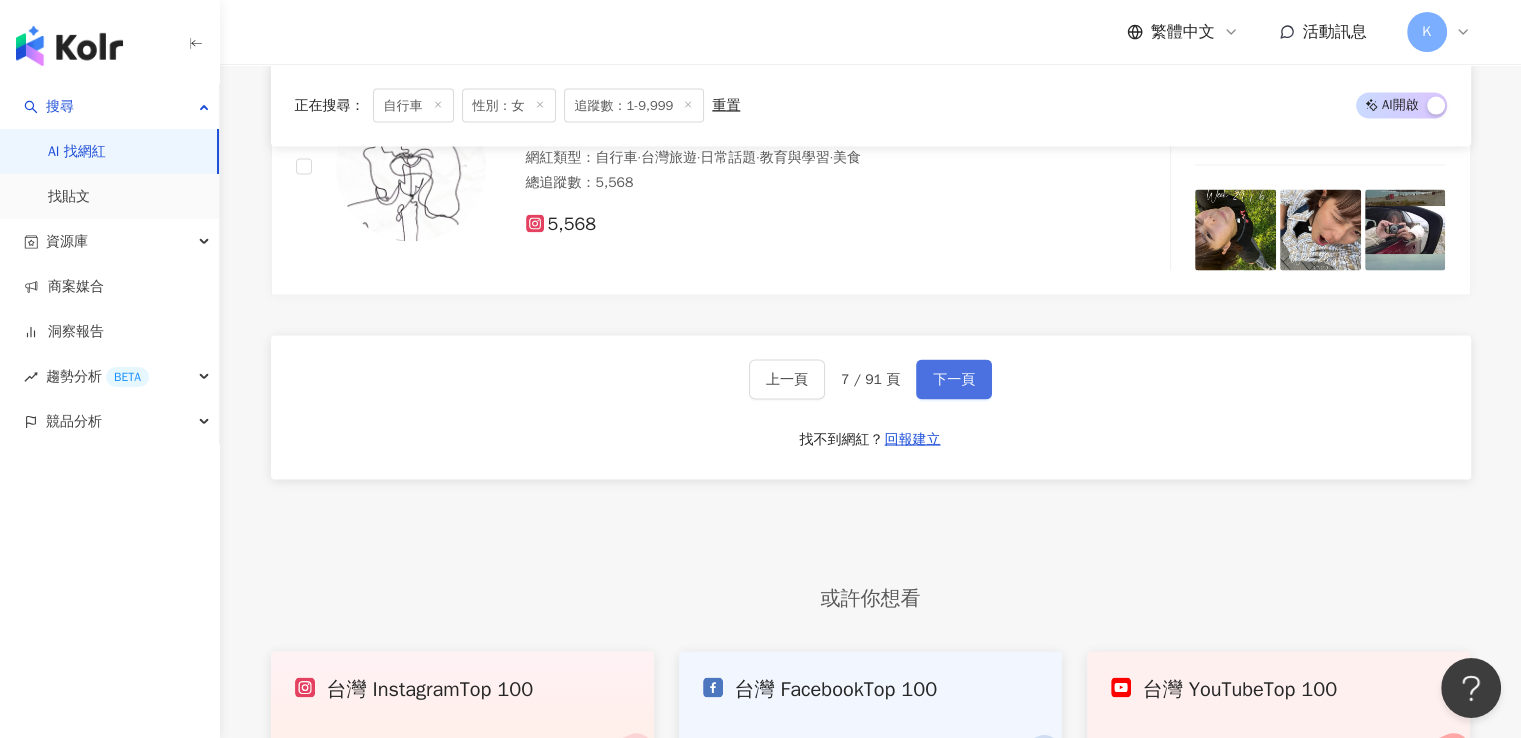 click on "下一頁" at bounding box center (954, 380) 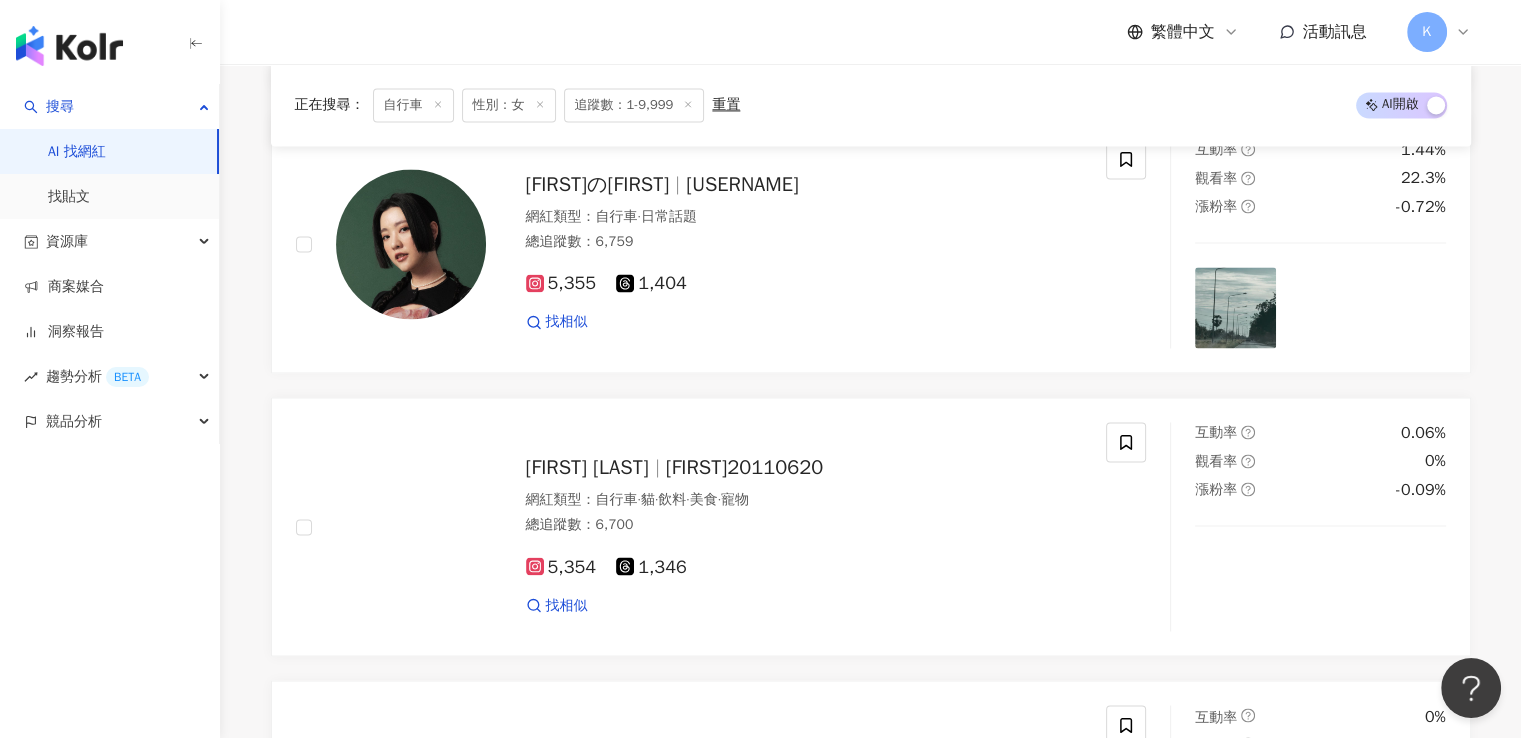 scroll, scrollTop: 3845, scrollLeft: 0, axis: vertical 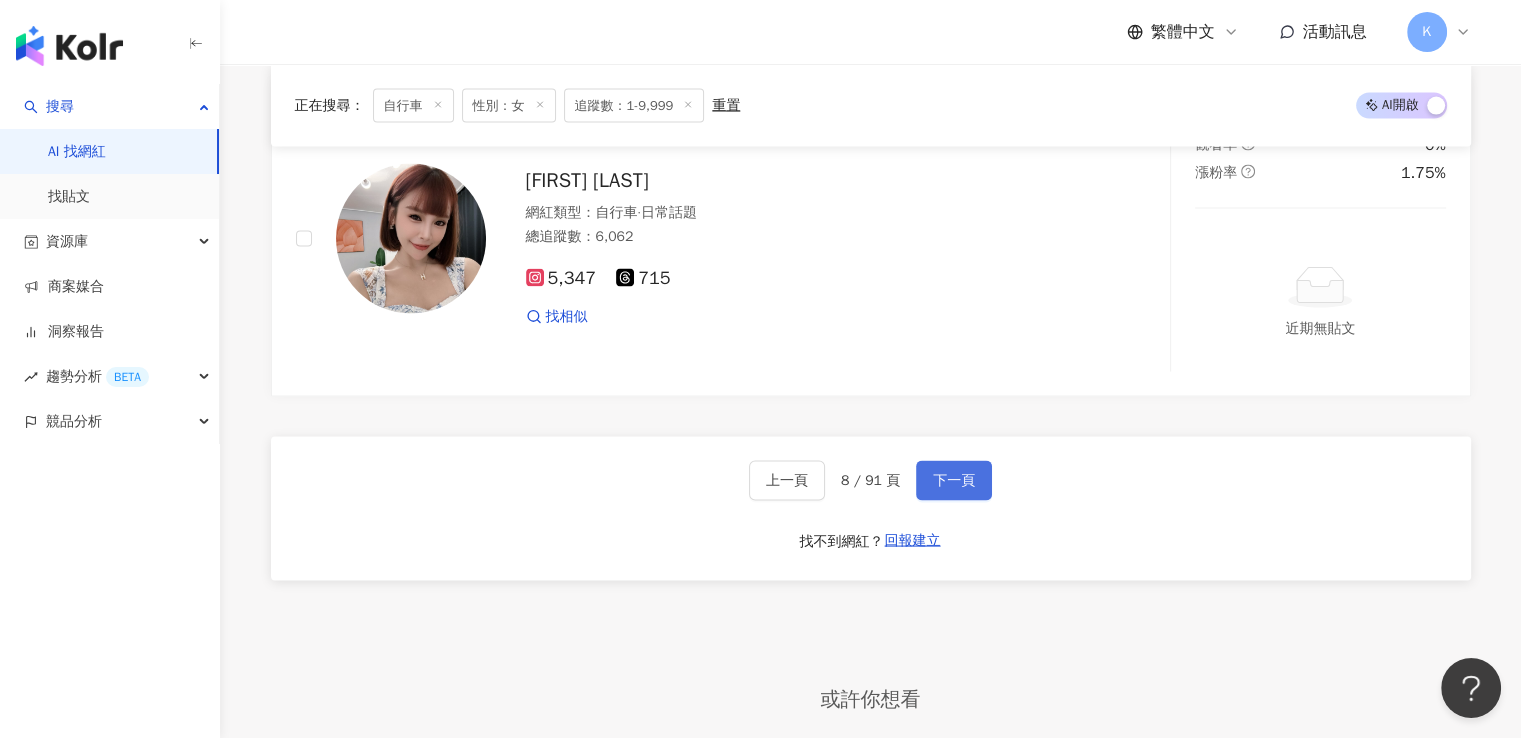click on "下一頁" at bounding box center [954, 481] 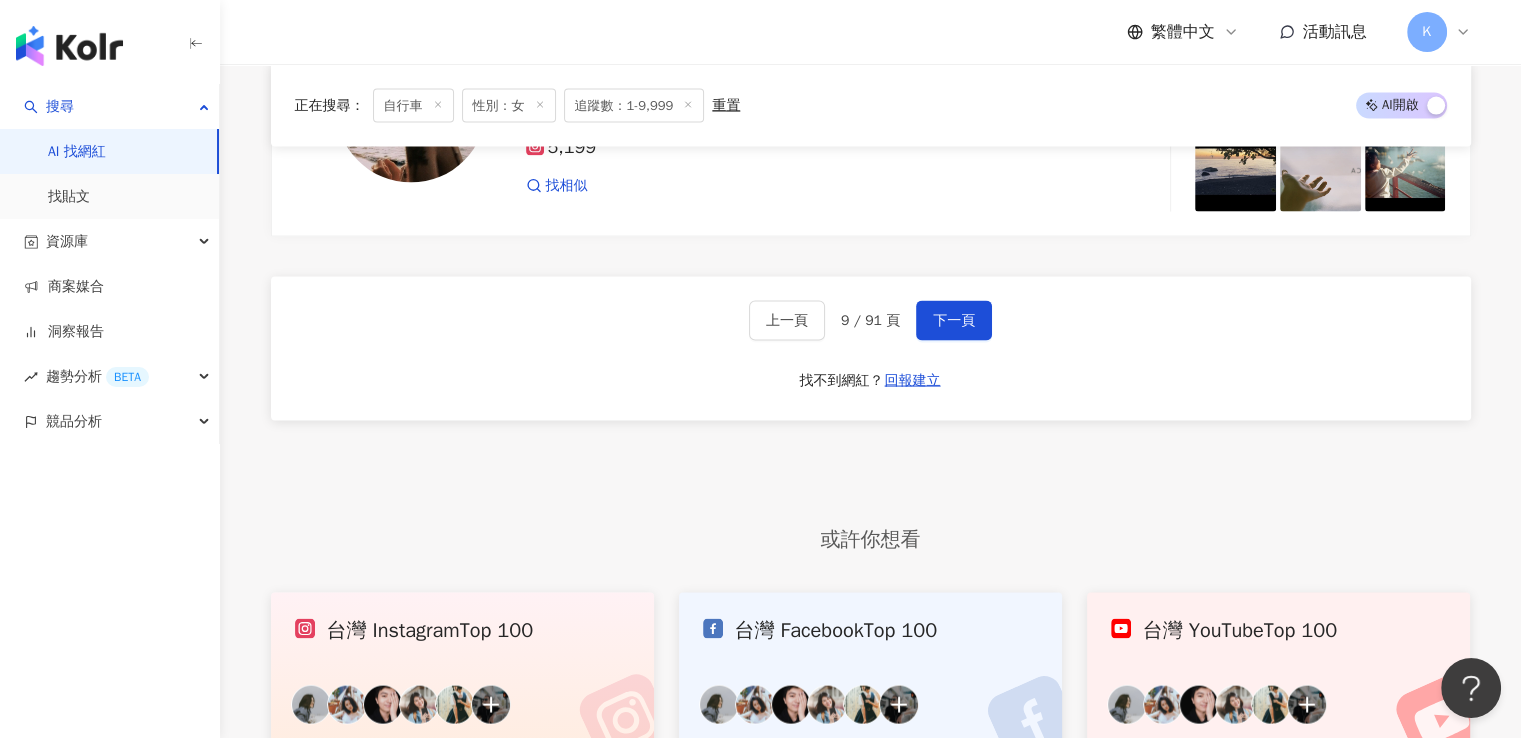scroll, scrollTop: 4088, scrollLeft: 0, axis: vertical 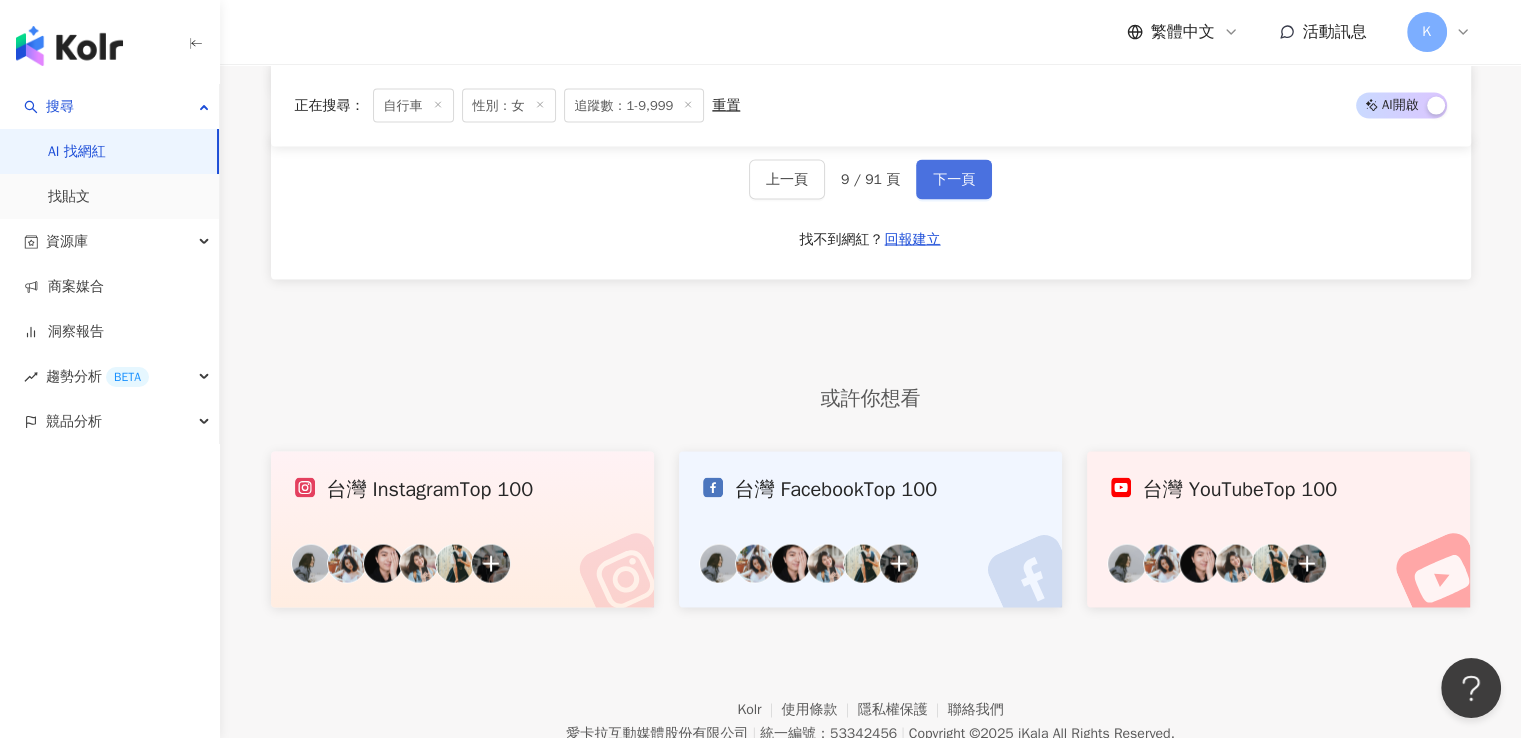 click on "下一頁" at bounding box center [954, 180] 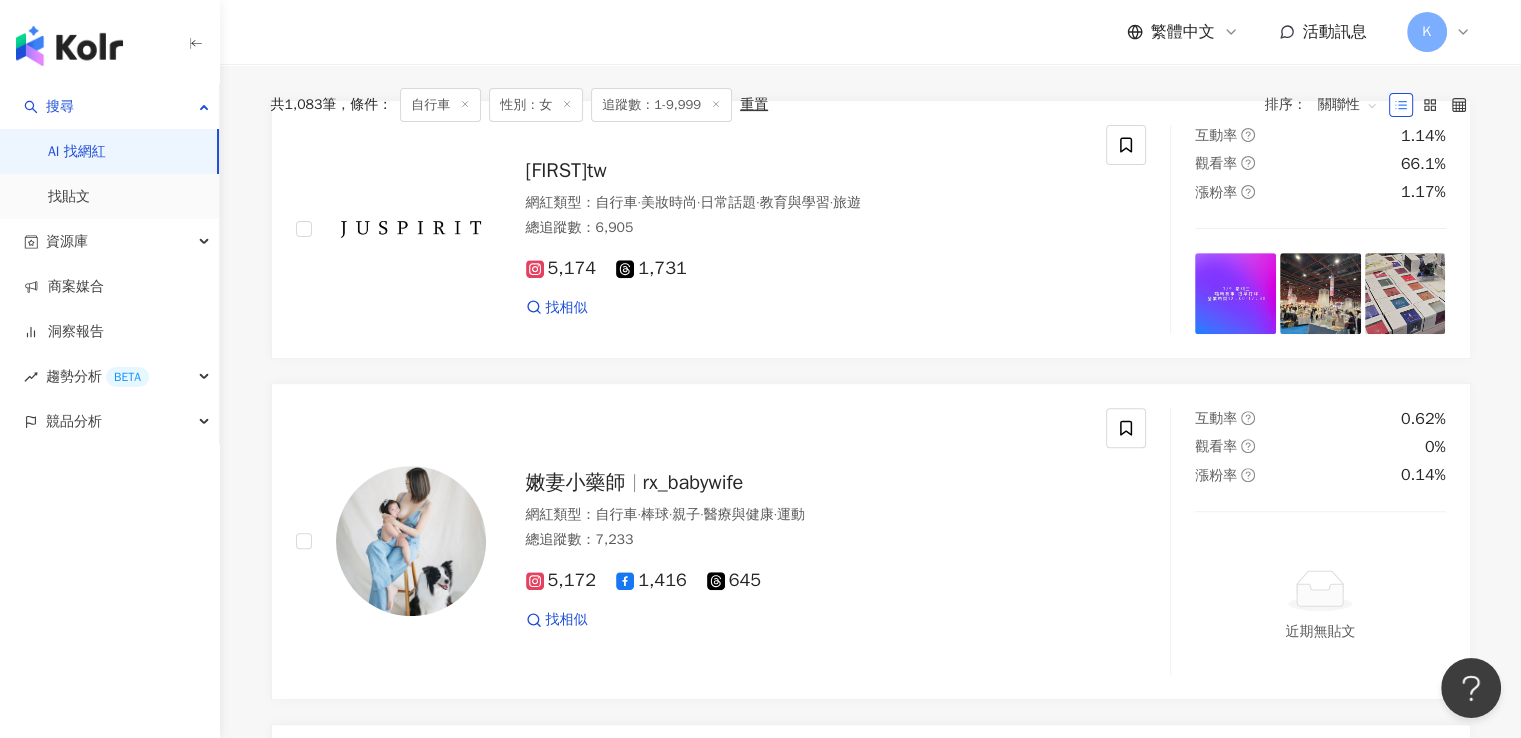 scroll, scrollTop: 986, scrollLeft: 0, axis: vertical 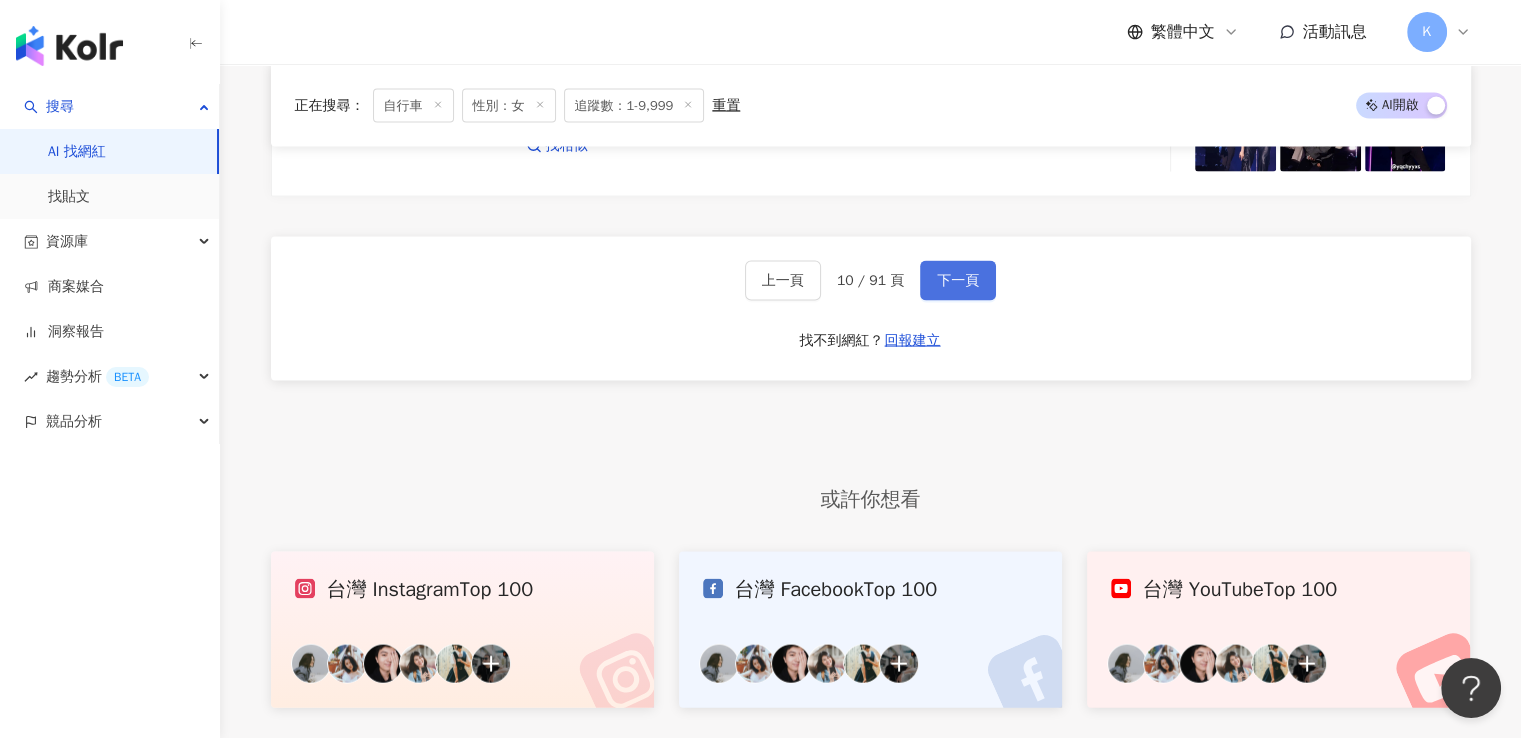 click on "下一頁" at bounding box center (958, 281) 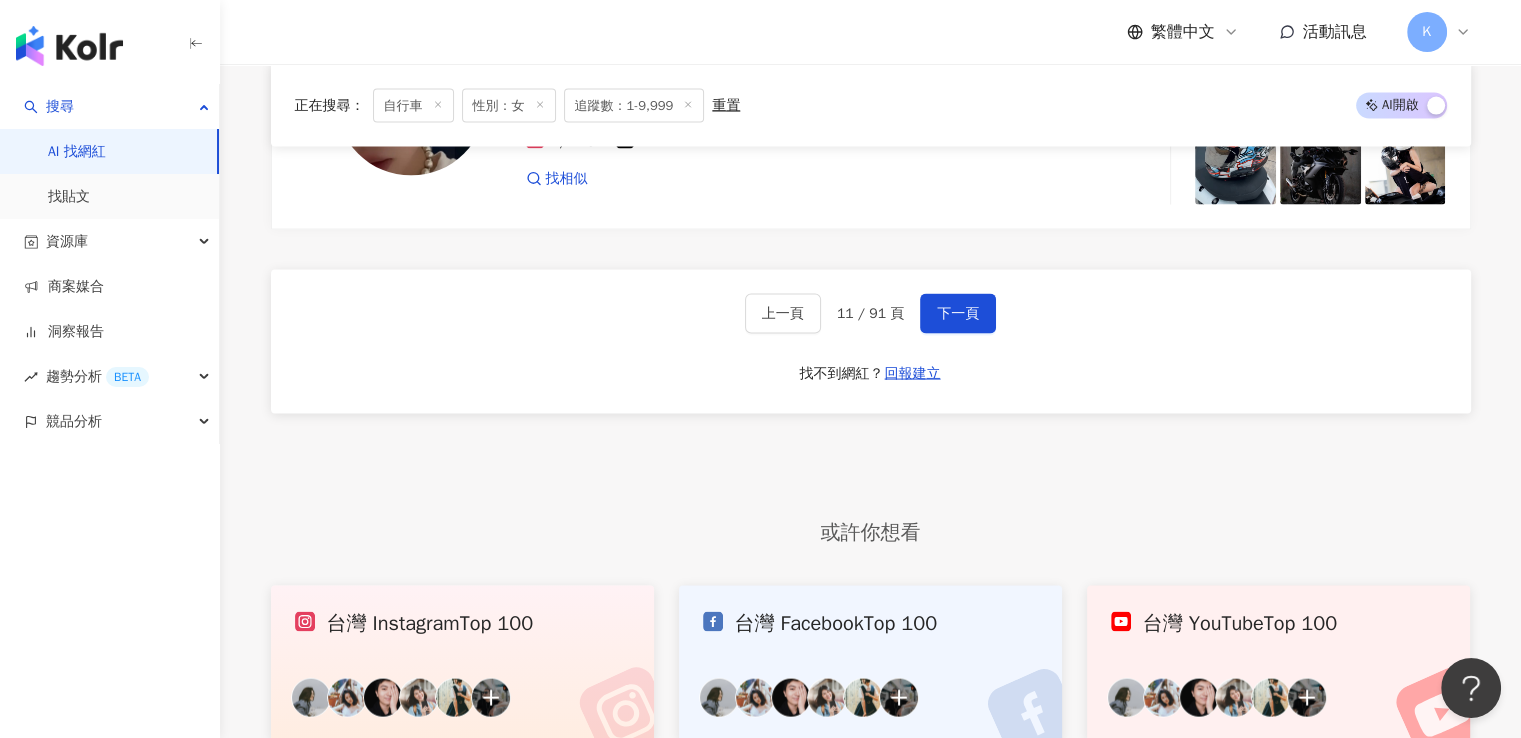 scroll, scrollTop: 4088, scrollLeft: 0, axis: vertical 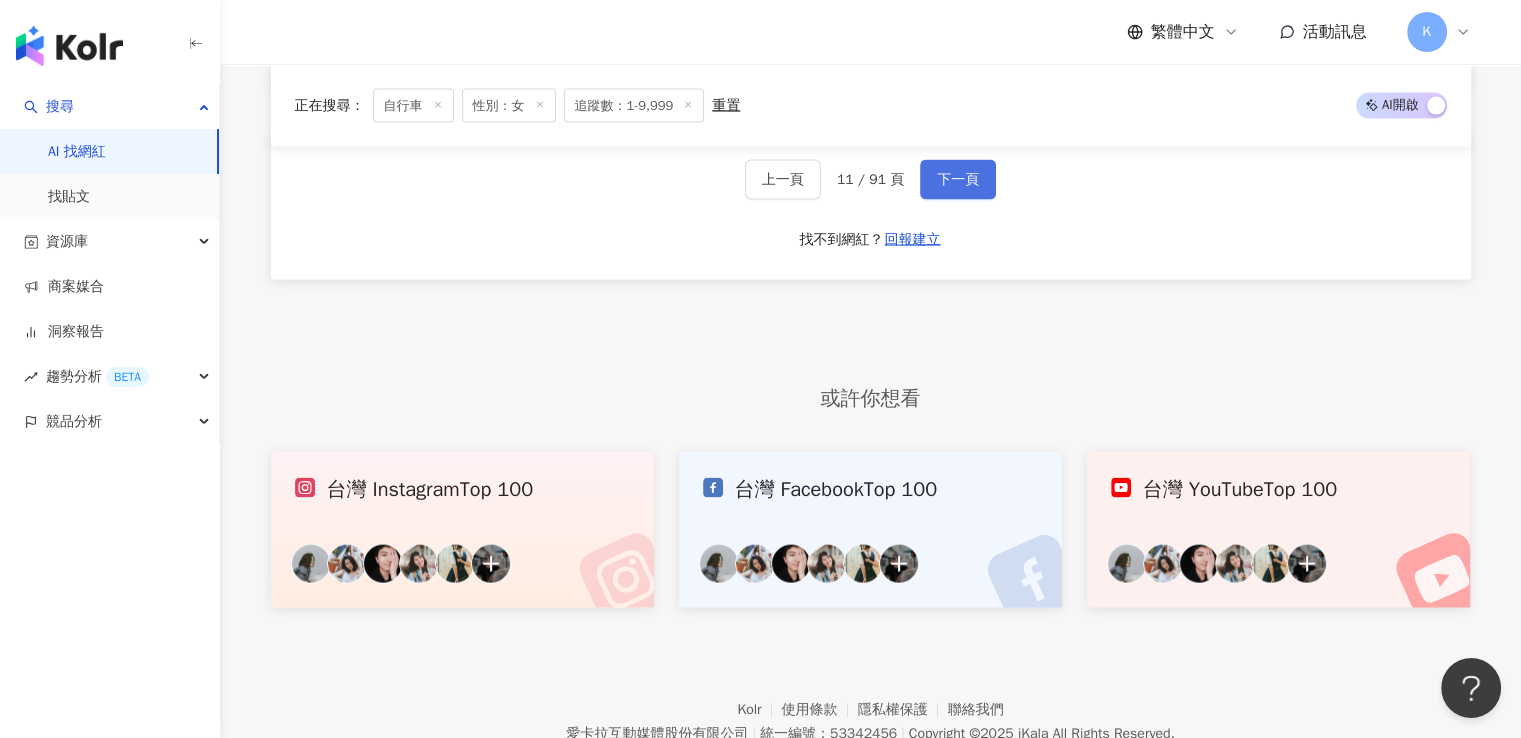 click on "下一頁" at bounding box center [958, 180] 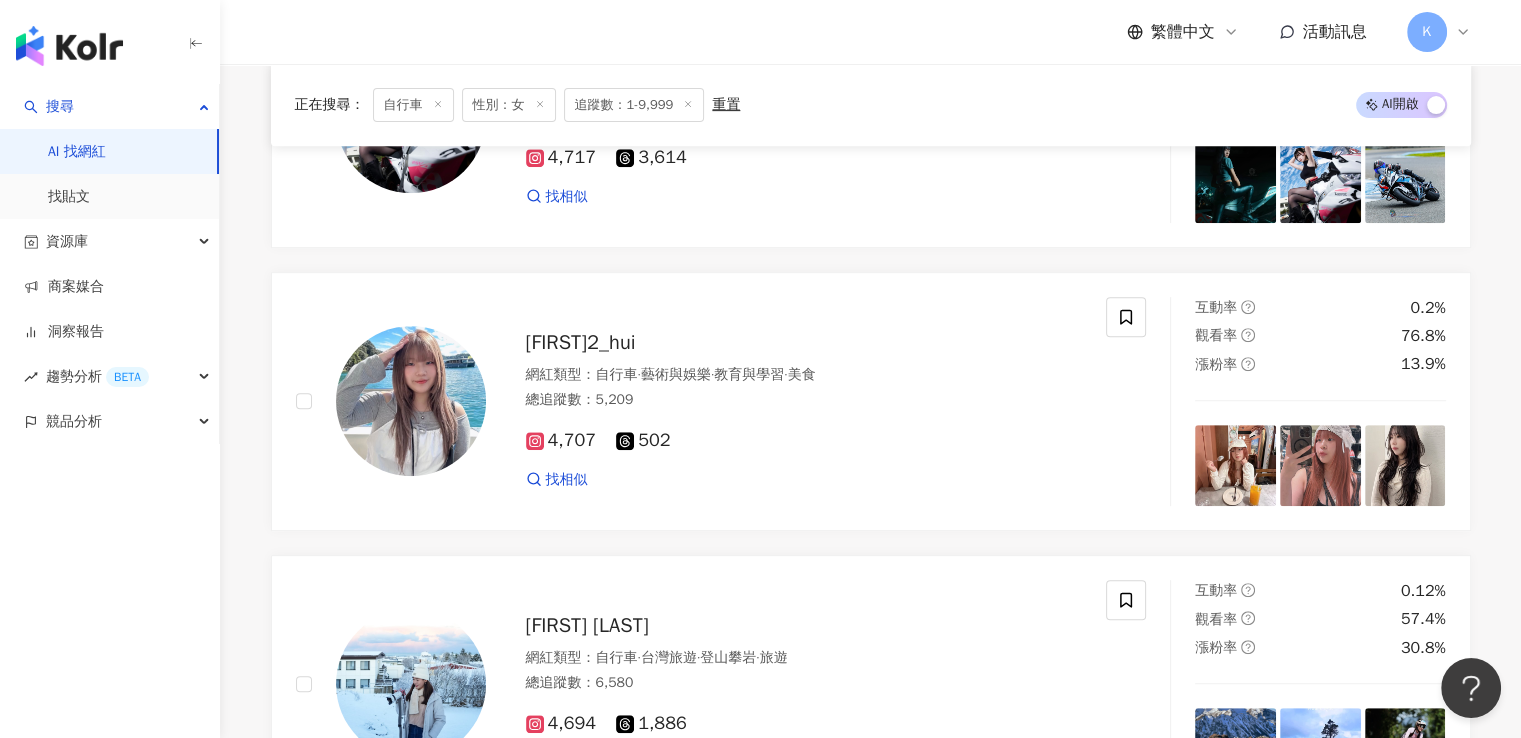 scroll, scrollTop: 688, scrollLeft: 0, axis: vertical 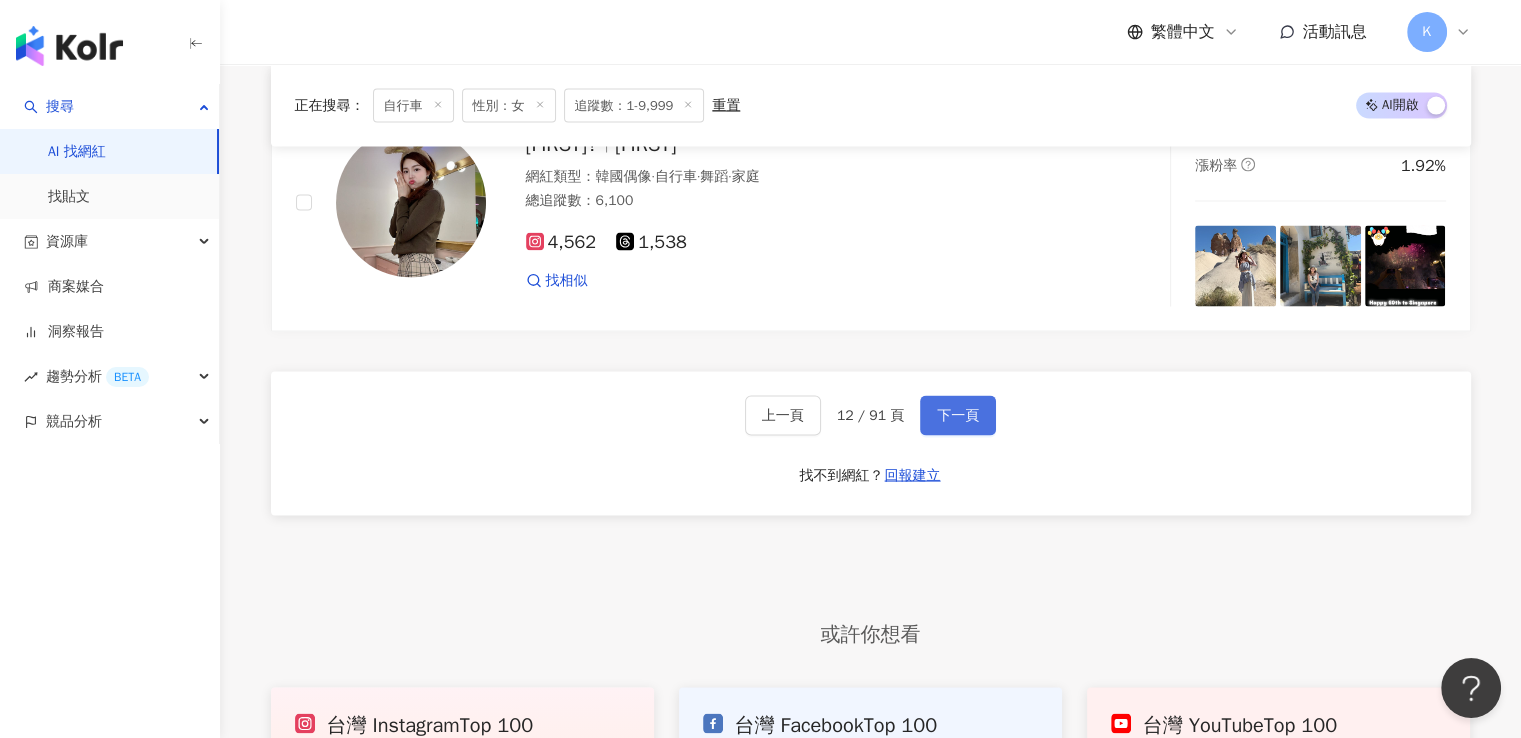 click on "下一頁" at bounding box center (958, 416) 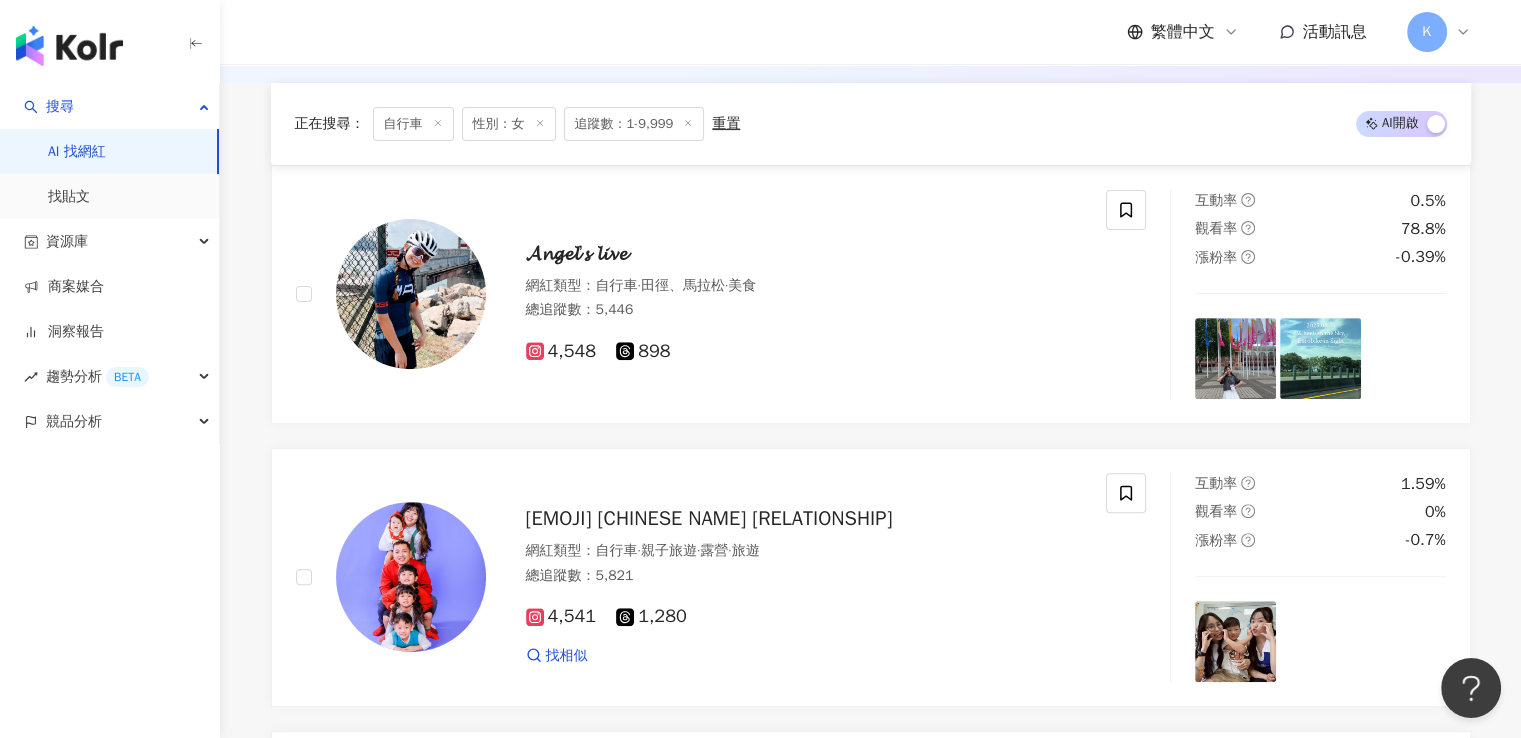scroll, scrollTop: 609, scrollLeft: 0, axis: vertical 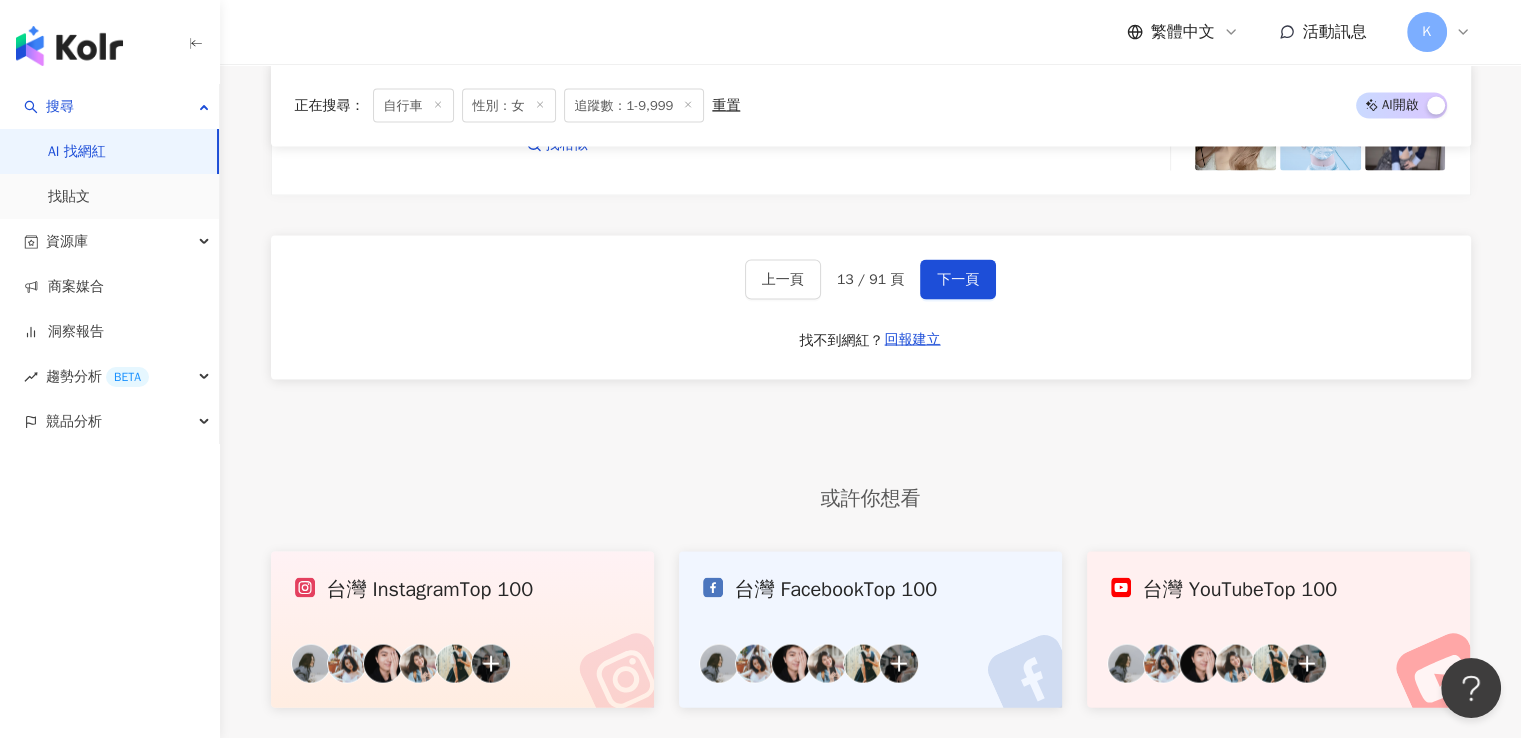 click on "上一頁 13 / 91 頁 下一頁 找不到網紅？ 回報建立" at bounding box center (871, 308) 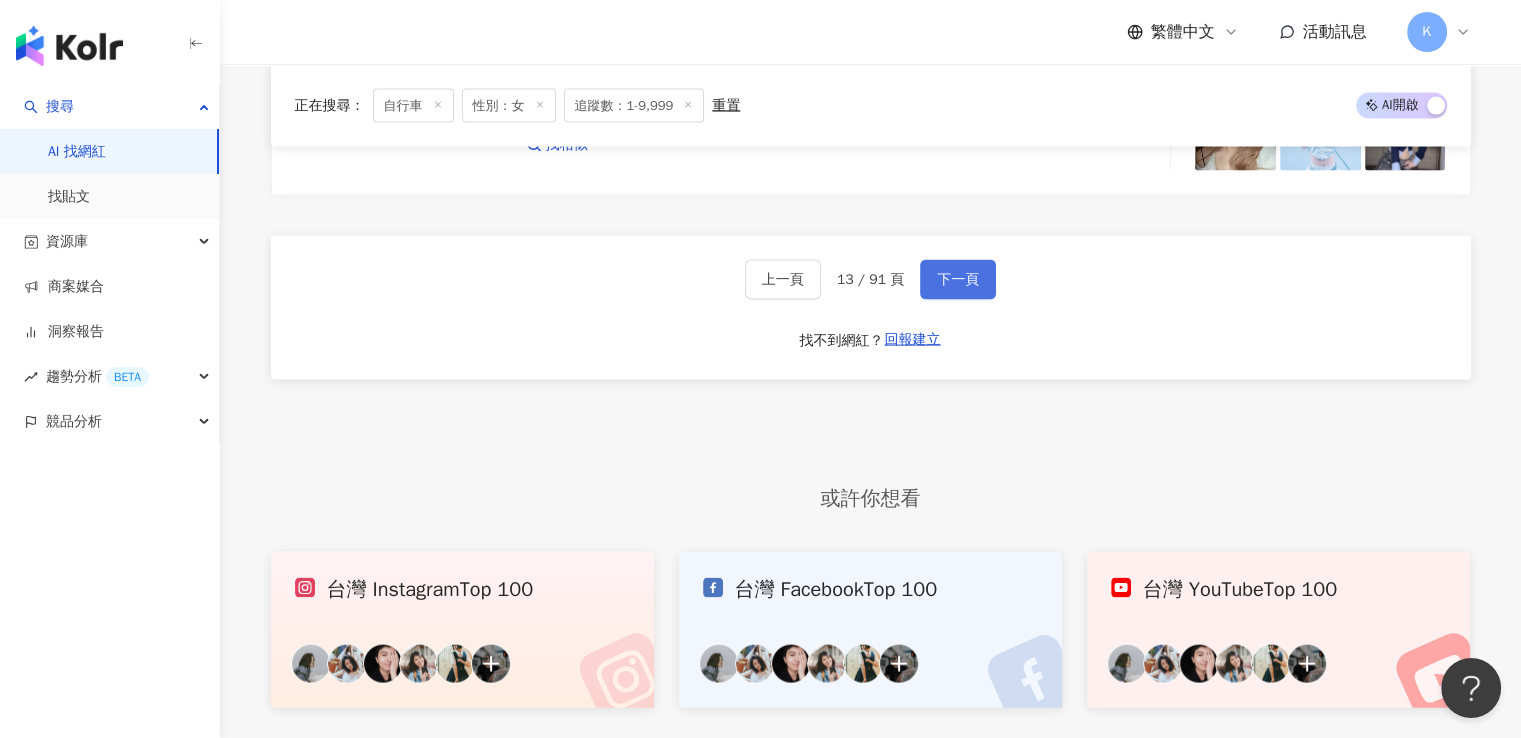 click on "下一頁" at bounding box center (958, 280) 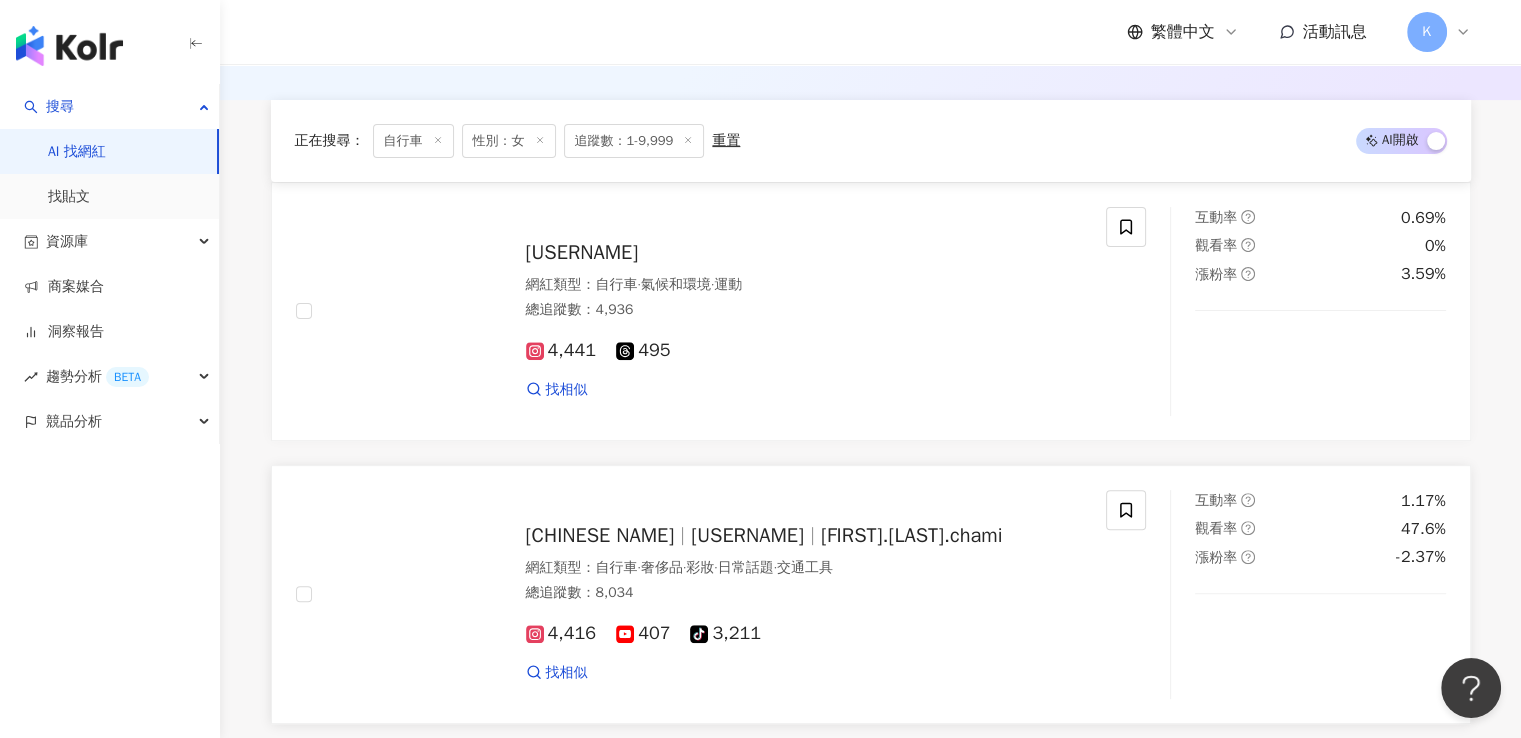 scroll, scrollTop: 388, scrollLeft: 0, axis: vertical 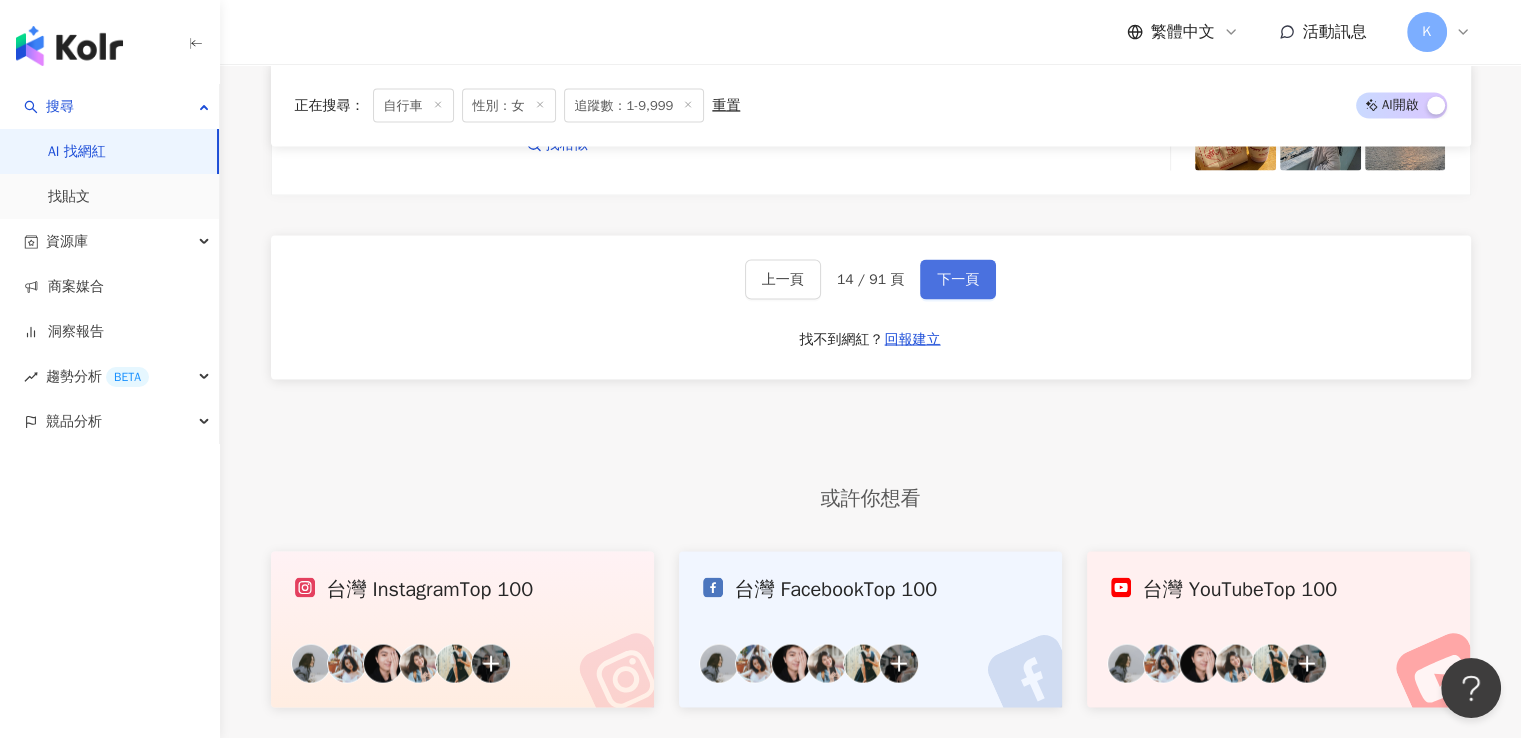 click on "下一頁" at bounding box center (958, 280) 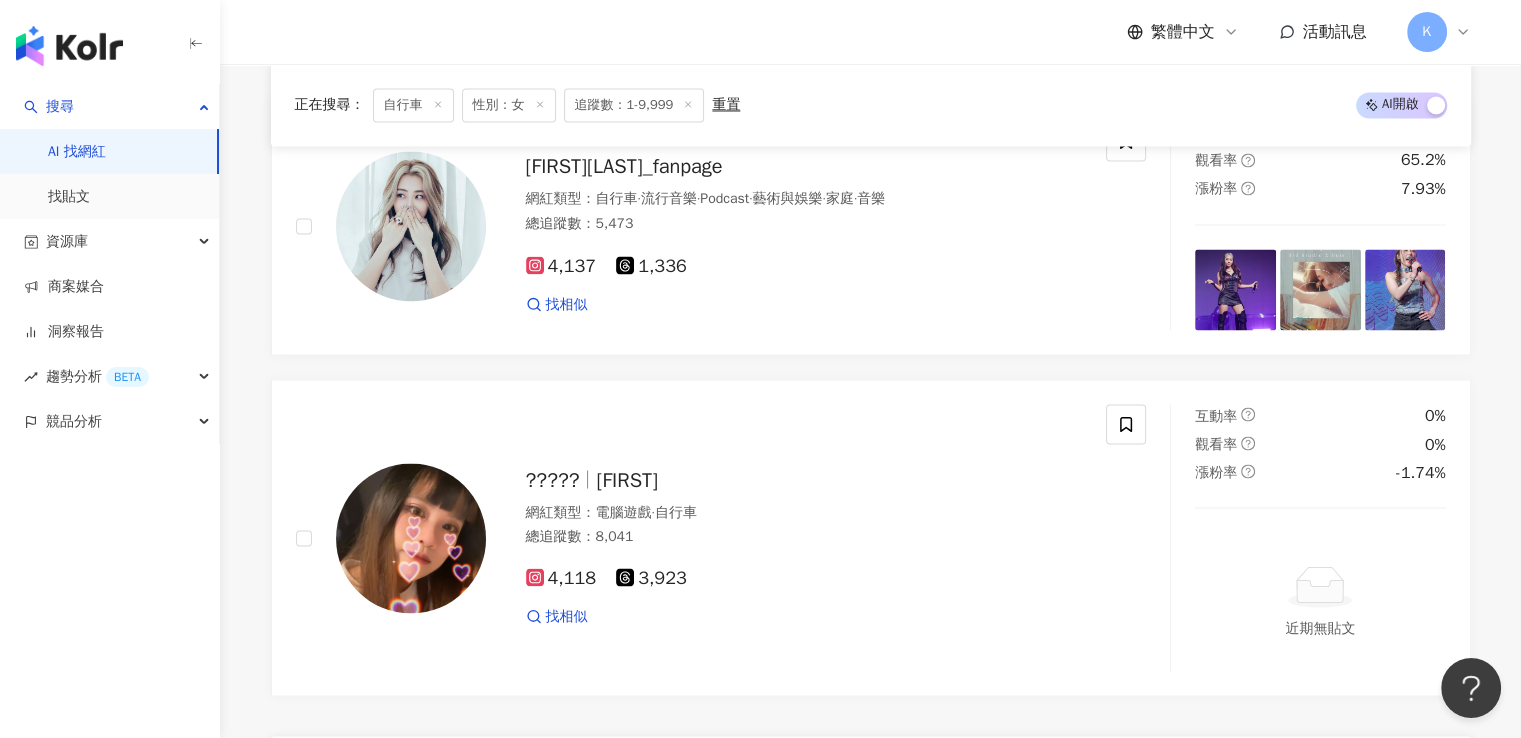 scroll, scrollTop: 4146, scrollLeft: 0, axis: vertical 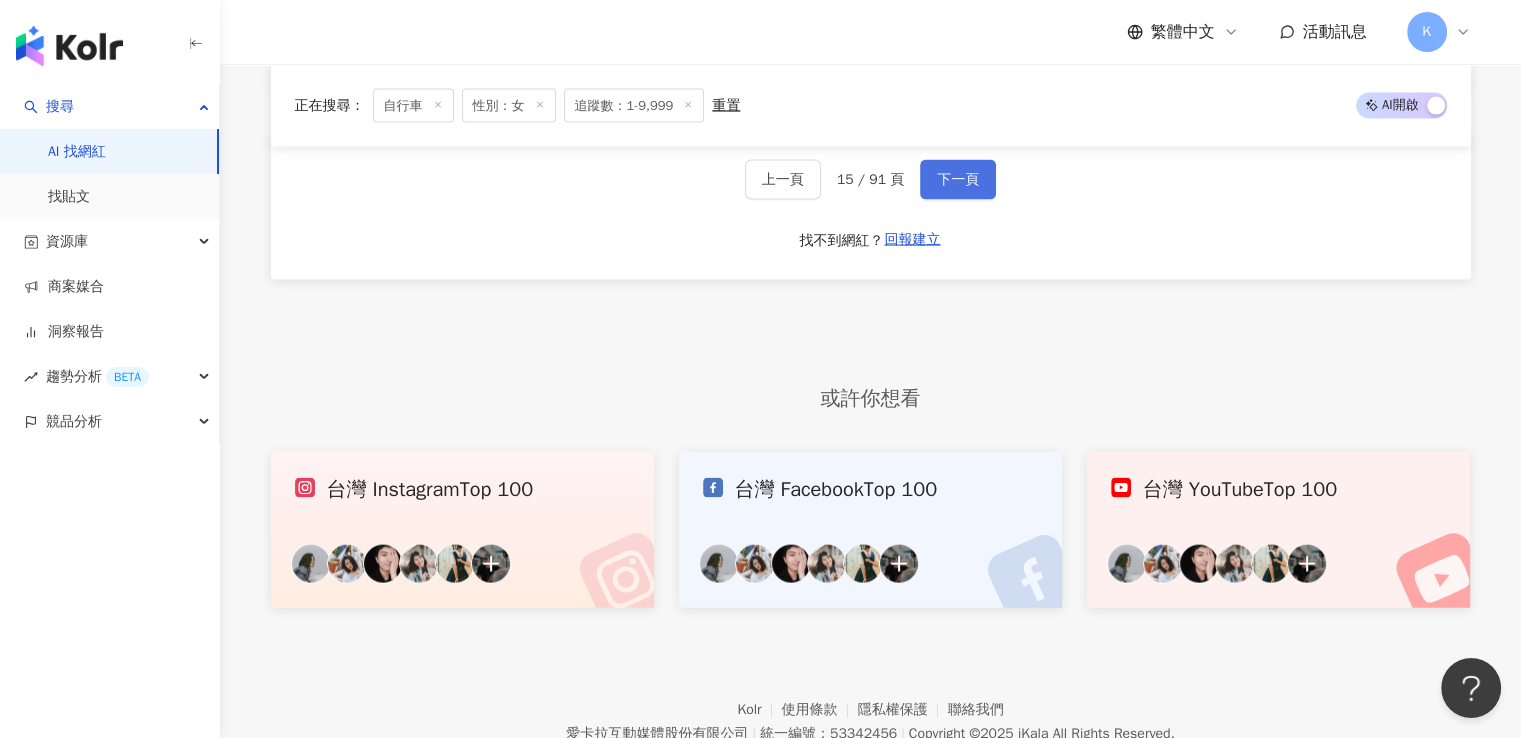 click on "下一頁" at bounding box center (958, 180) 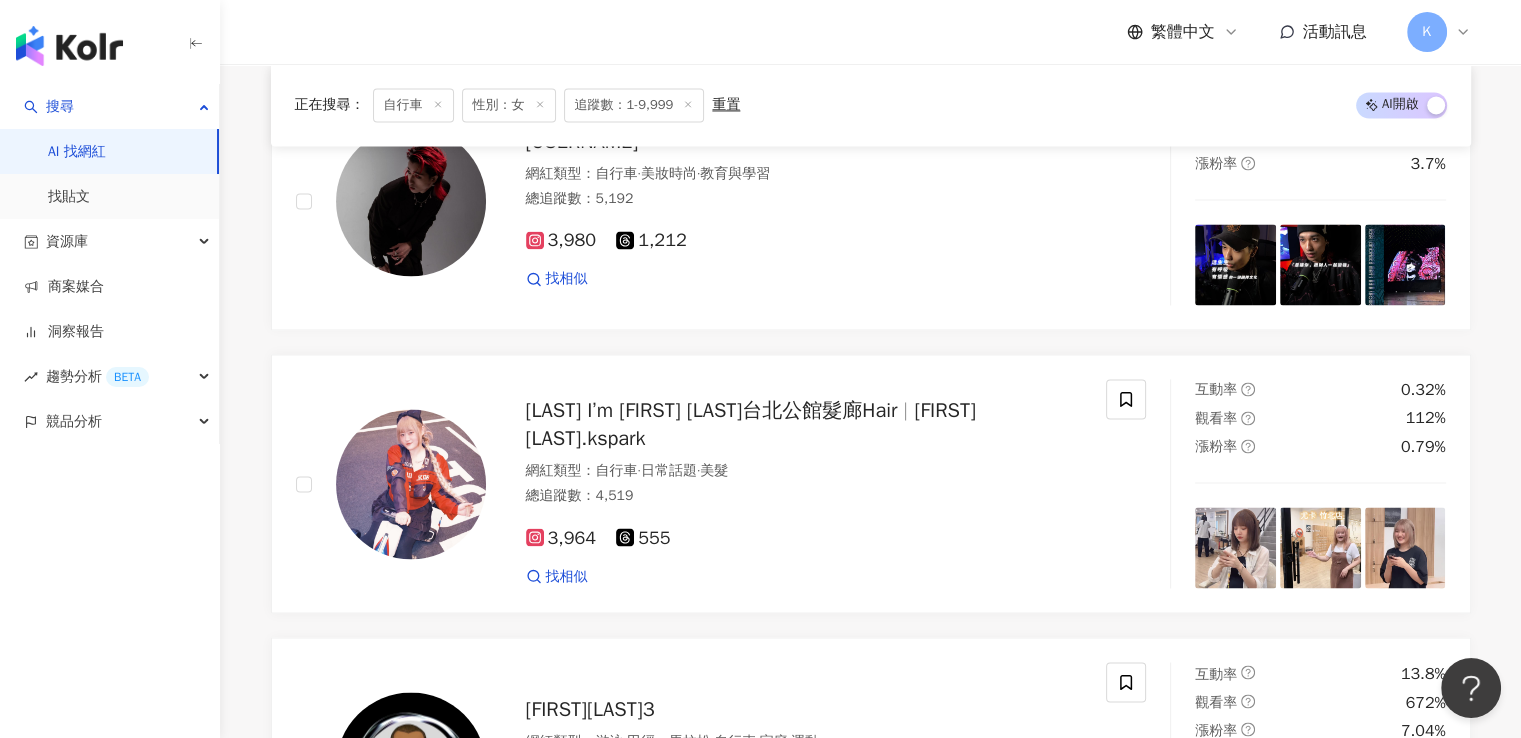 scroll, scrollTop: 3888, scrollLeft: 0, axis: vertical 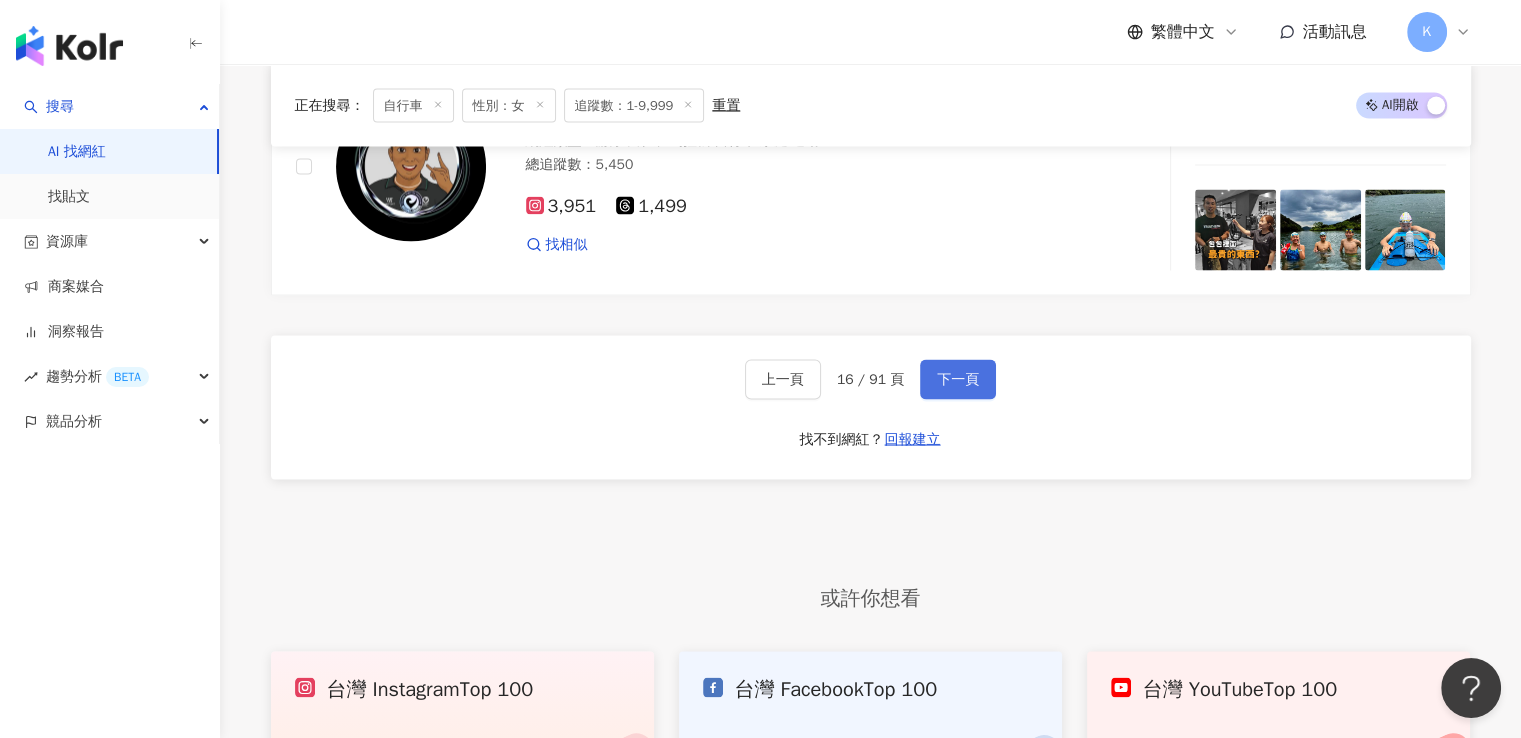 click on "下一頁" at bounding box center [958, 380] 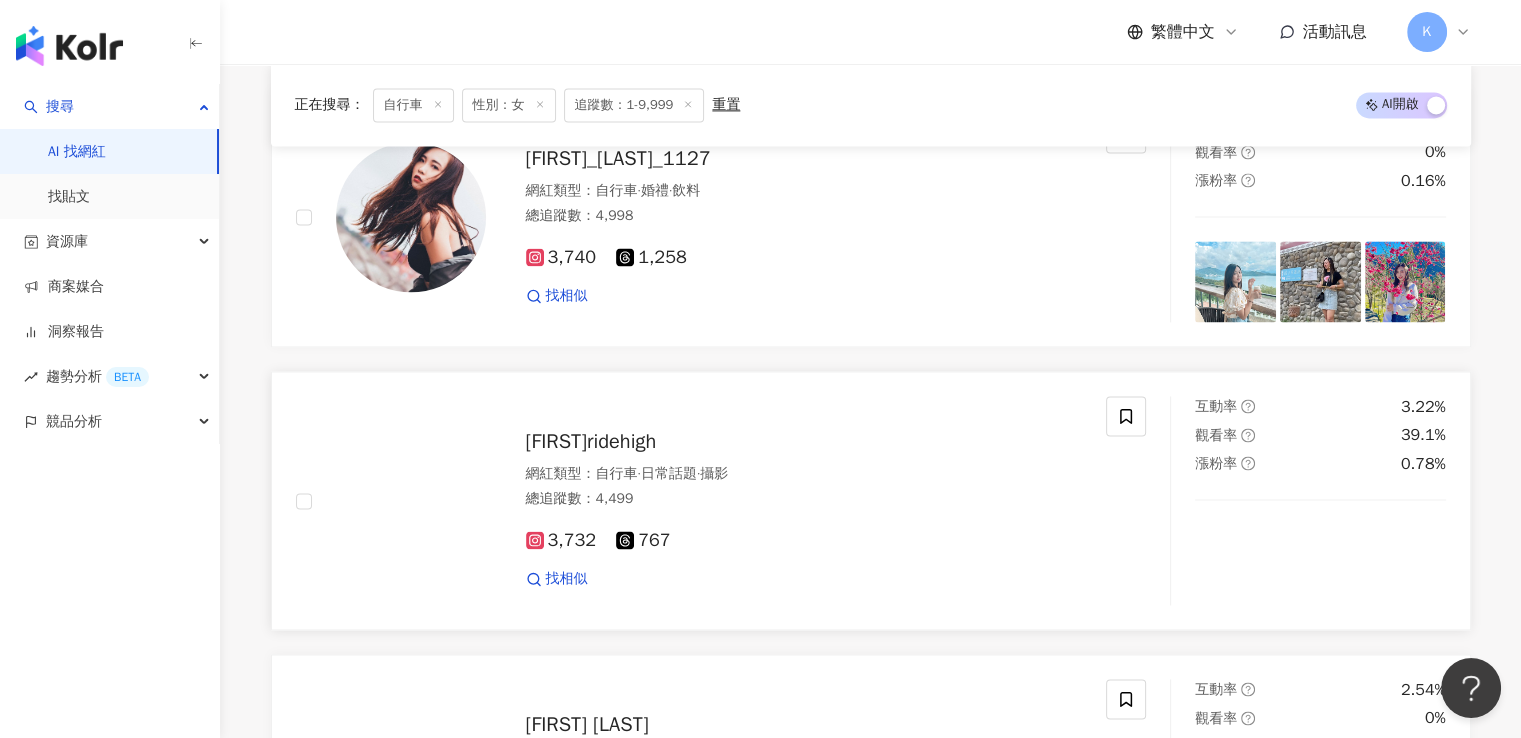 scroll, scrollTop: 3888, scrollLeft: 0, axis: vertical 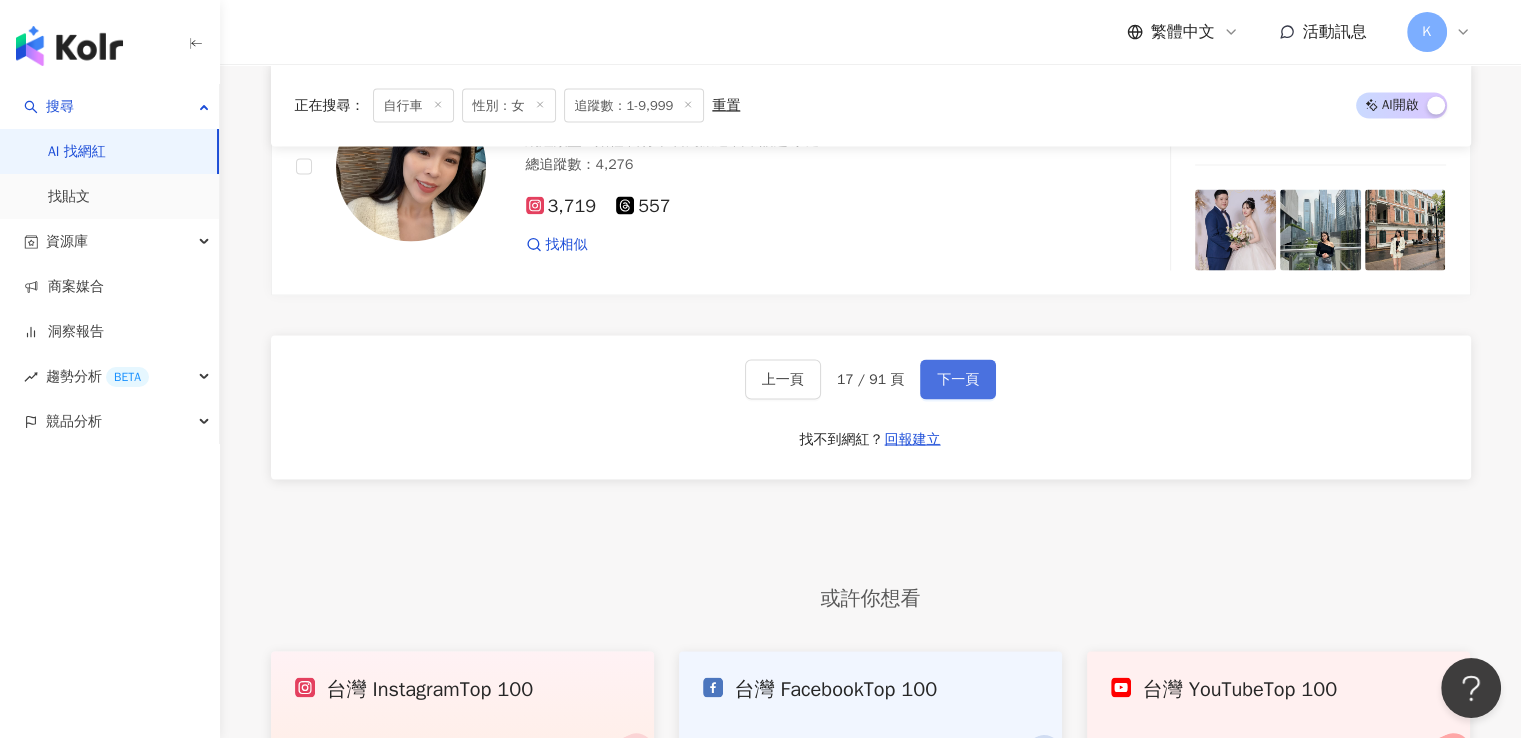 click on "下一頁" at bounding box center (958, 380) 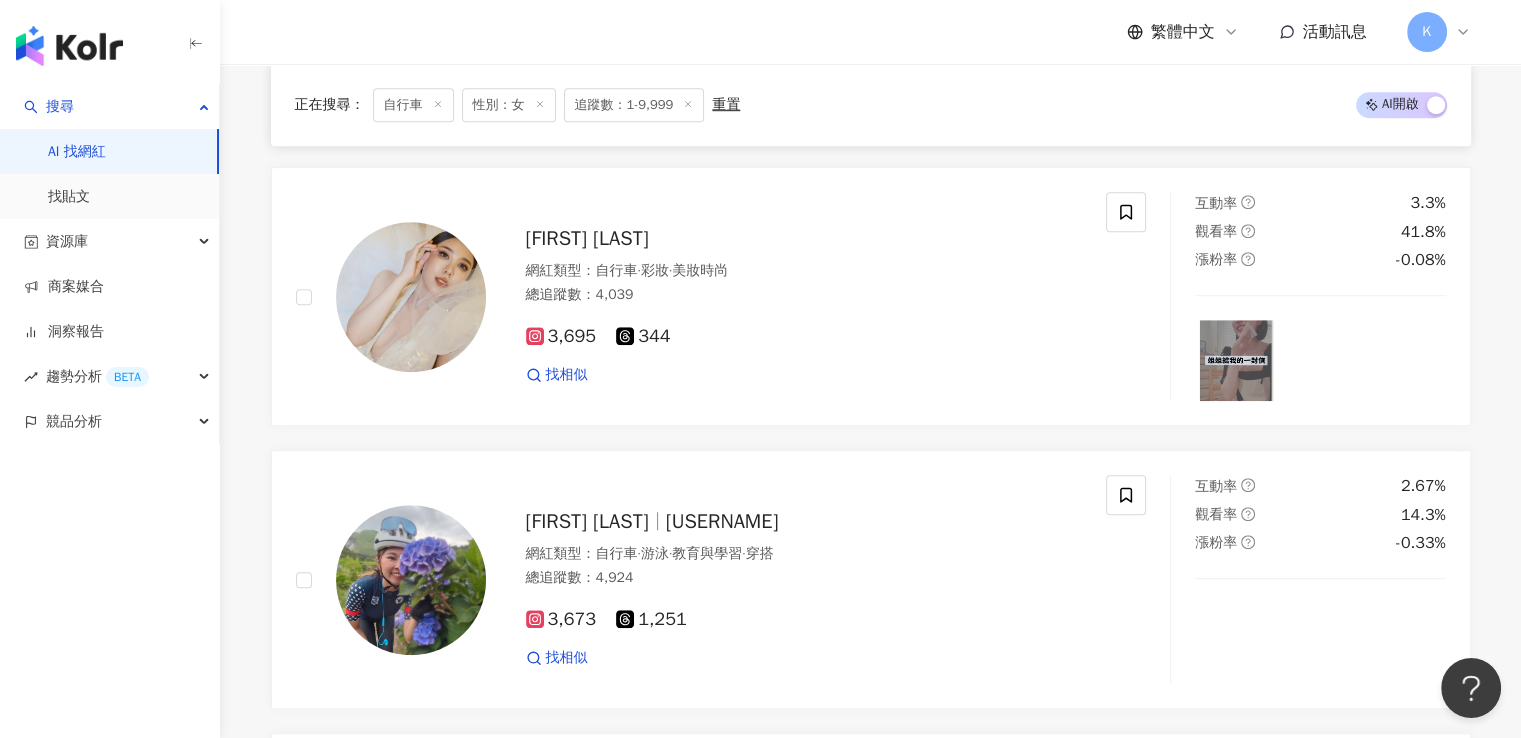 scroll, scrollTop: 1231, scrollLeft: 0, axis: vertical 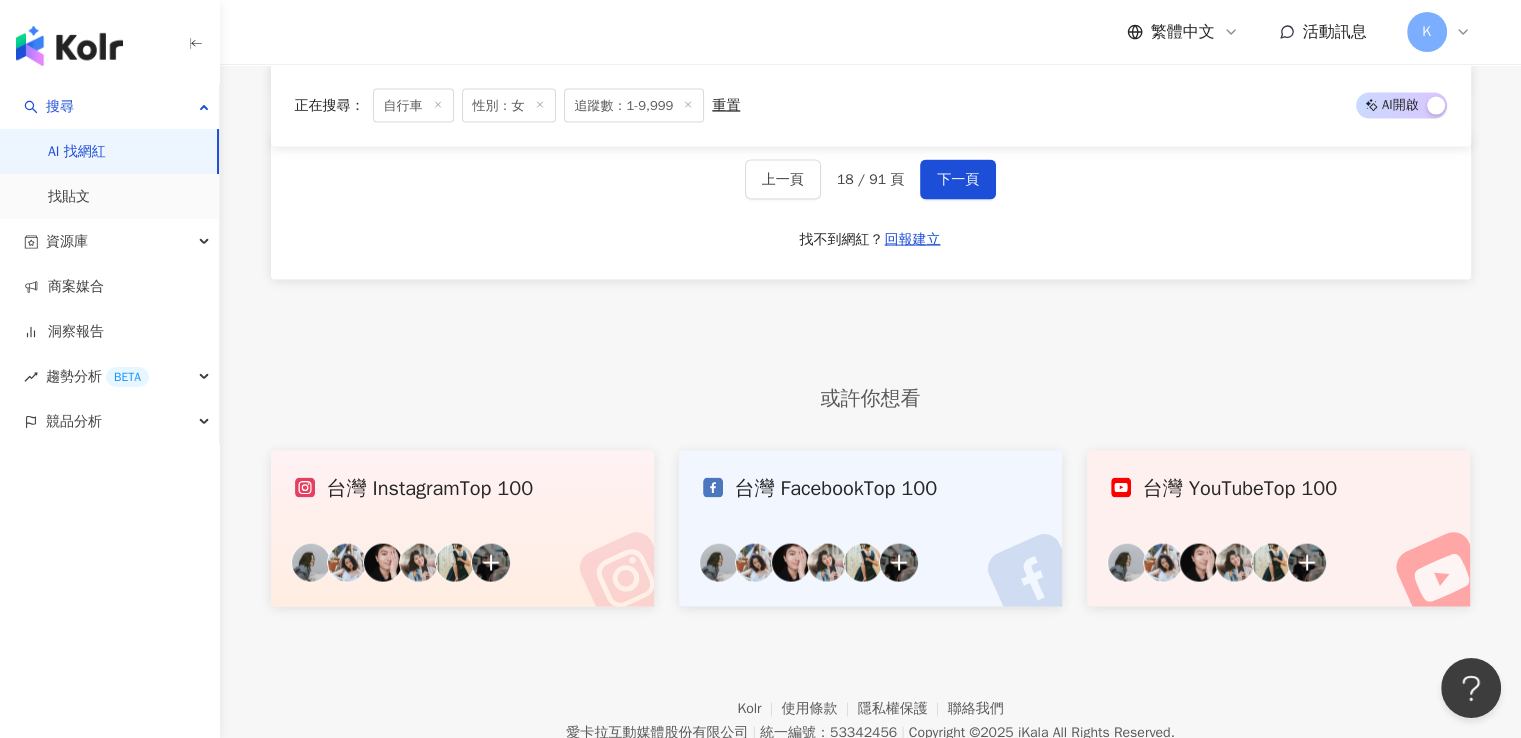 click on "上一頁 18 / 91 頁 下一頁 找不到網紅？ 回報建立" at bounding box center (871, 208) 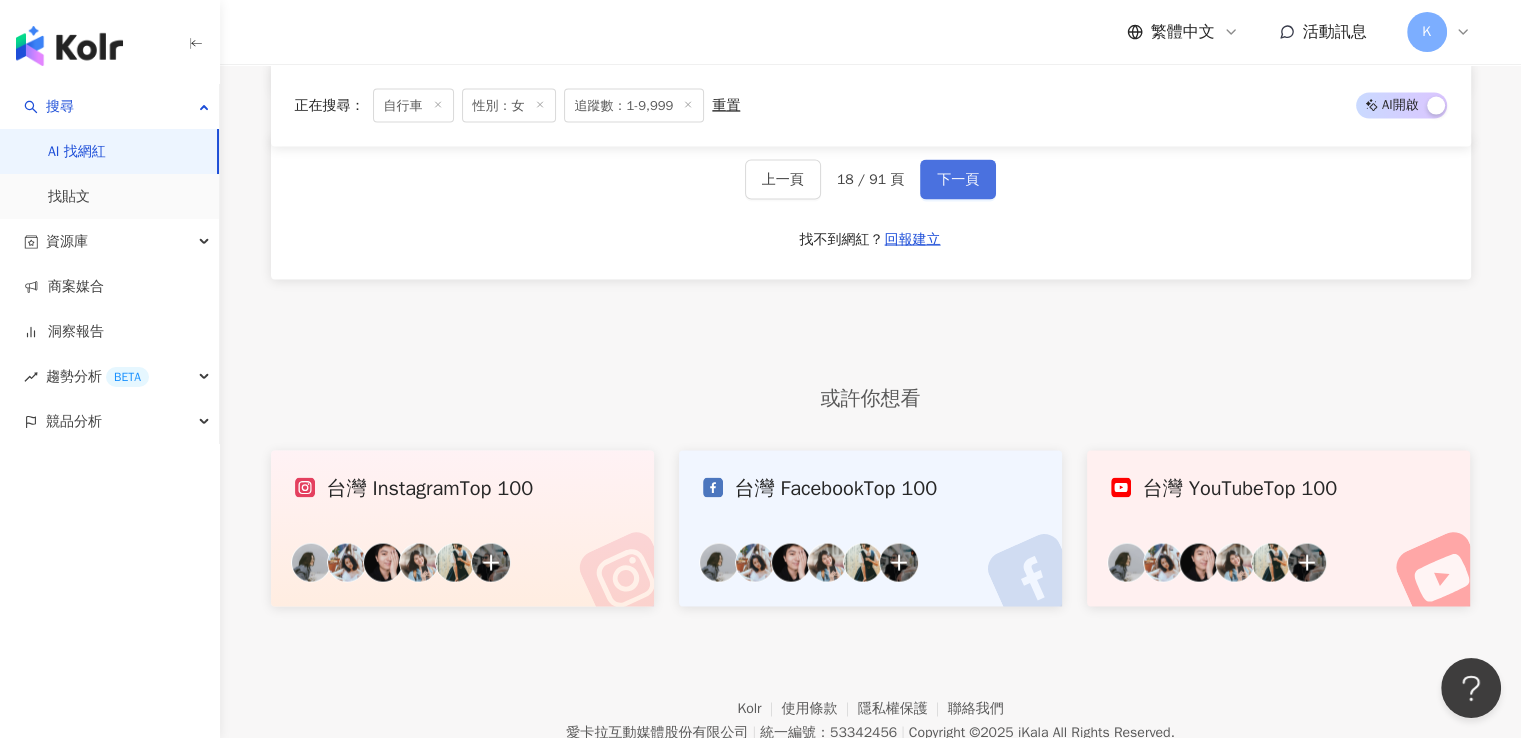 click on "下一頁" at bounding box center (958, 180) 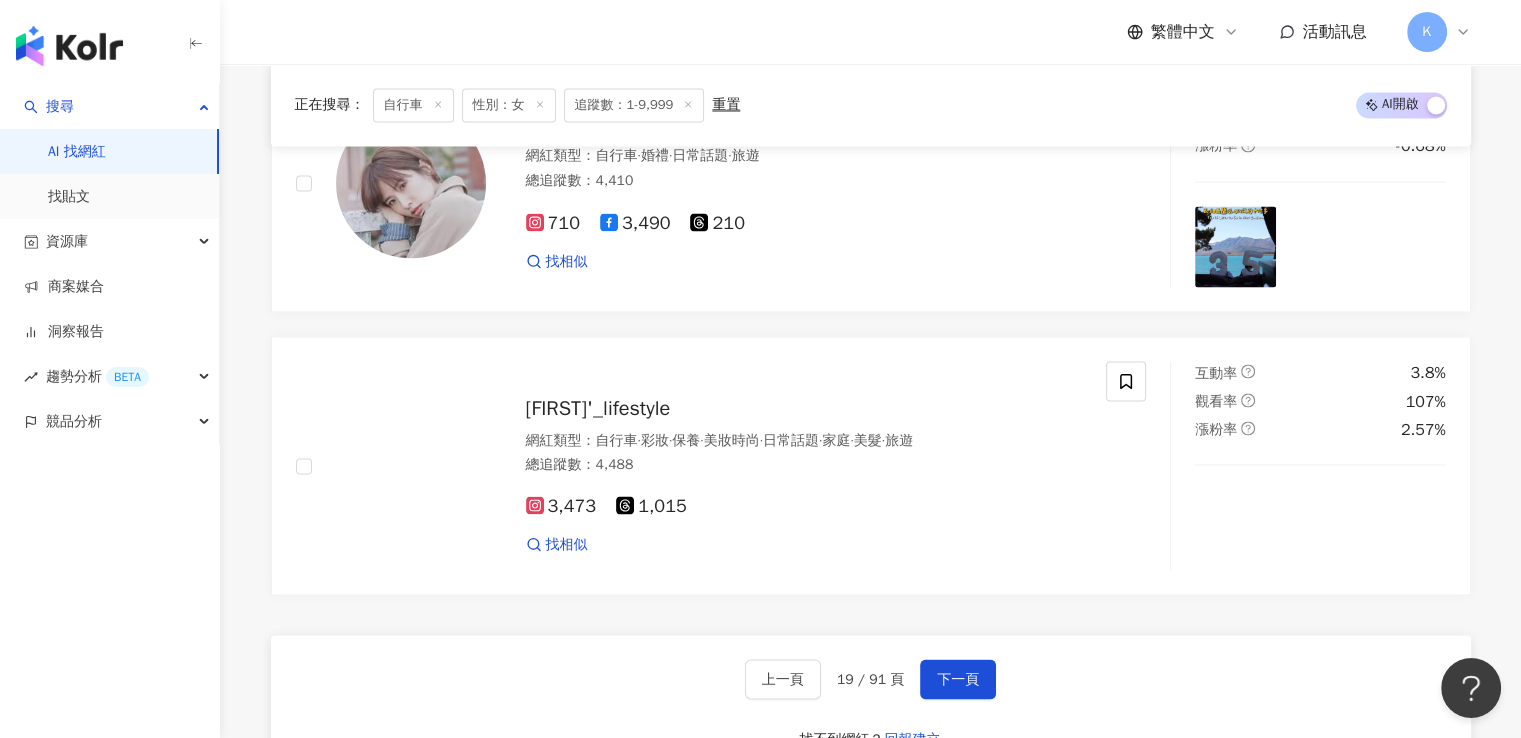 scroll, scrollTop: 3788, scrollLeft: 0, axis: vertical 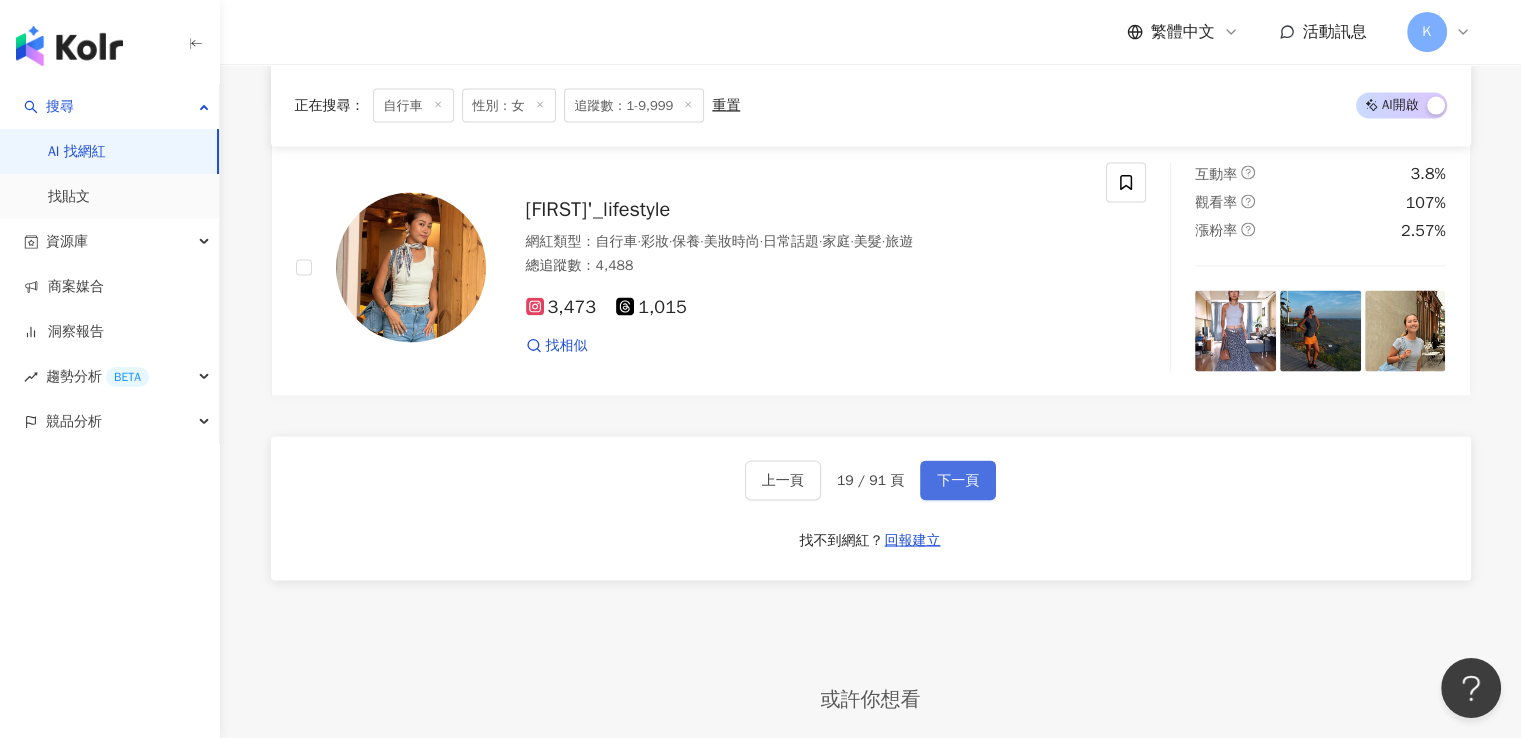 click on "下一頁" at bounding box center (958, 480) 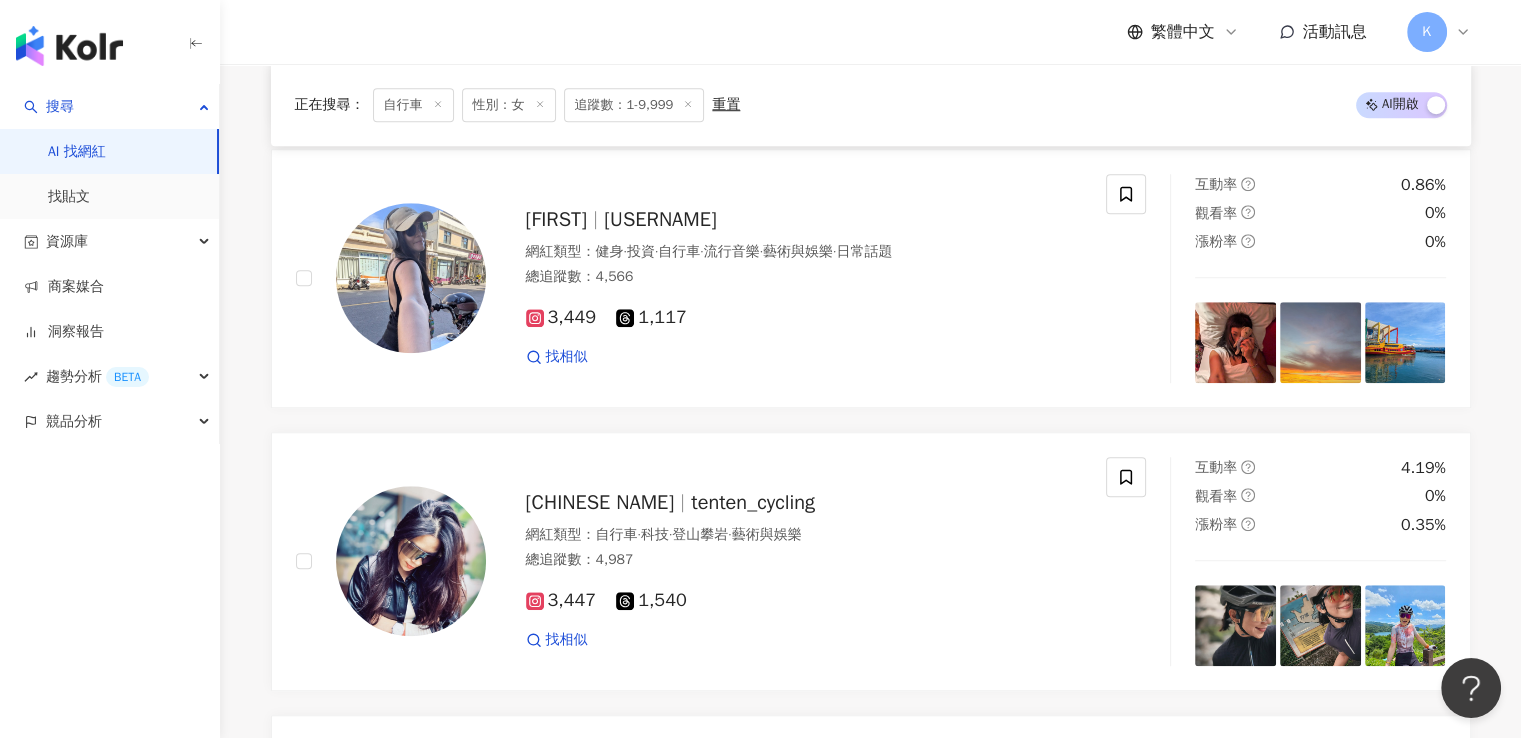 scroll, scrollTop: 1588, scrollLeft: 0, axis: vertical 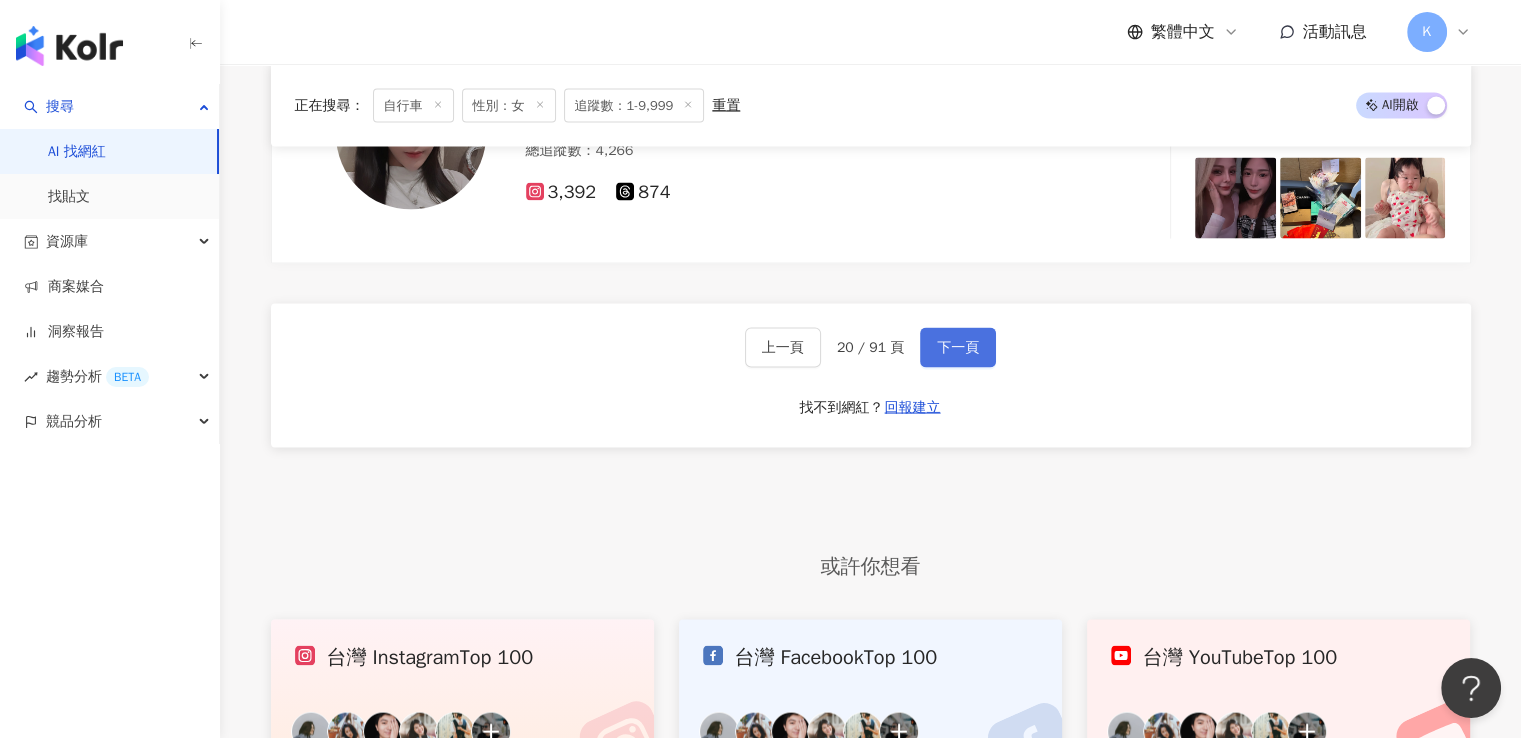 click on "下一頁" at bounding box center (958, 348) 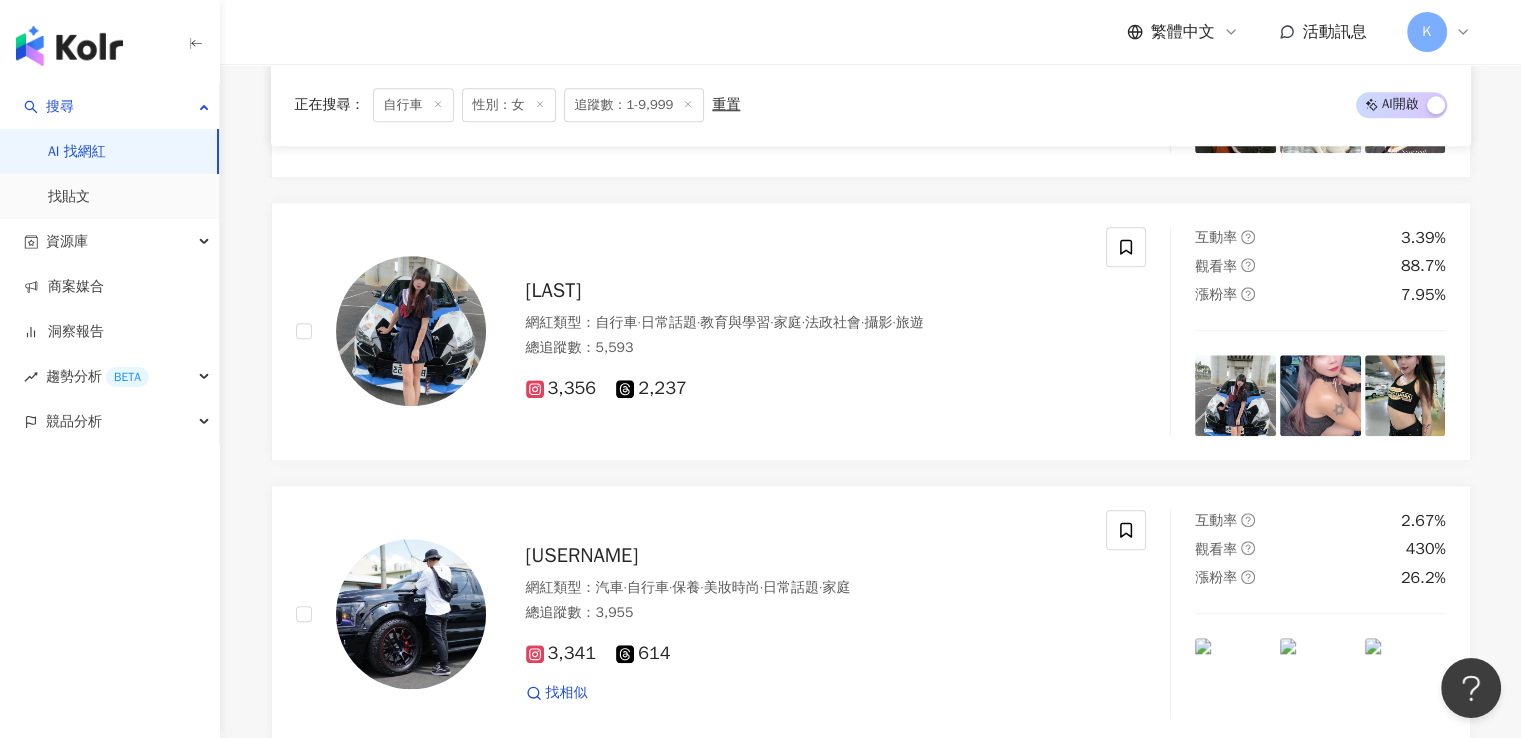 scroll, scrollTop: 3920, scrollLeft: 0, axis: vertical 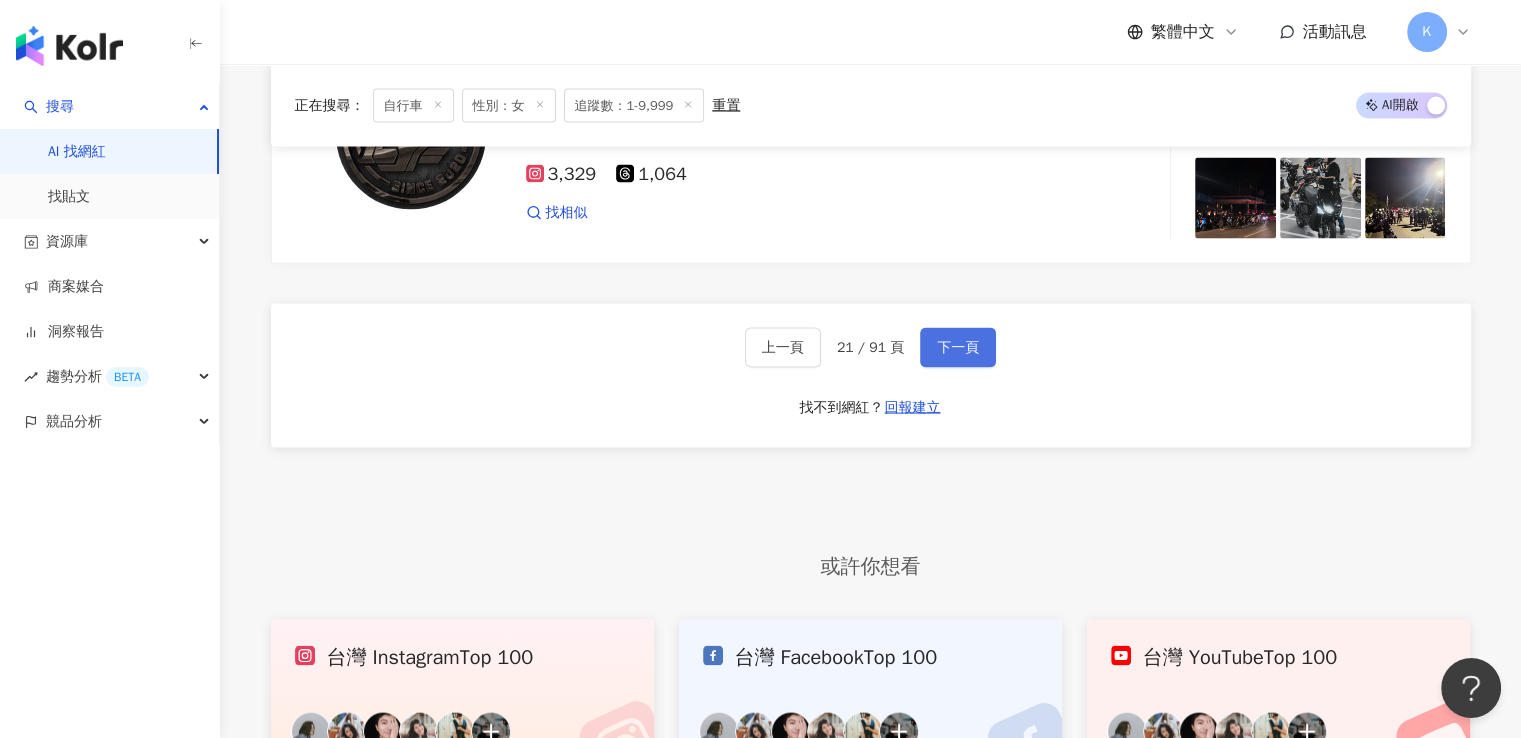 click on "下一頁" at bounding box center [958, 348] 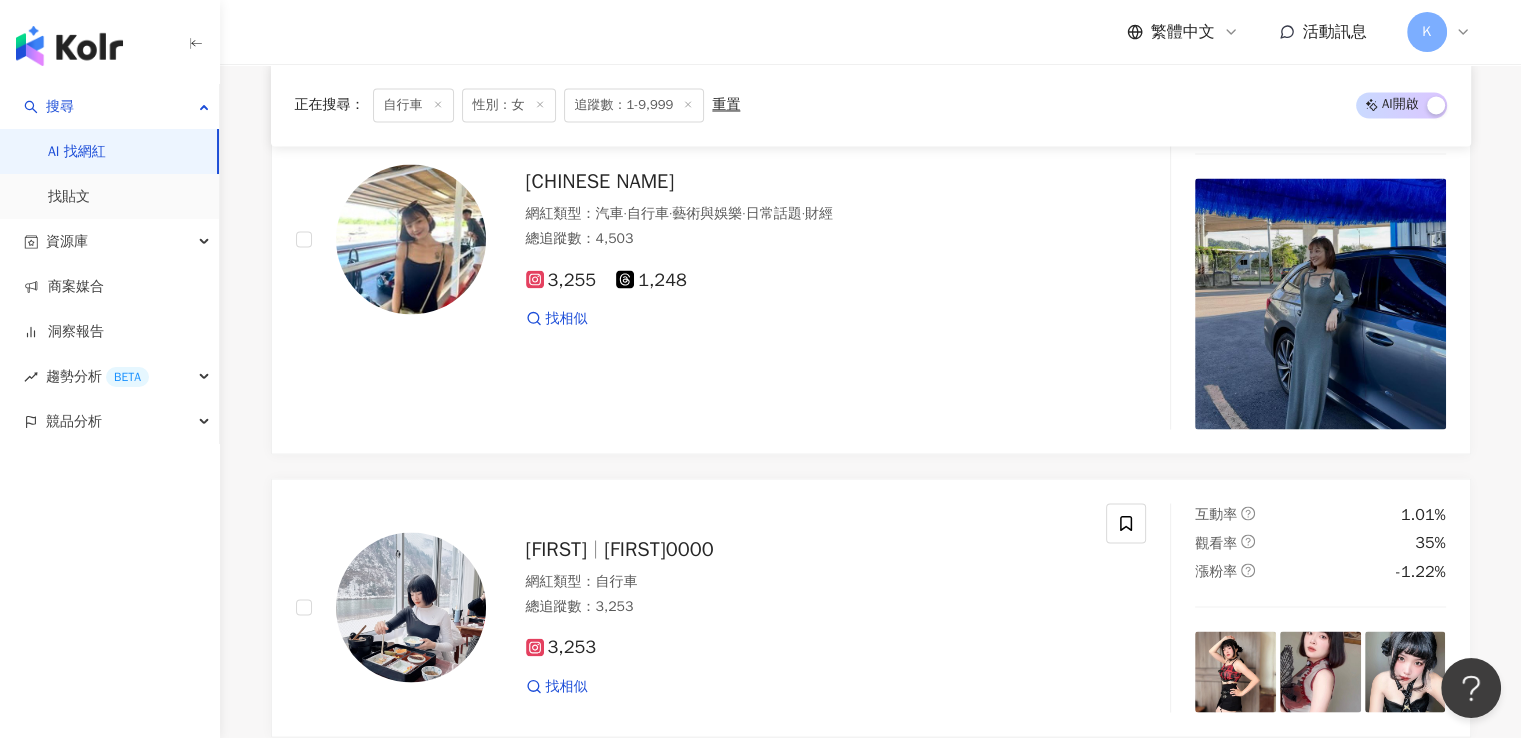 scroll, scrollTop: 3742, scrollLeft: 0, axis: vertical 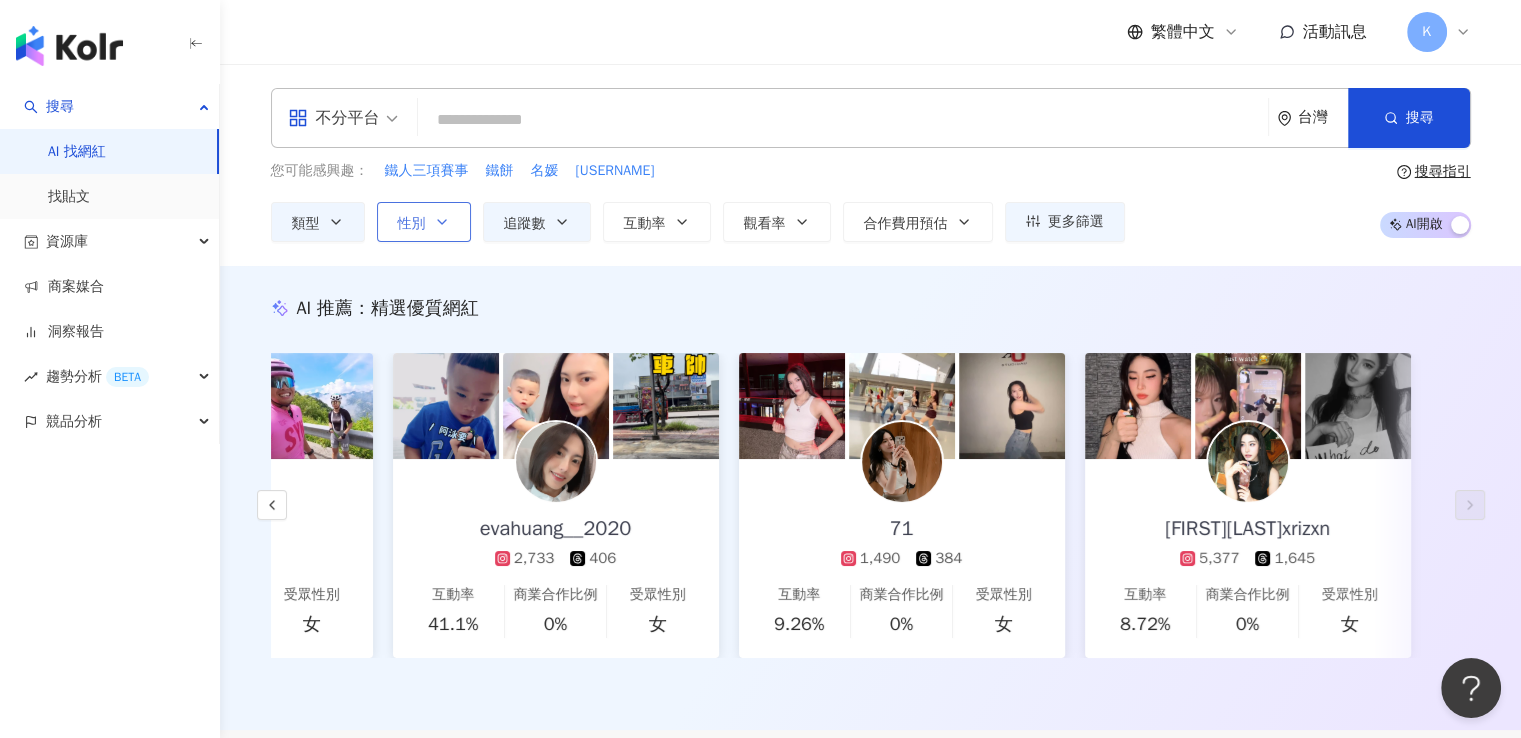 click on "性別" at bounding box center [424, 222] 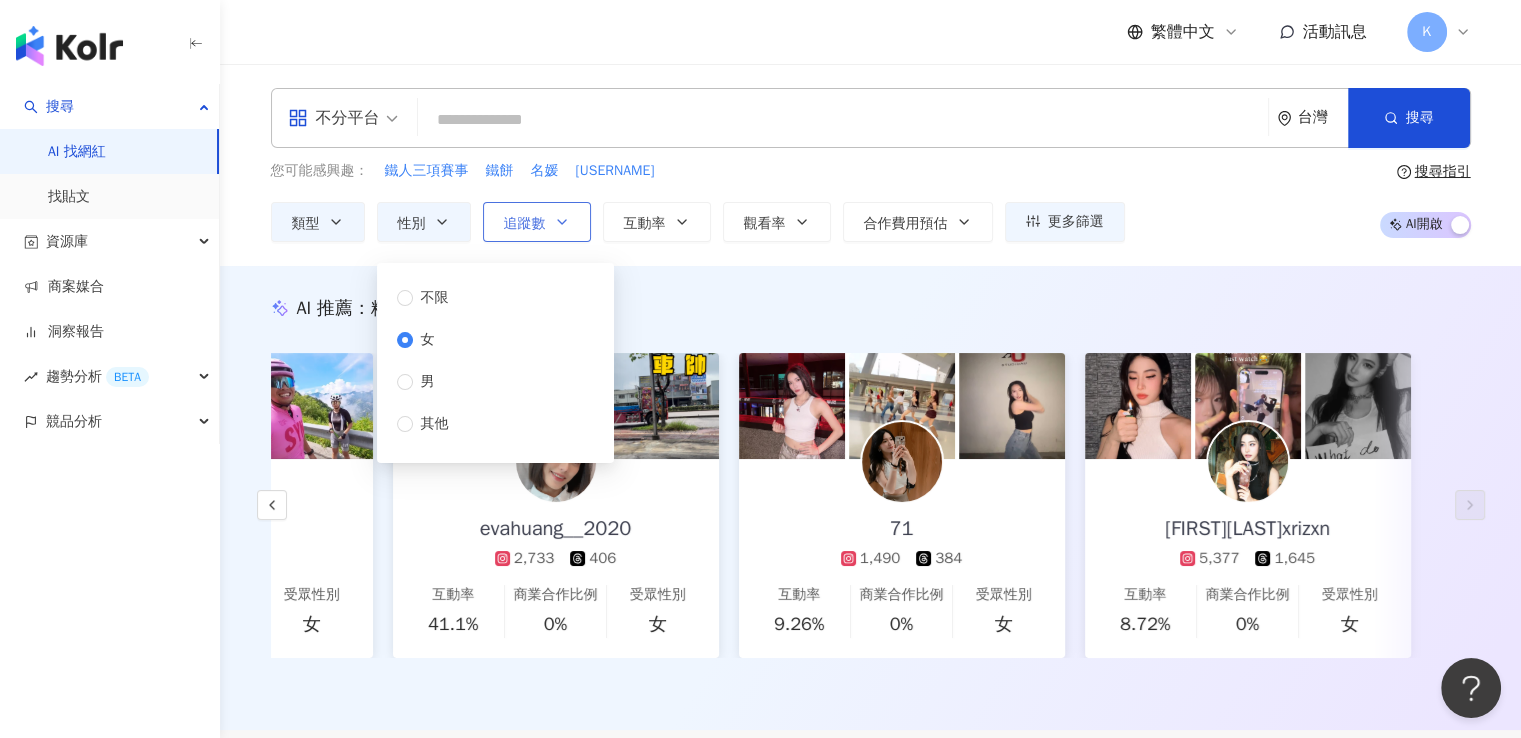 click on "追蹤數" at bounding box center (525, 224) 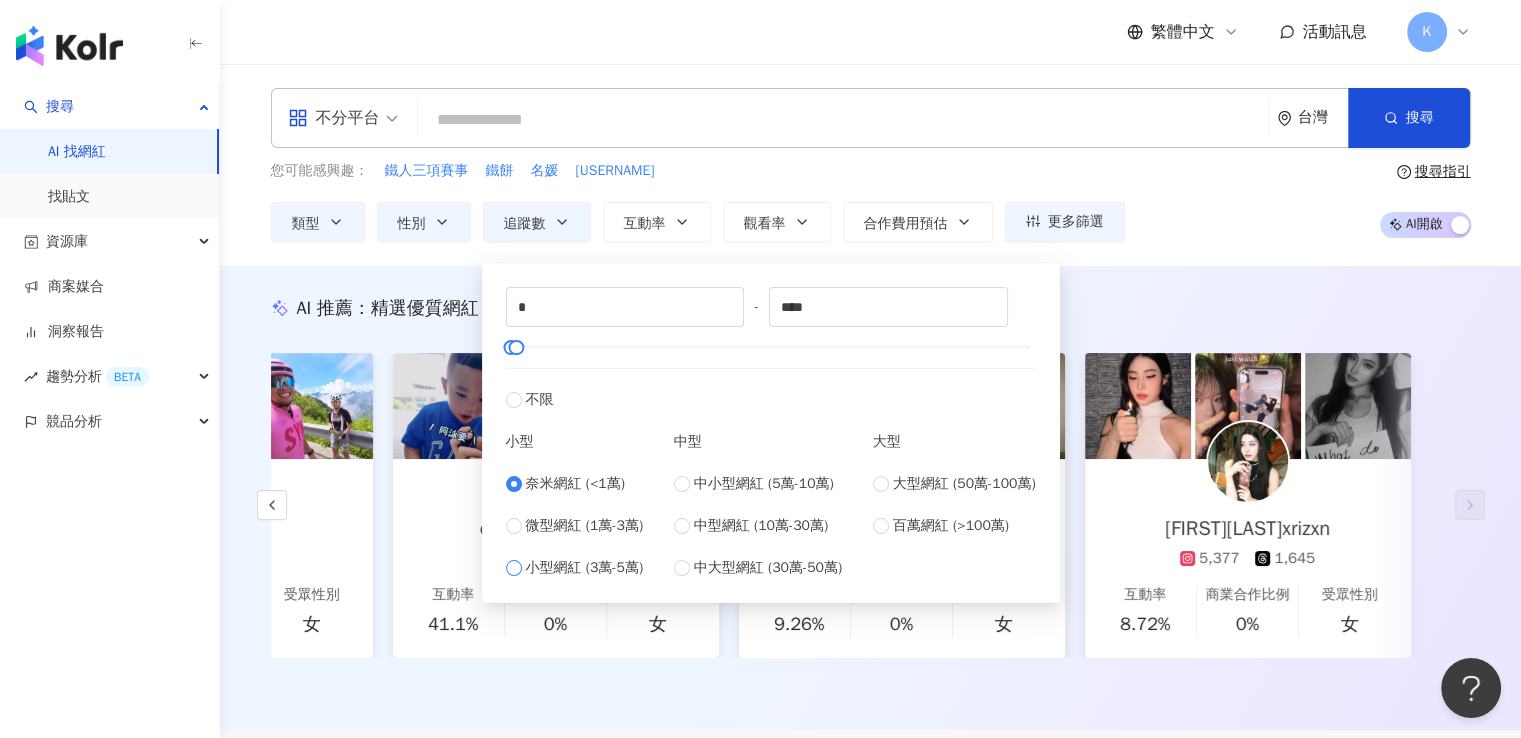 click on "小型網紅 (3萬-5萬)" at bounding box center (585, 568) 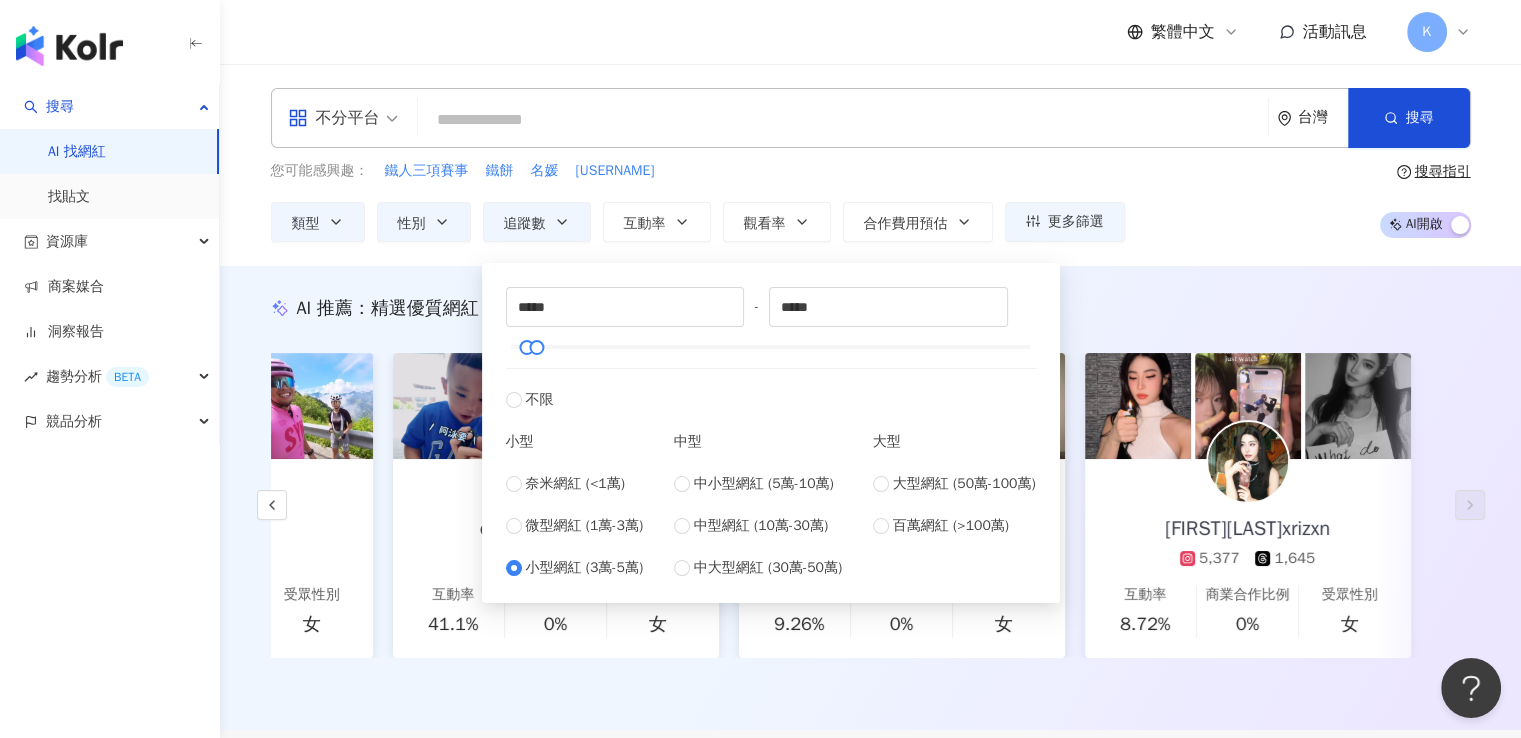 click on "AI 推薦 ： 精選優質網紅 璇 5,114 835 互動率 65% 商業合作比例 5.26% 受眾性別 女 evahuang__2020 2,733 406 互動率 41.1% 商業合作比例 0% 受眾性別 女 71 1,490 384 互動率 9.26% 商業合作比例 0% 受眾性別 女 mistylinahxrizxn 5,377 1,645 互動率 8.72% 商業合作比例 0% 受眾性別 女 對您有幫助嗎？" at bounding box center [870, 498] 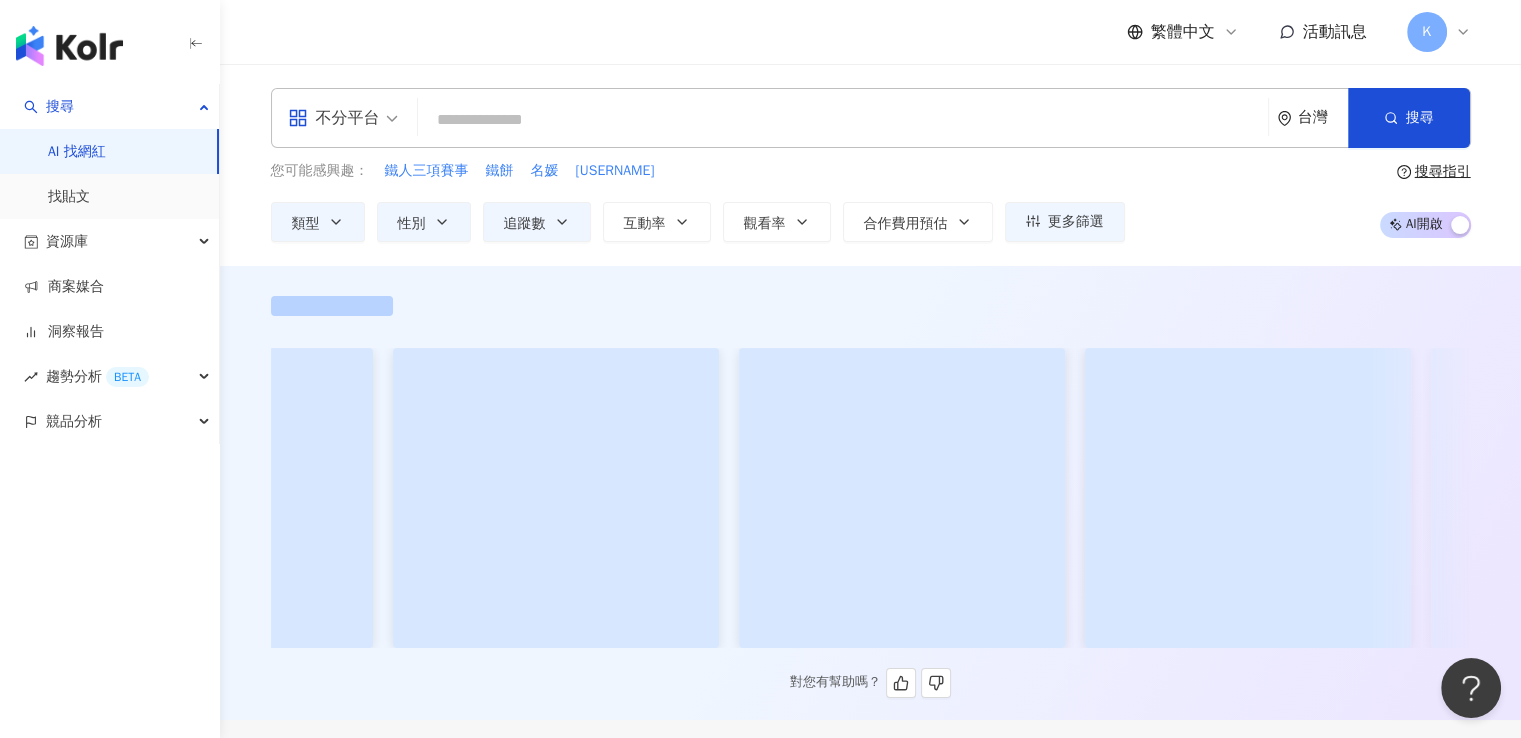 scroll, scrollTop: 129, scrollLeft: 0, axis: vertical 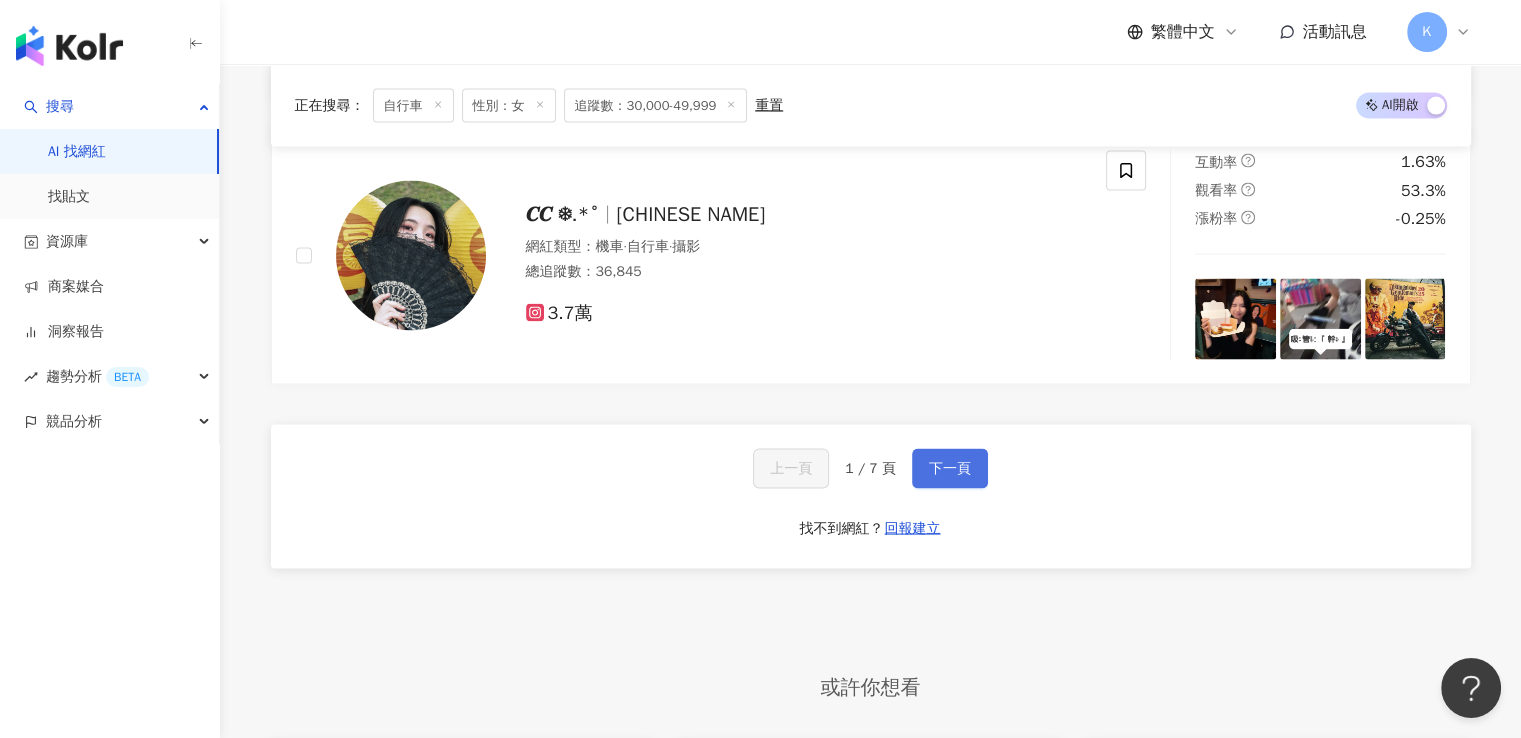 click on "下一頁" at bounding box center (950, 468) 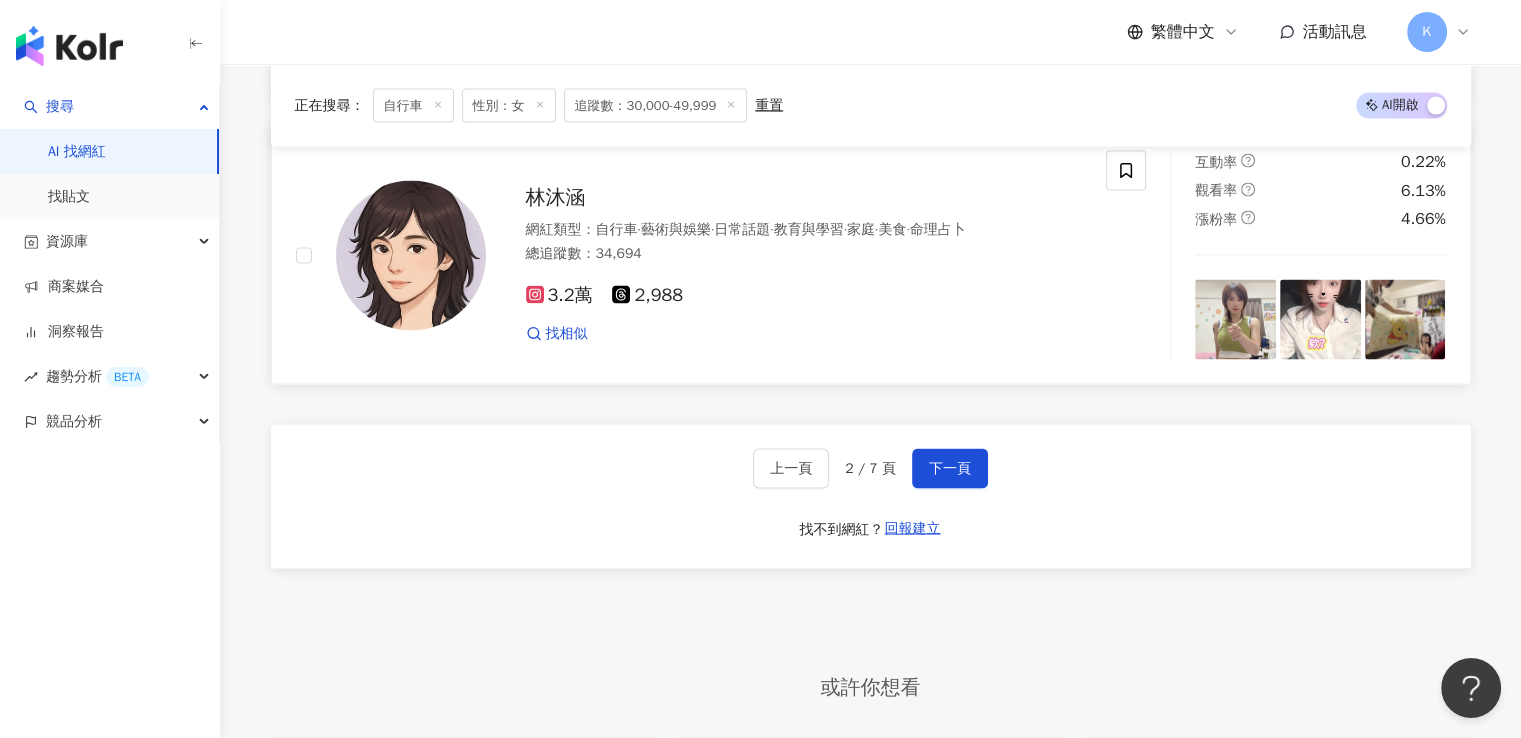 scroll, scrollTop: 3557, scrollLeft: 0, axis: vertical 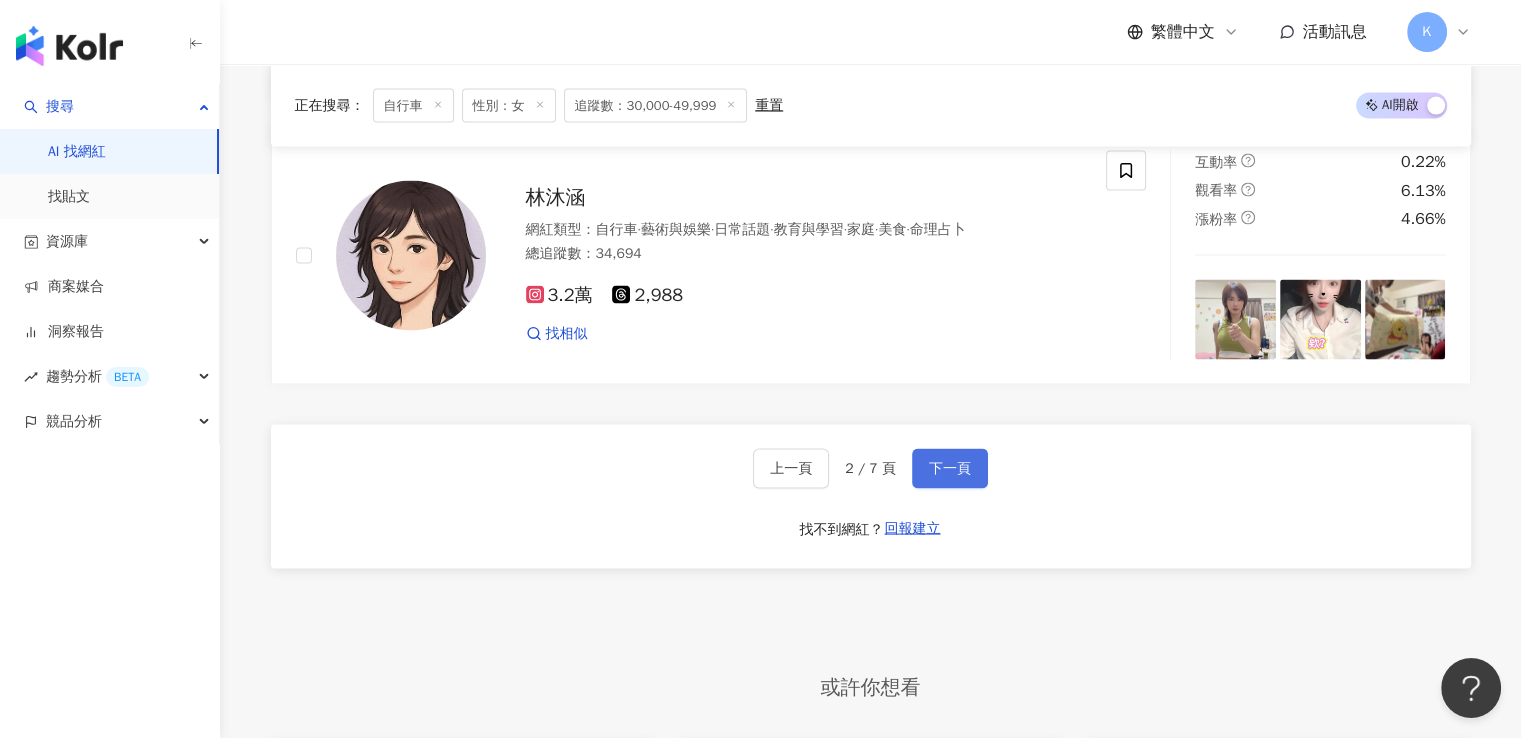click on "下一頁" at bounding box center [950, 469] 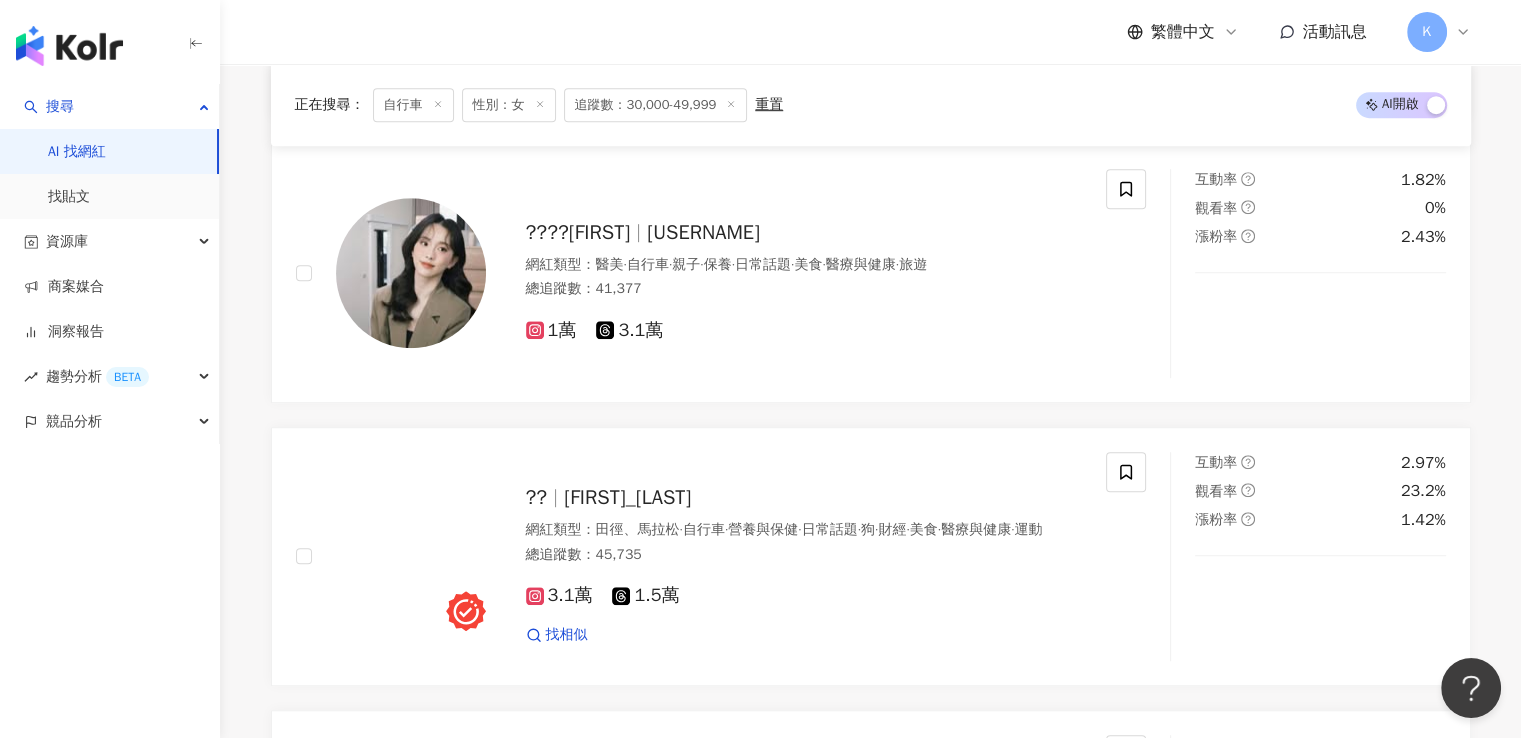 scroll, scrollTop: 1269, scrollLeft: 0, axis: vertical 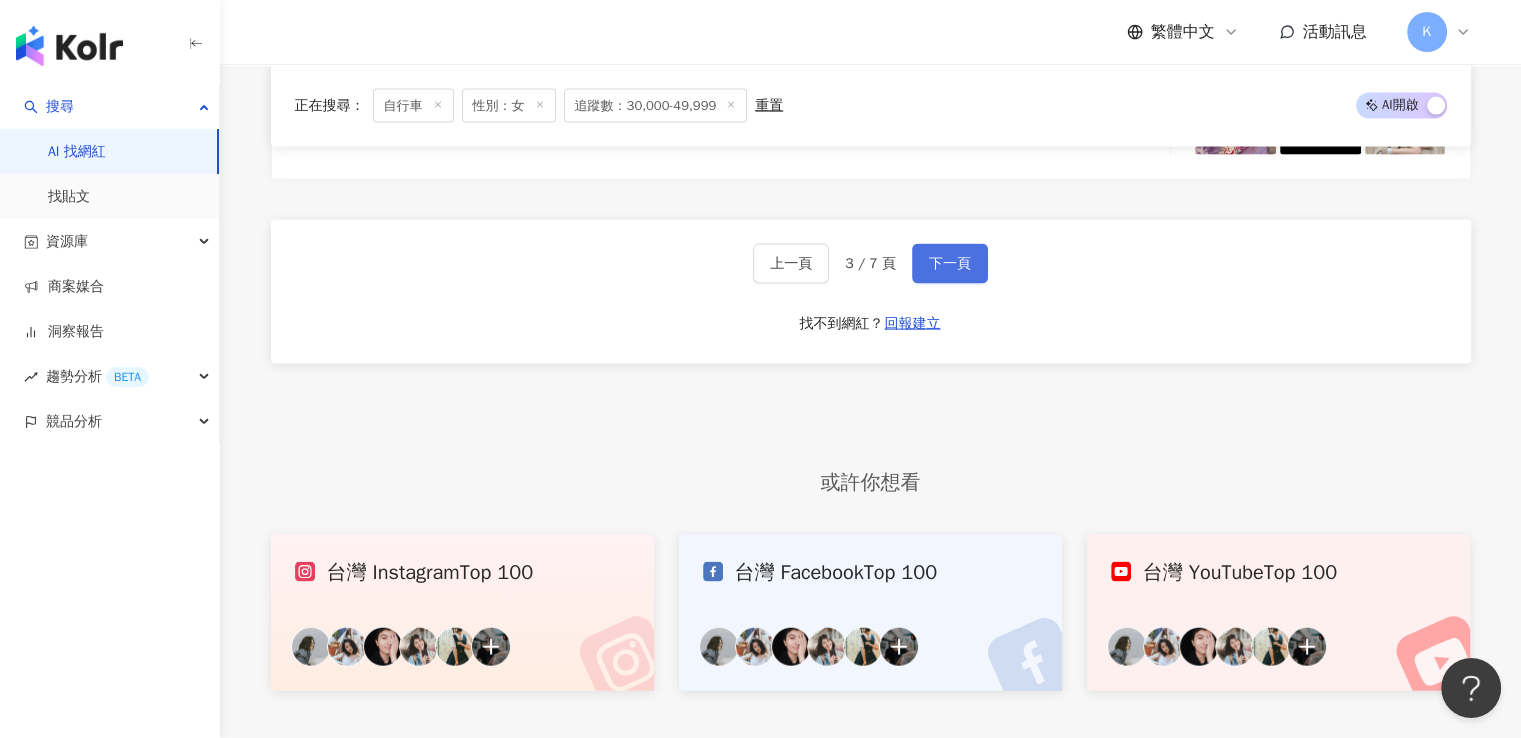 click on "下一頁" at bounding box center [950, 264] 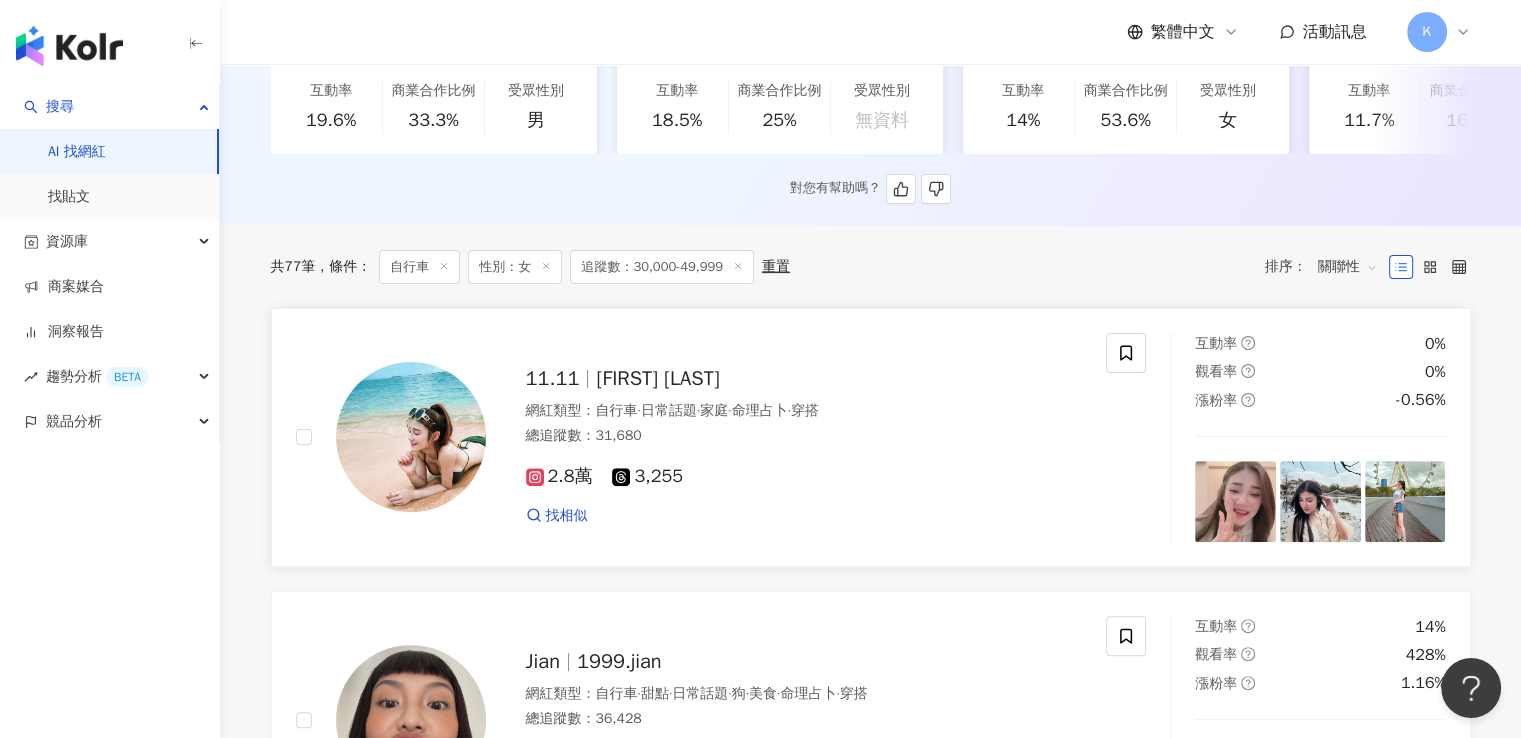 scroll, scrollTop: 804, scrollLeft: 0, axis: vertical 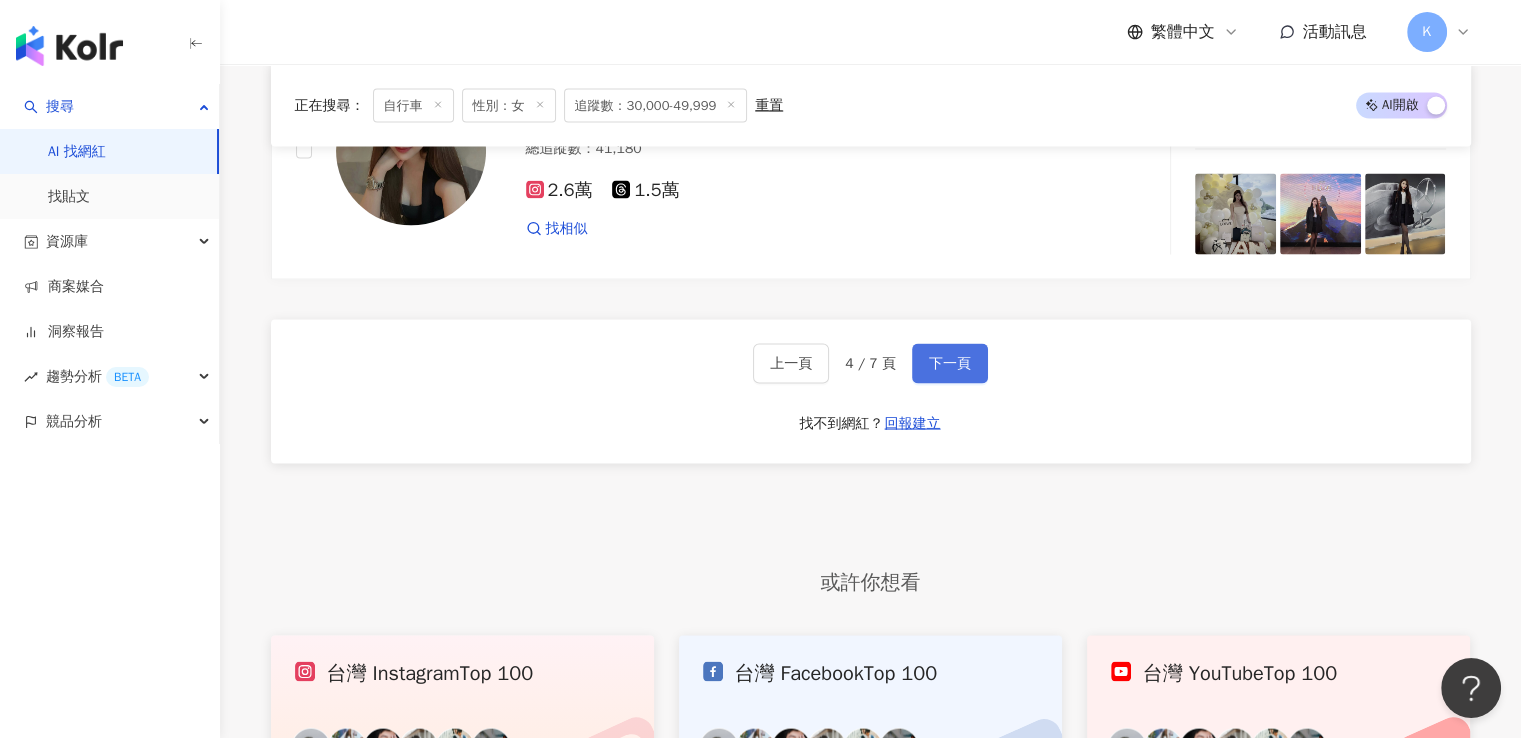 click on "下一頁" at bounding box center [950, 364] 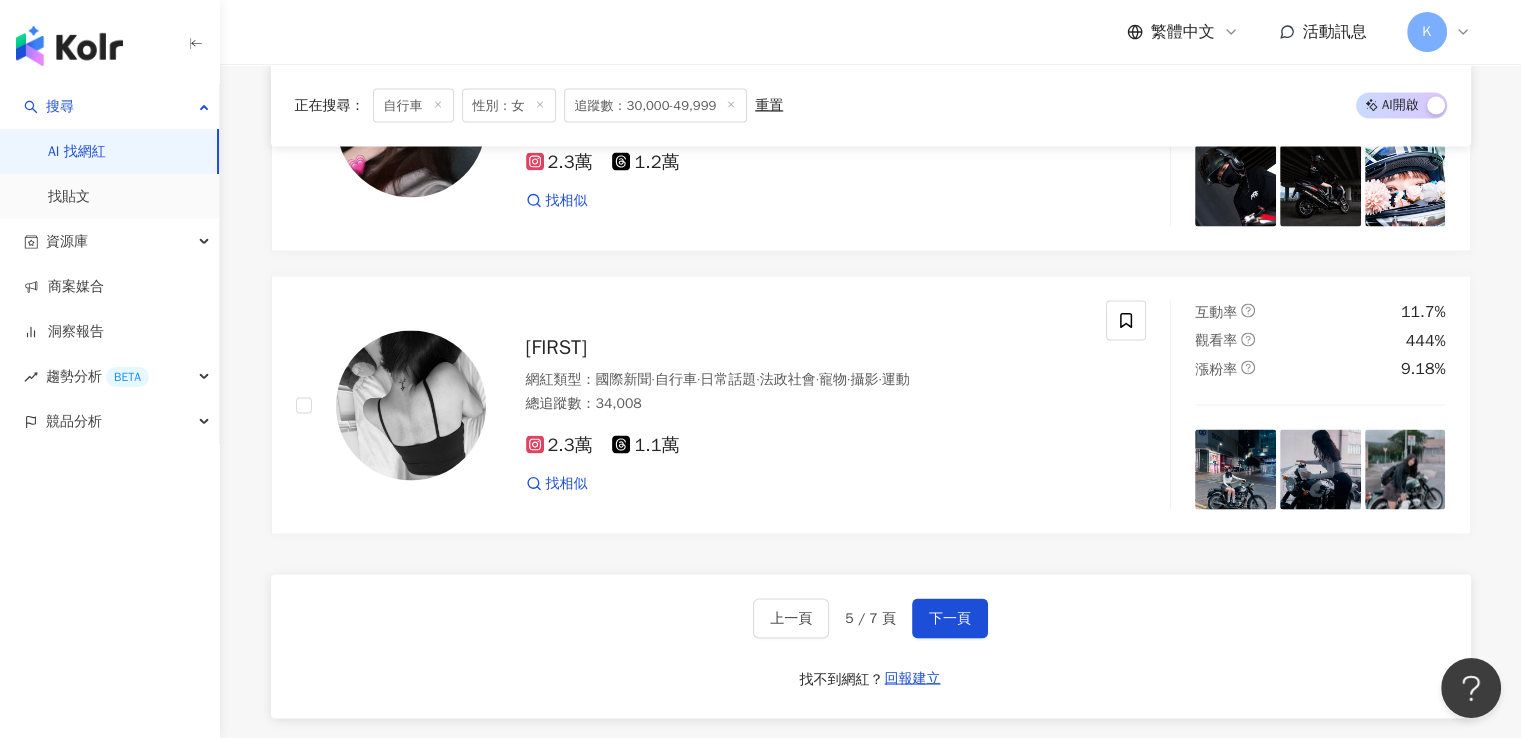 scroll, scrollTop: 3962, scrollLeft: 0, axis: vertical 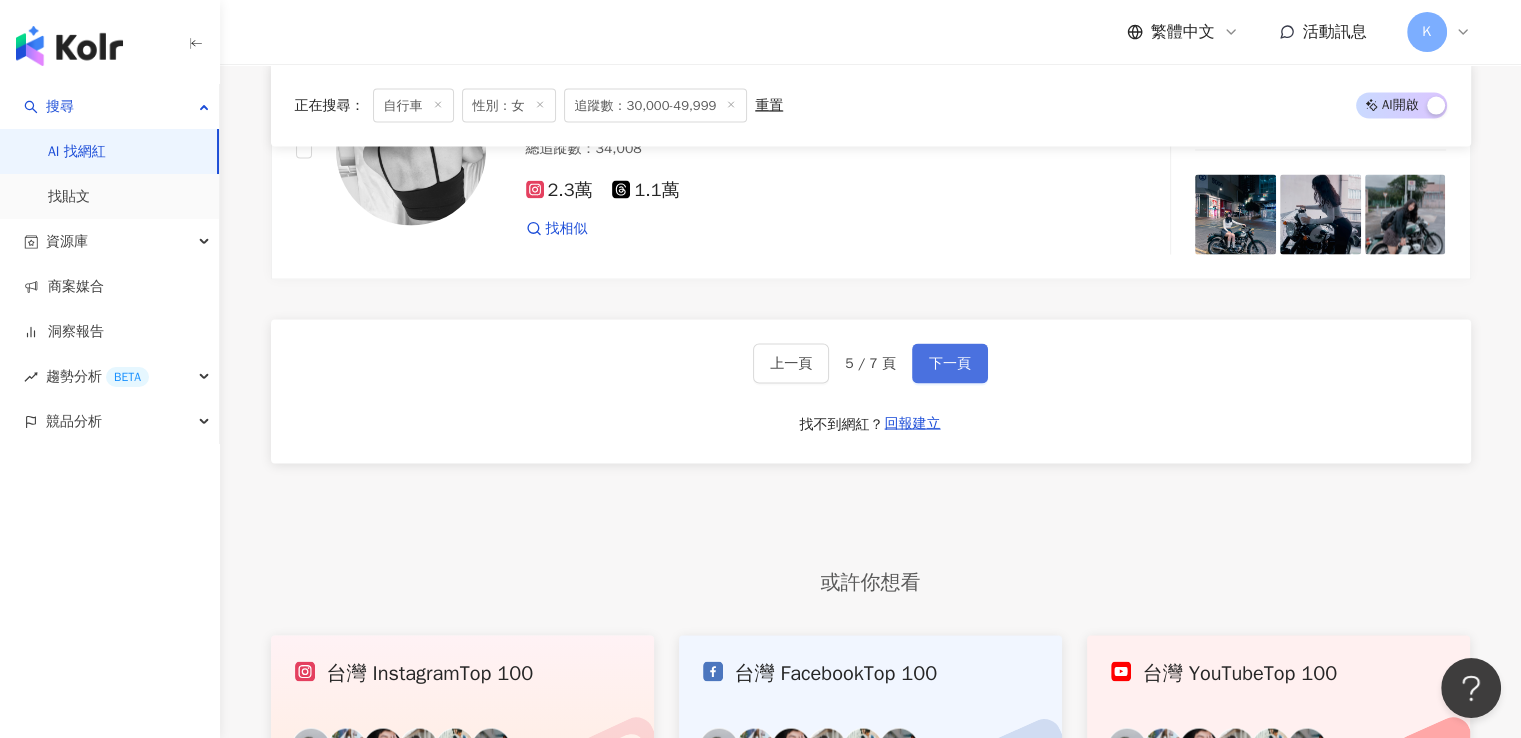 click on "下一頁" at bounding box center (950, 364) 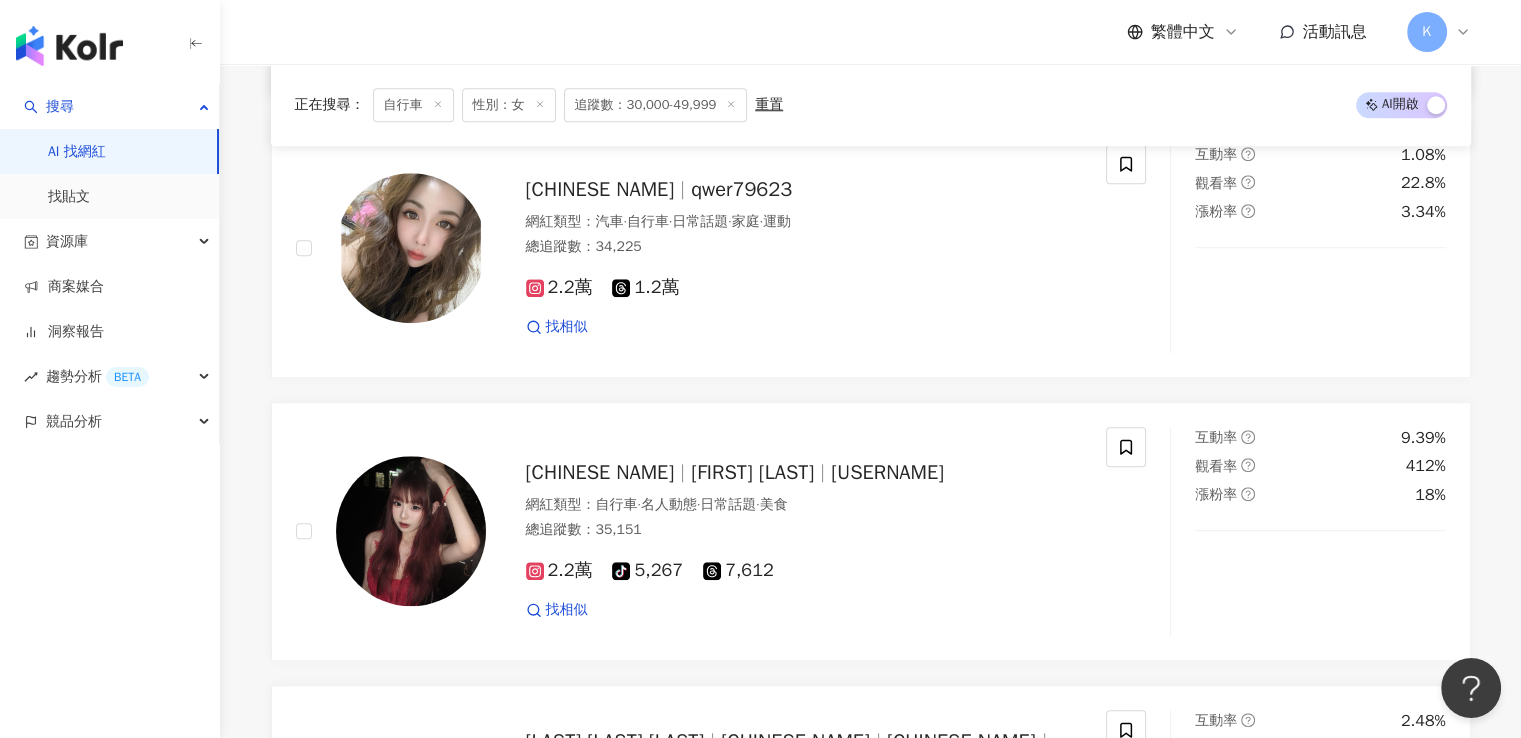 scroll, scrollTop: 1526, scrollLeft: 0, axis: vertical 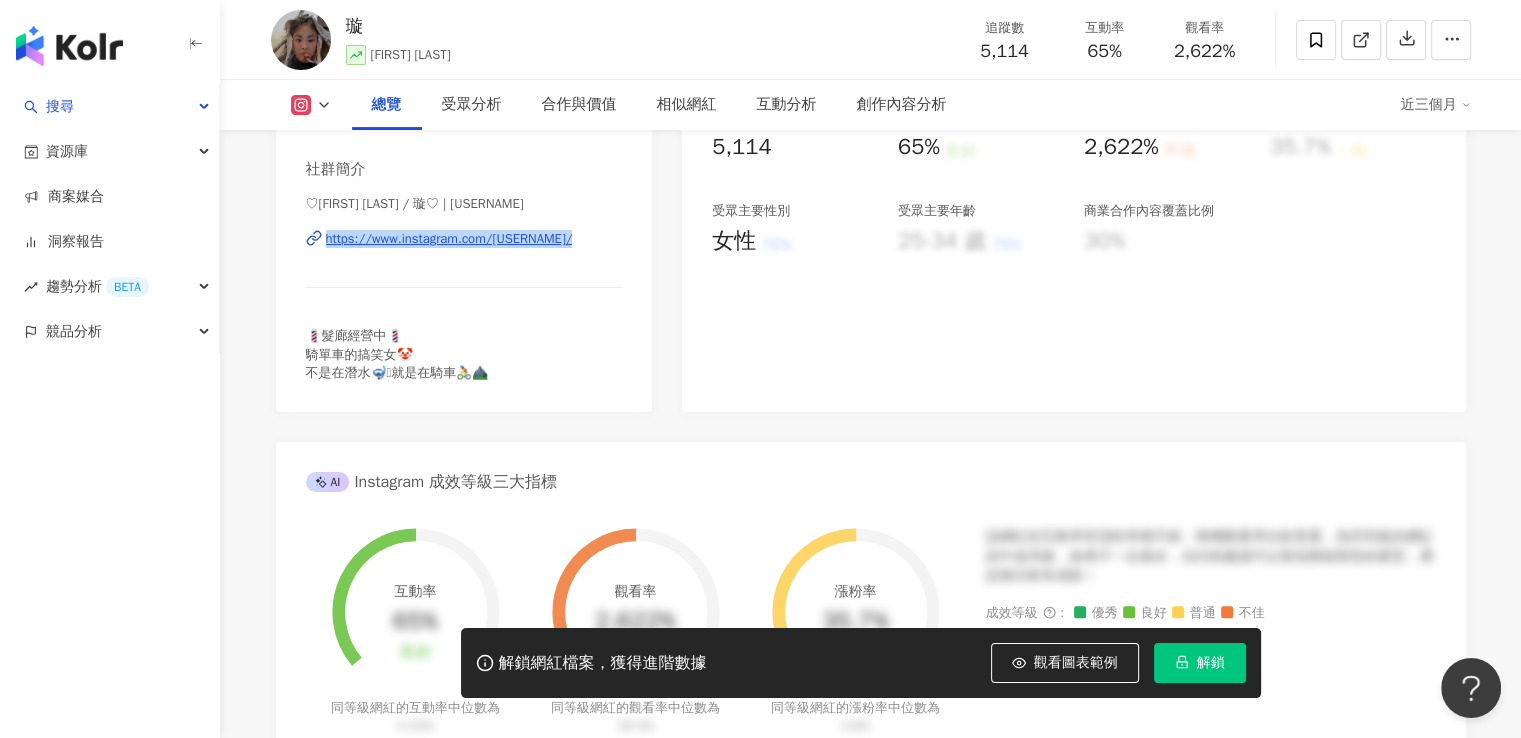 drag, startPoint x: 586, startPoint y: 269, endPoint x: 309, endPoint y: 260, distance: 277.14618 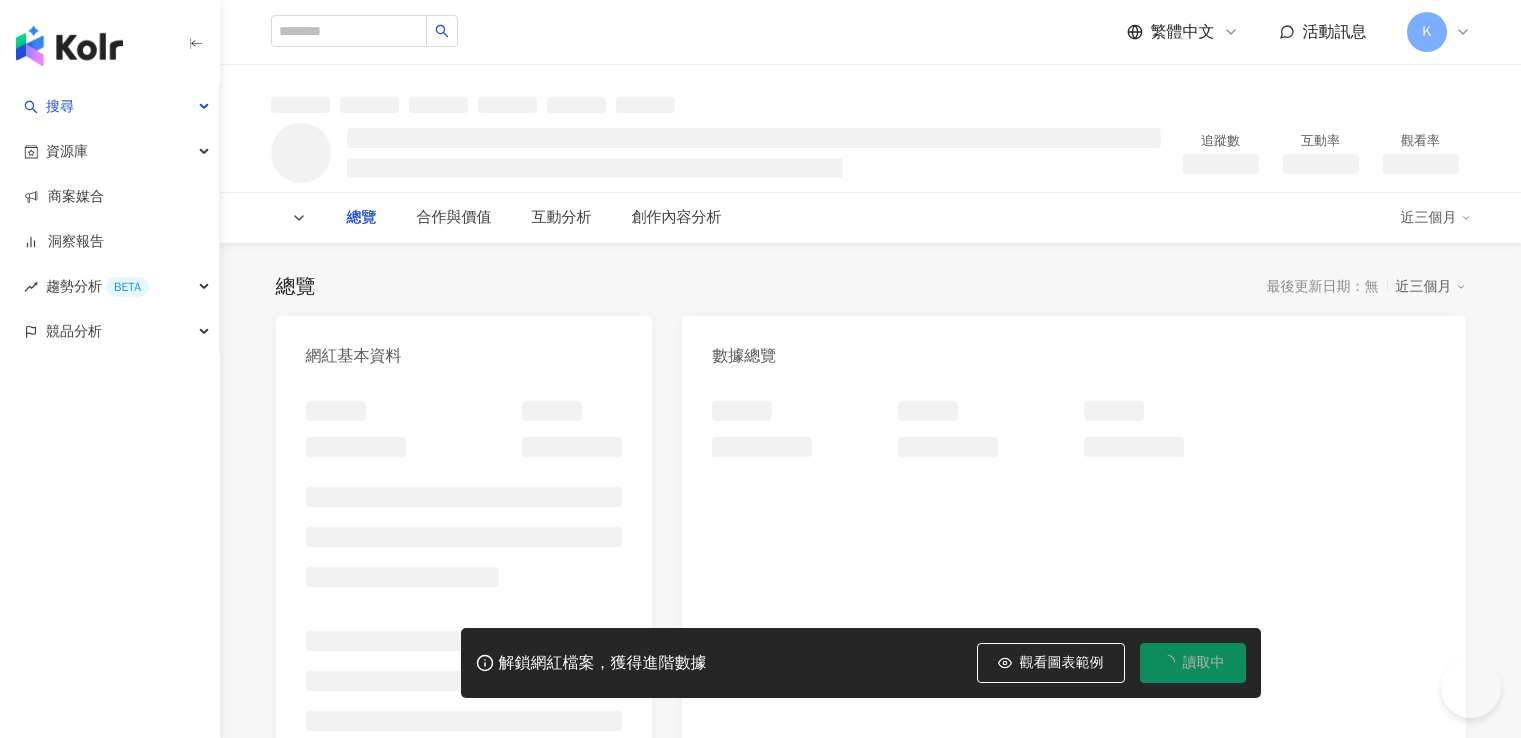 scroll, scrollTop: 0, scrollLeft: 0, axis: both 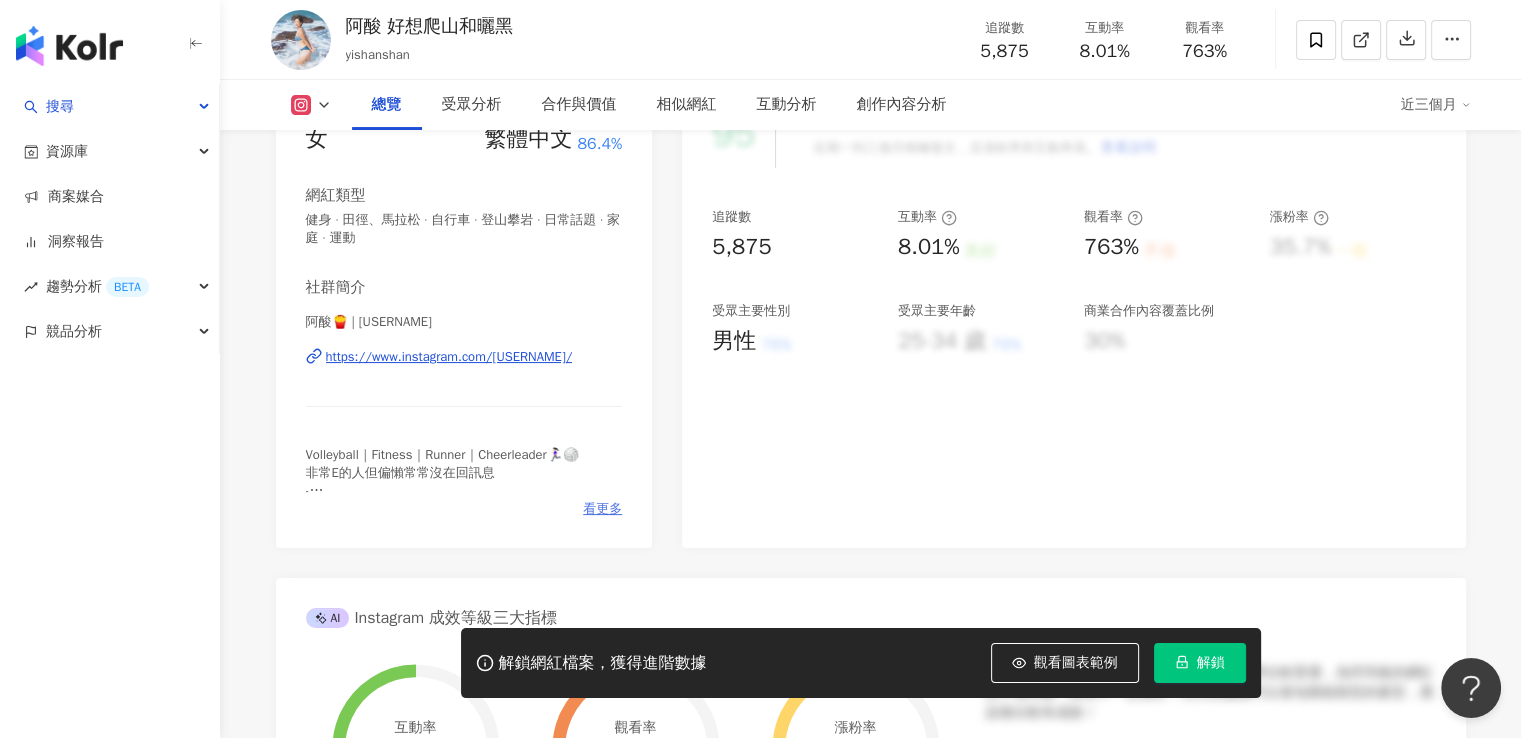 click on "看更多" at bounding box center [602, 509] 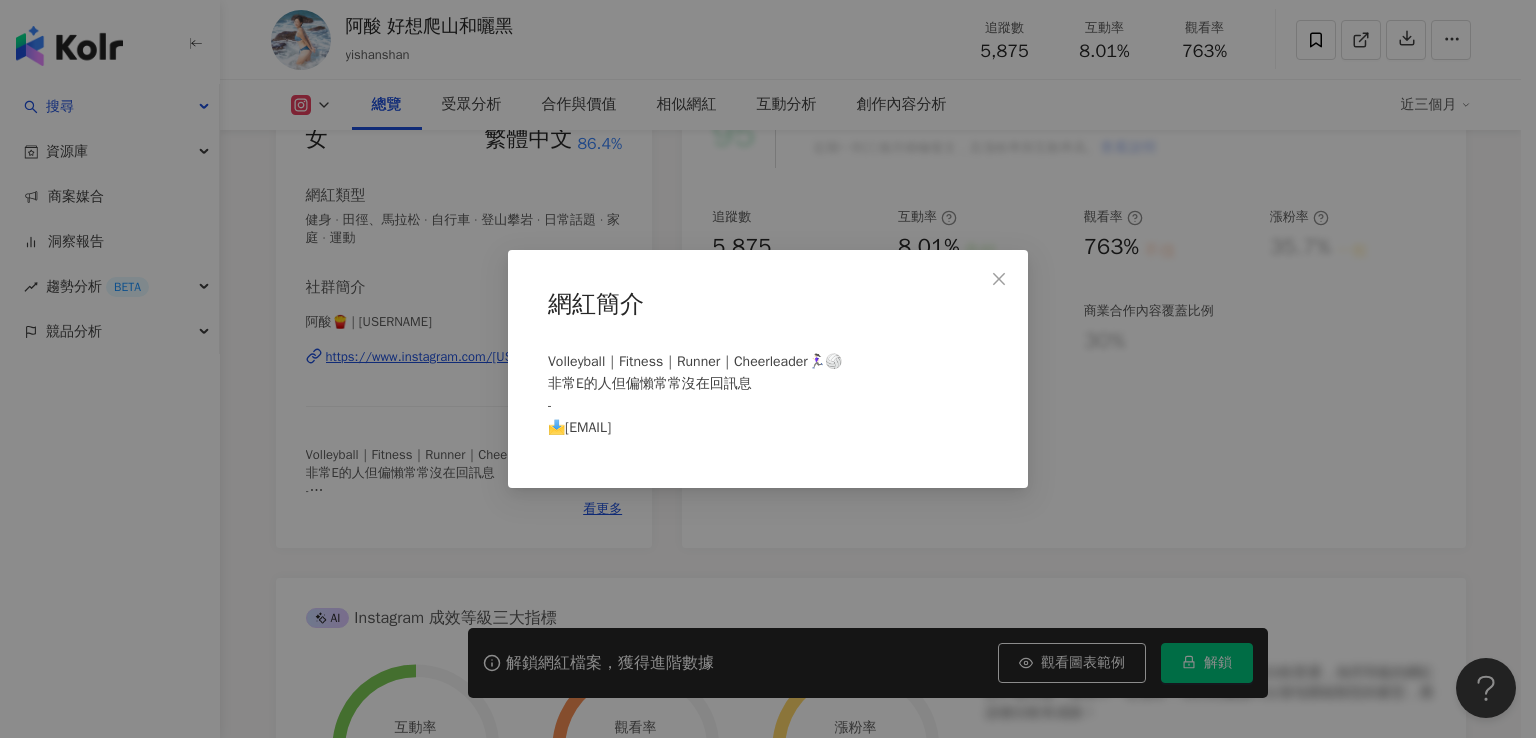 click on "網紅簡介 Volleyball｜Fitness｜Runner｜Cheerleader🏃🏻‍♀️🏐
非常E的人但偏懶常常沒在回訊息
-
📩sunny8833@gmail.com" at bounding box center [768, 369] 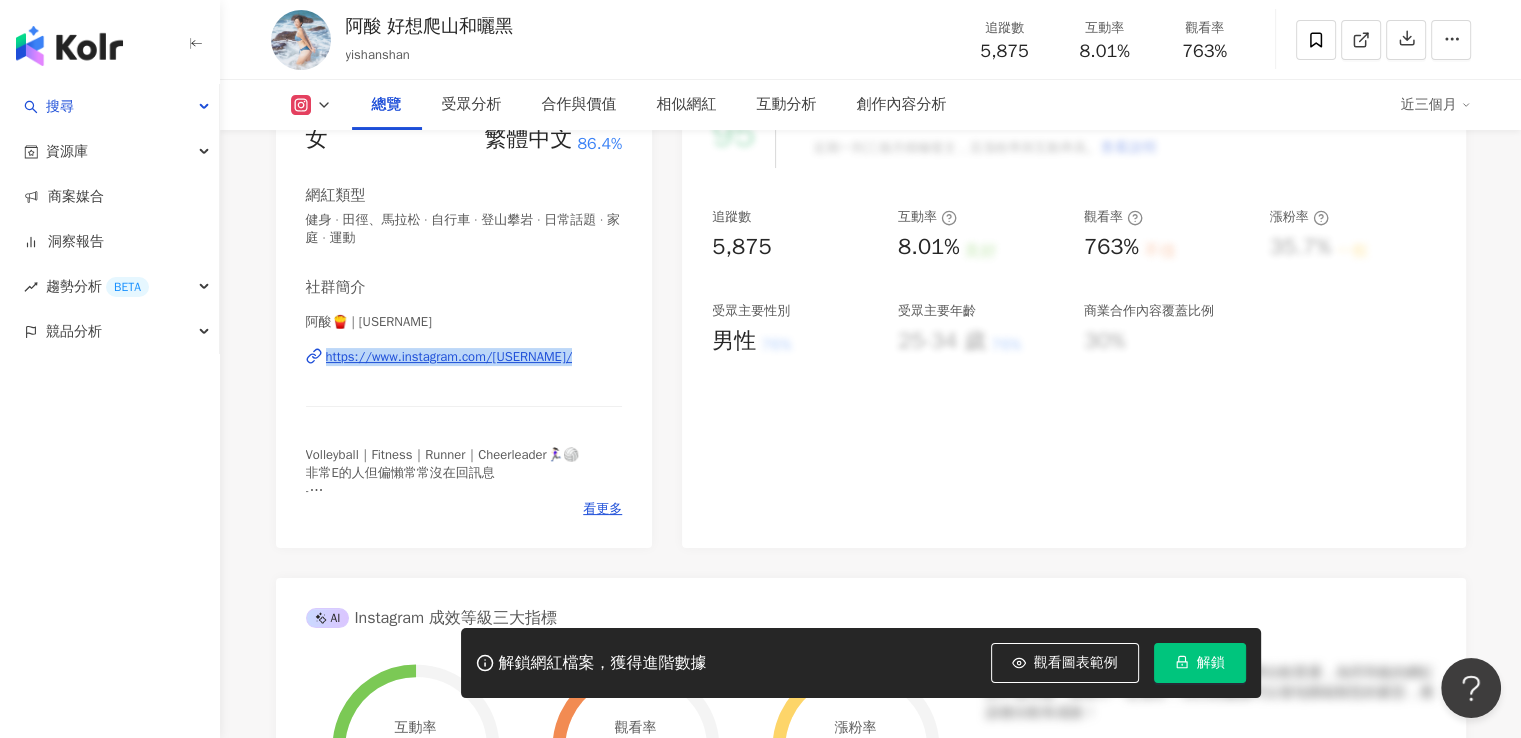 drag, startPoint x: 612, startPoint y: 386, endPoint x: 256, endPoint y: 377, distance: 356.11374 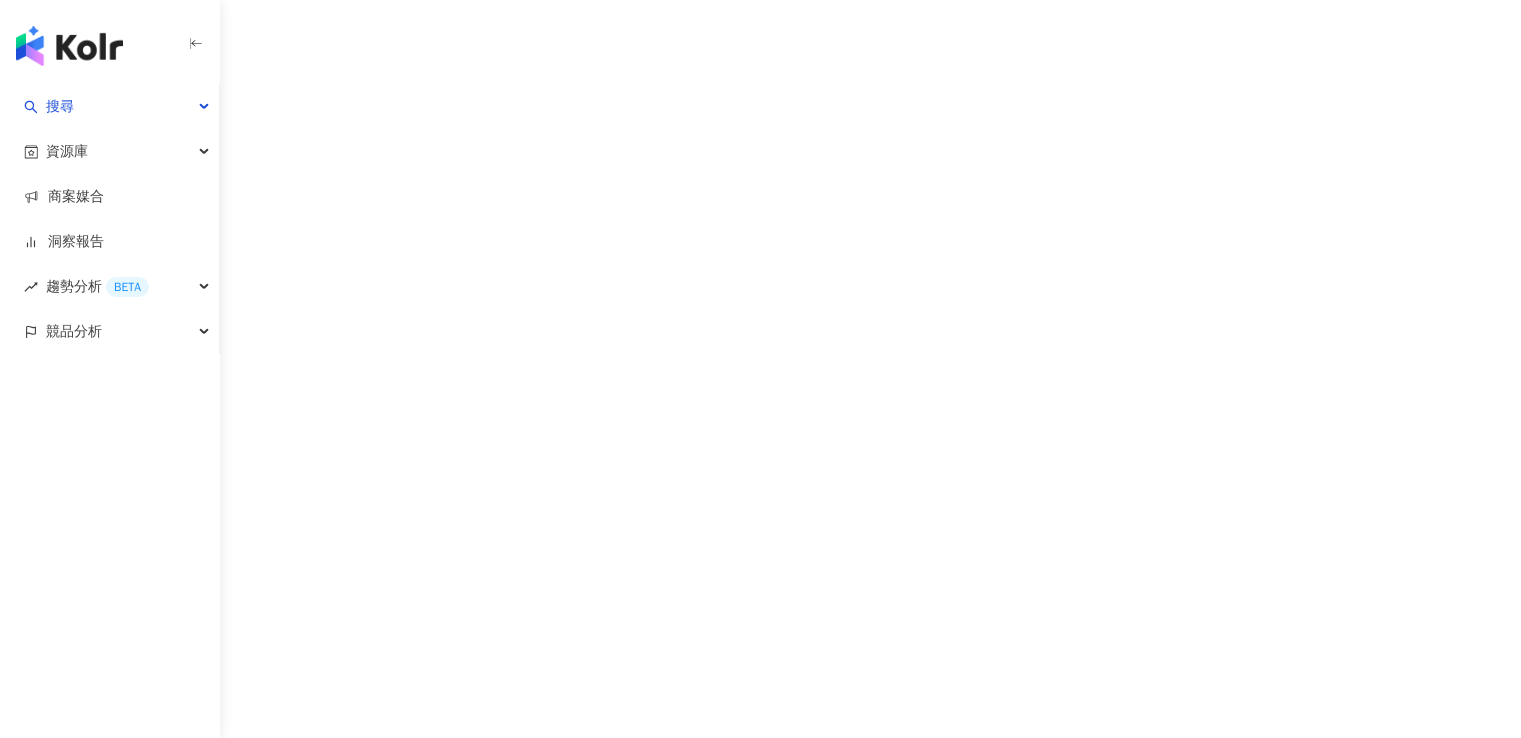 scroll, scrollTop: 0, scrollLeft: 0, axis: both 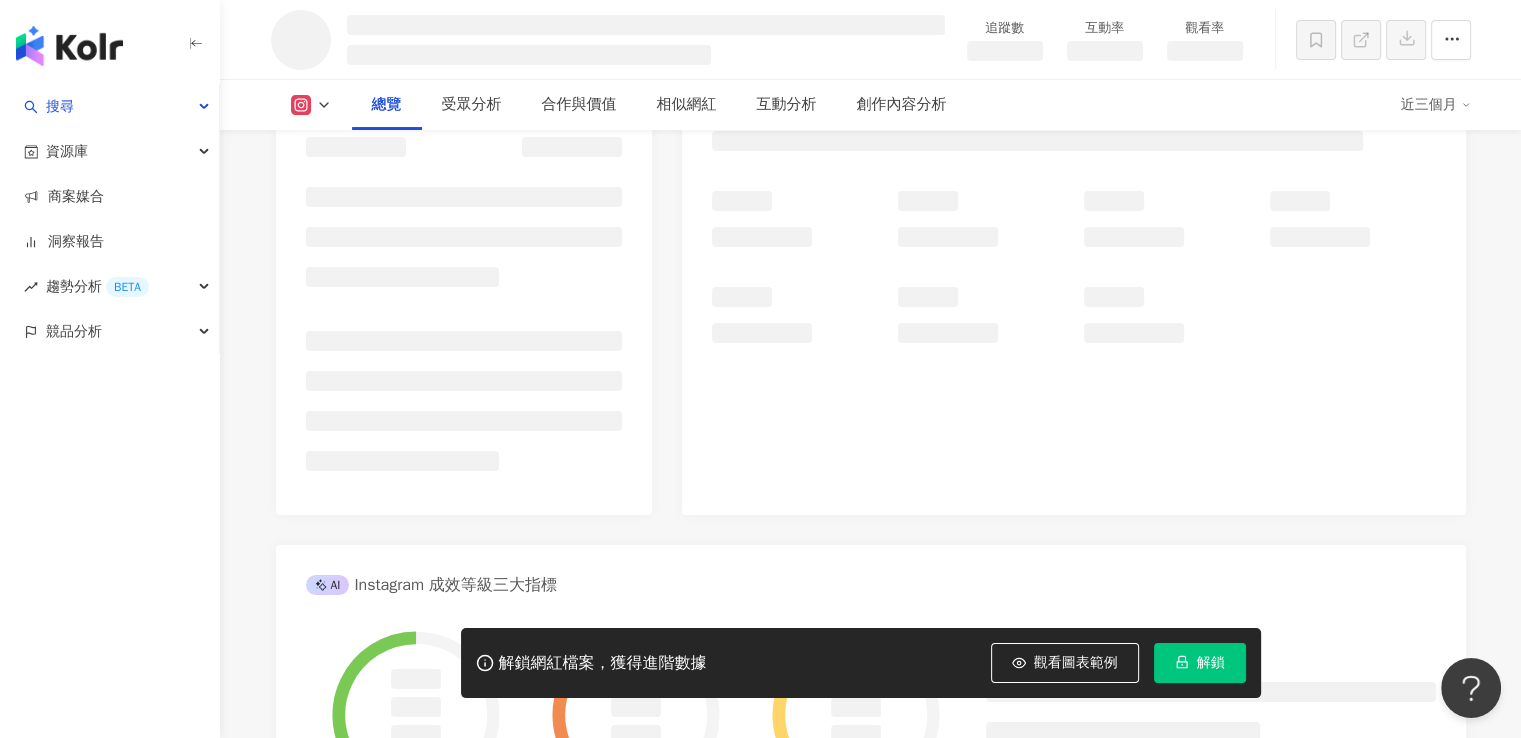 click at bounding box center [464, 298] 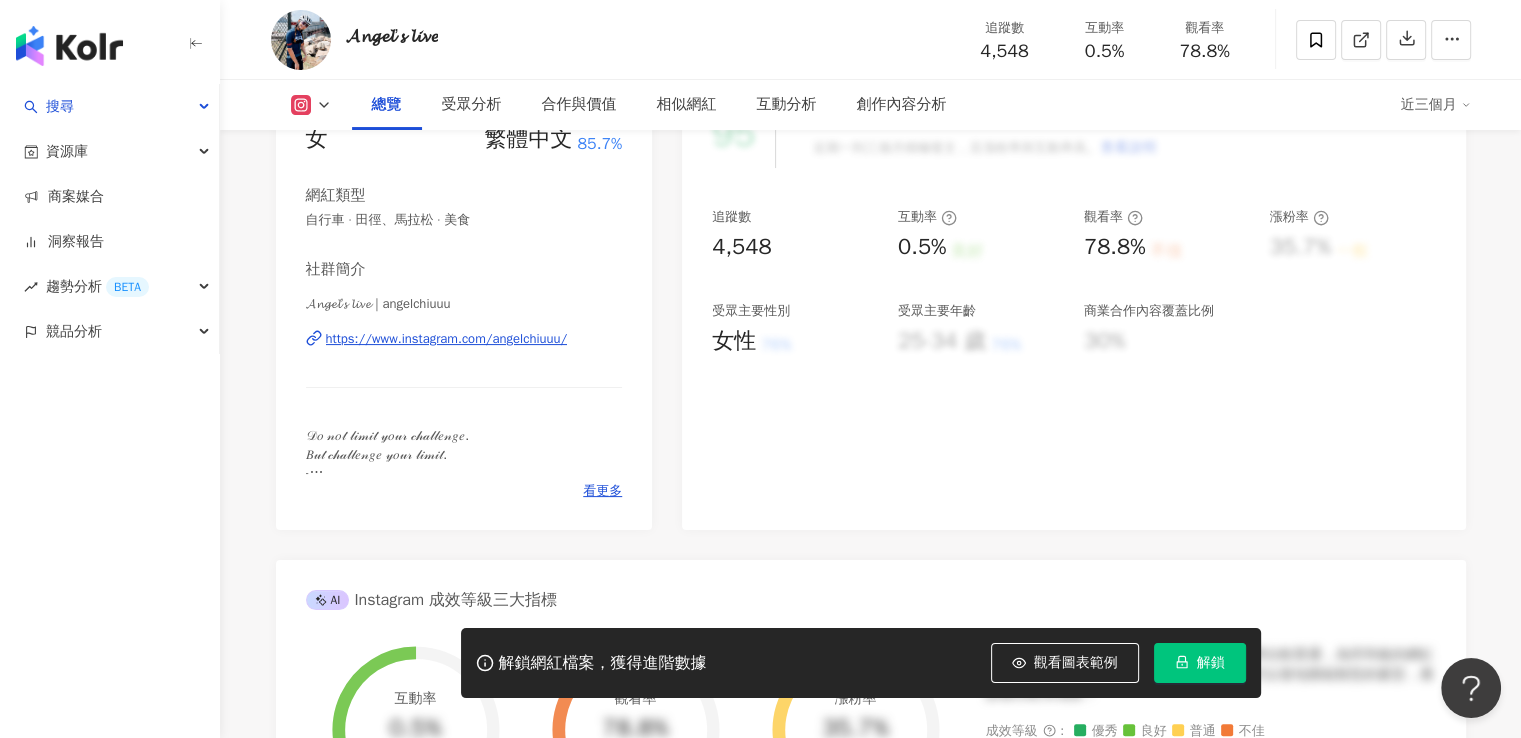 click on "https://www.instagram.com/angelchiuuu/" at bounding box center [464, 339] 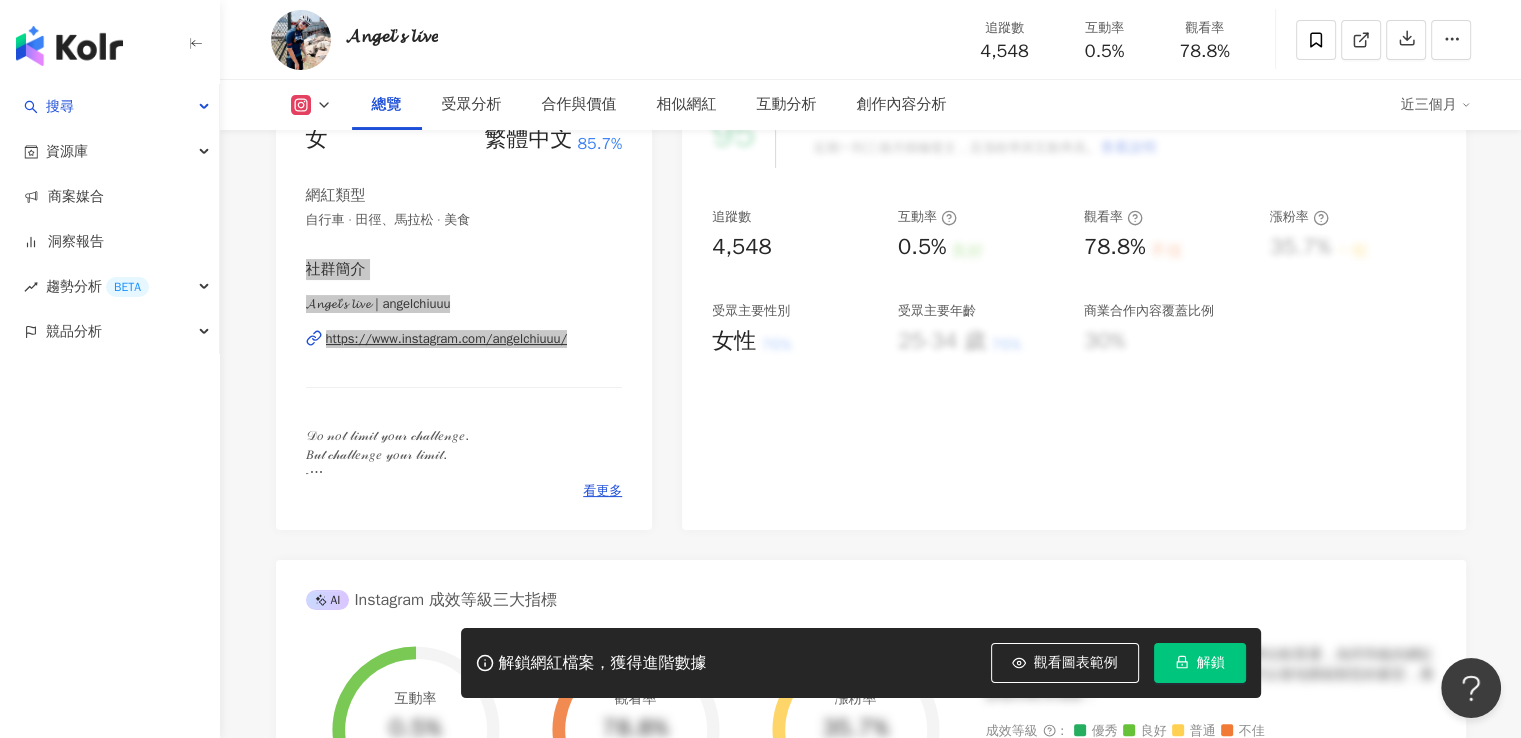 scroll, scrollTop: 100, scrollLeft: 0, axis: vertical 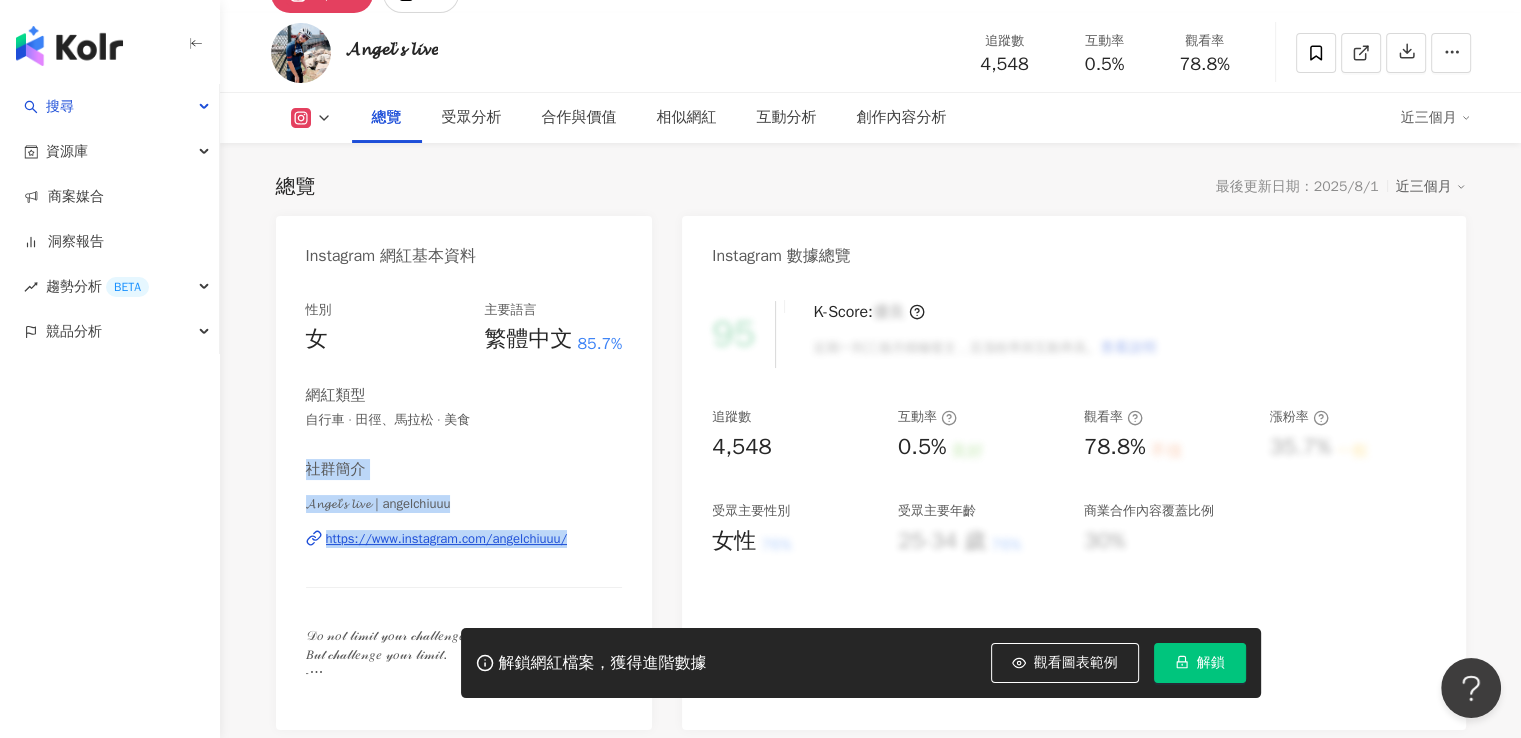 click on "Instagram 網紅基本資料 性別   女 主要語言   繁體中文 85.7% 網紅類型 自行車 · 田徑、馬拉松 · 美食 社群簡介 𝓐𝓷𝓰𝓮𝓵’𝓼   𝓵𝓲𝓿𝓮 | angelchiuuu https://www.instagram.com/angelchiuuu/ 𝒟𝑜 𝓃𝑜𝓉 𝓁𝒾𝓂𝒾𝓉 𝓎𝑜𝓊𝓇 𝒸𝒽𝒶𝓁𝓁𝑒𝓃𝑔𝑒.
𝐵𝓊𝓉 𝒸𝒽𝒶𝓁𝓁𝑒𝓃𝑔𝑒 𝓎𝑜𝓊𝓇 𝓁𝒾𝓂𝒾𝓉.
-
🎓：SCU MBA
💼： @maxwaycycles
☕️： @project_c3_
🔗： @winsports_hk 看更多 Instagram 數據總覽 95 K-Score :   優良 近期一到三個月積極發文，且漲粉率與互動率高。 查看說明 追蹤數   4,548 互動率   0.5% 良好 觀看率   78.8% 不佳 漲粉率   35.7% 一般 受眾主要性別   女性 76% 受眾主要年齡   25-34 歲 76% 商業合作內容覆蓋比例   30% AI Instagram 成效等級三大指標 互動率 0.5% 良好 同等級網紅的互動率中位數為  0.19% 觀看率 78.8% 不佳 同等級網紅的觀看率中位數為  35.5%" at bounding box center [871, 966] 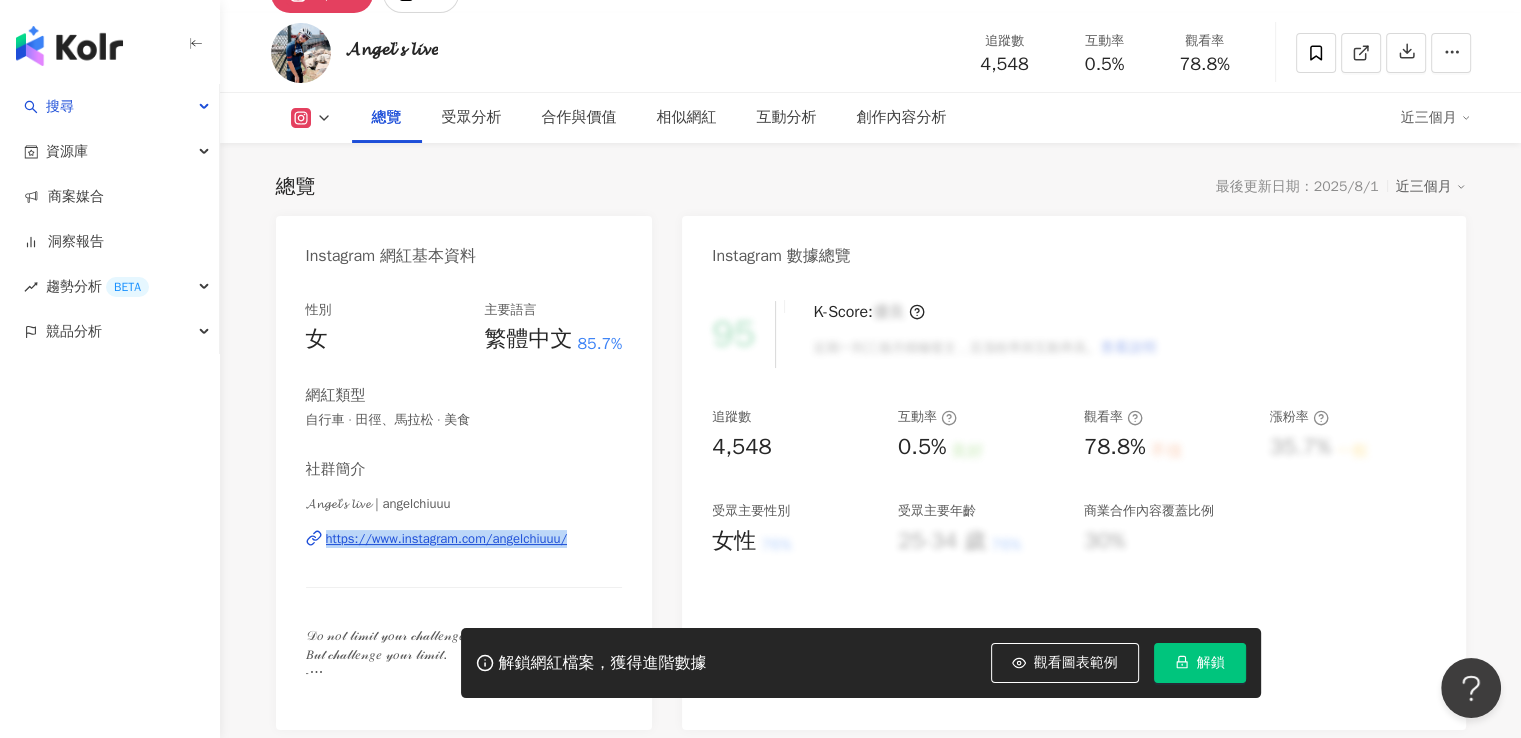 drag, startPoint x: 594, startPoint y: 560, endPoint x: 318, endPoint y: 561, distance: 276.0018 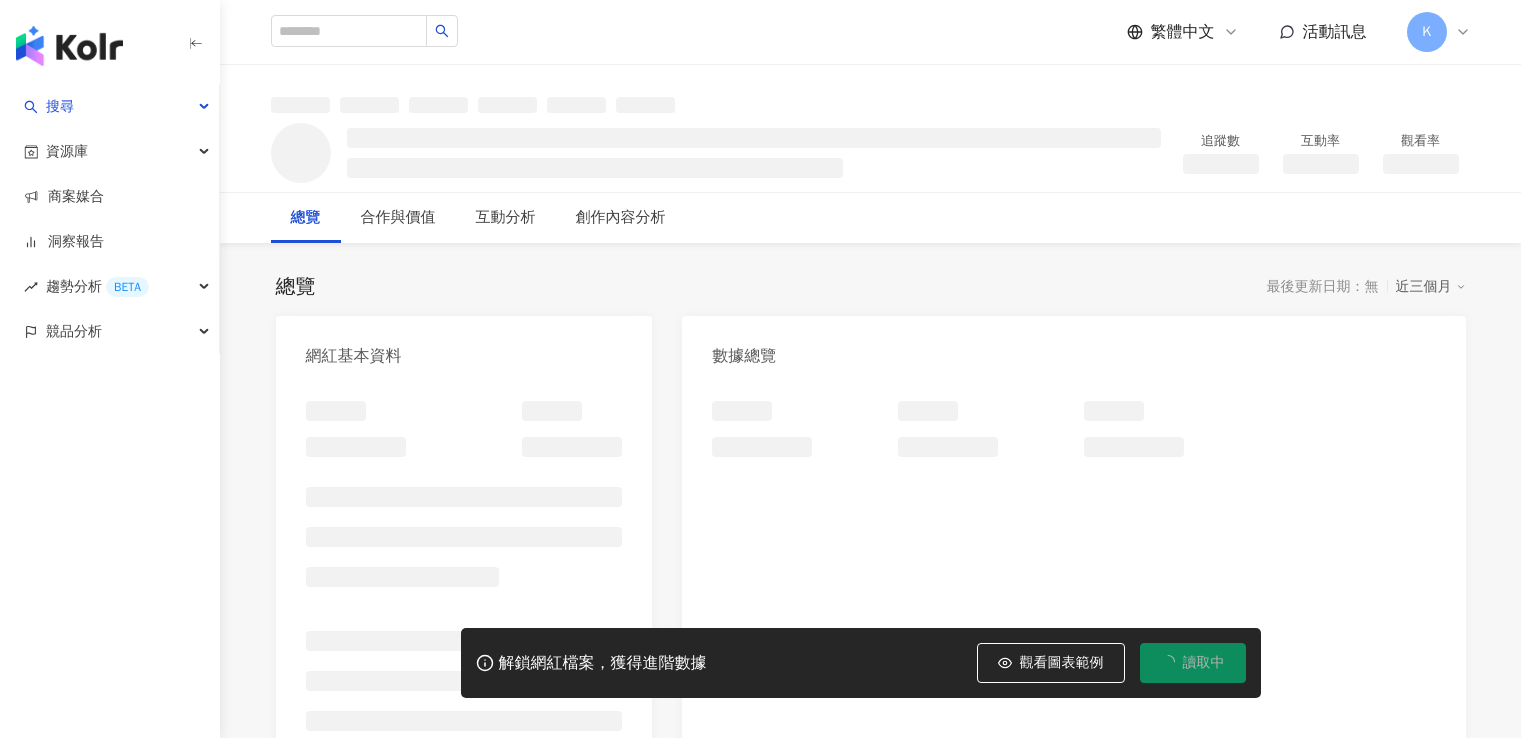 scroll, scrollTop: 0, scrollLeft: 0, axis: both 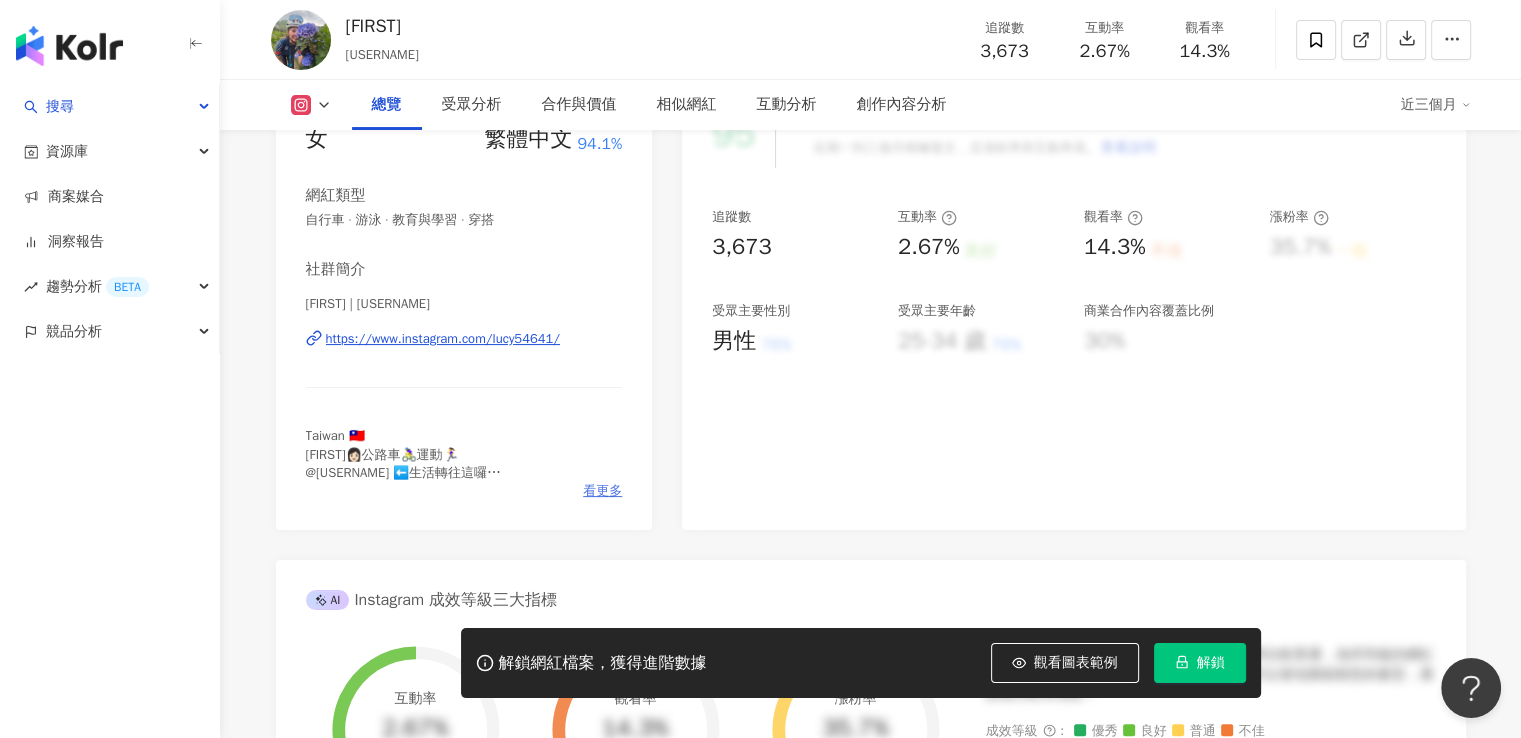 click on "看更多" at bounding box center [602, 491] 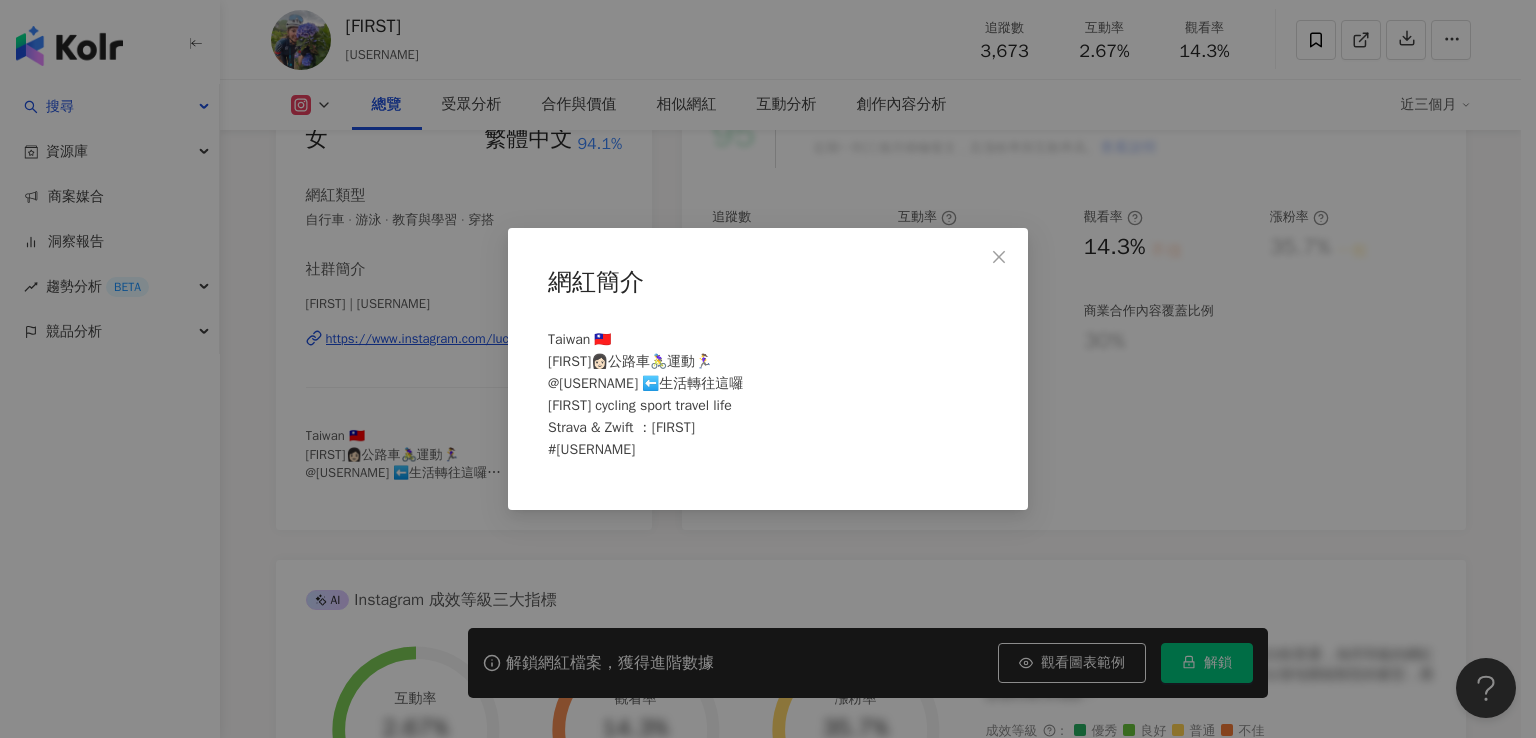 drag, startPoint x: 619, startPoint y: 353, endPoint x: 322, endPoint y: 347, distance: 297.0606 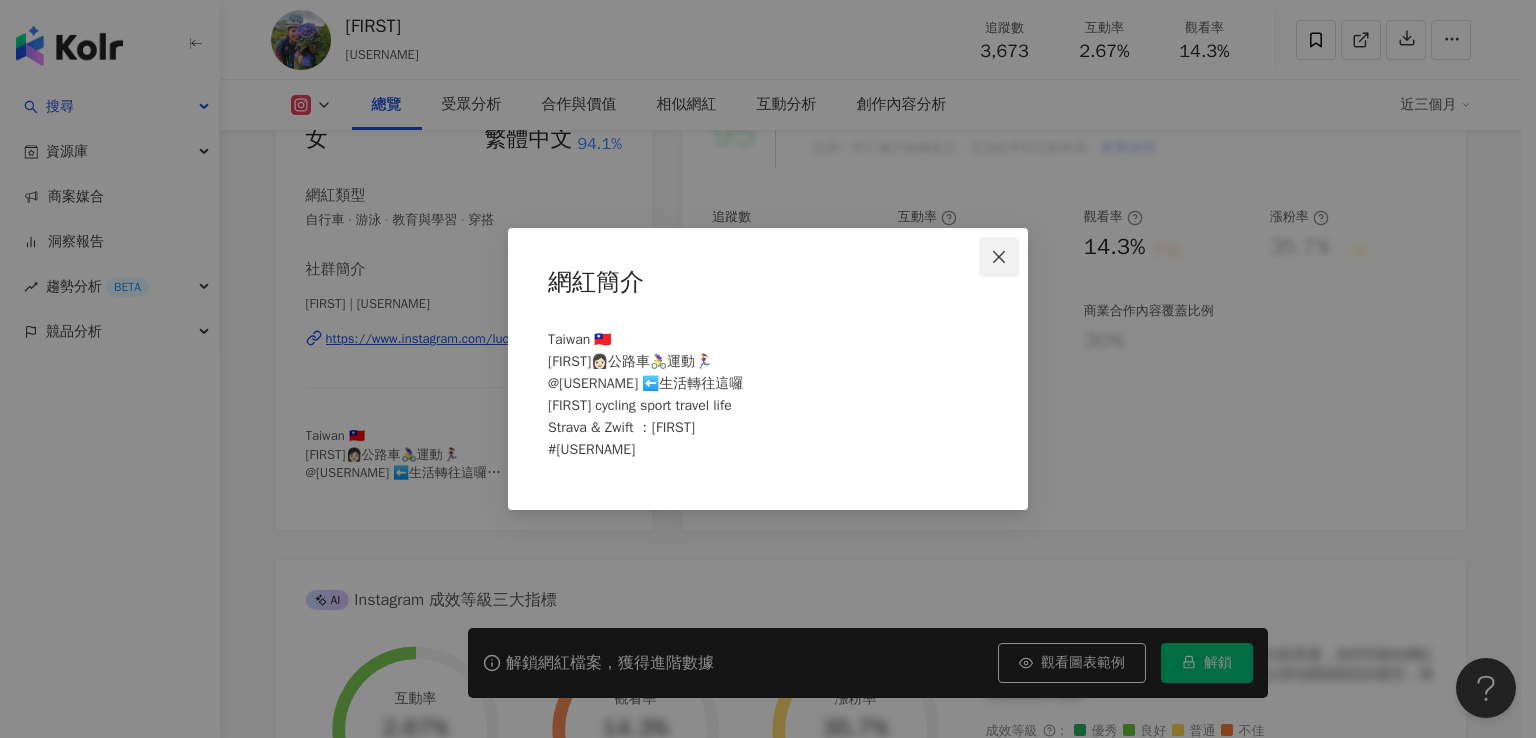 click 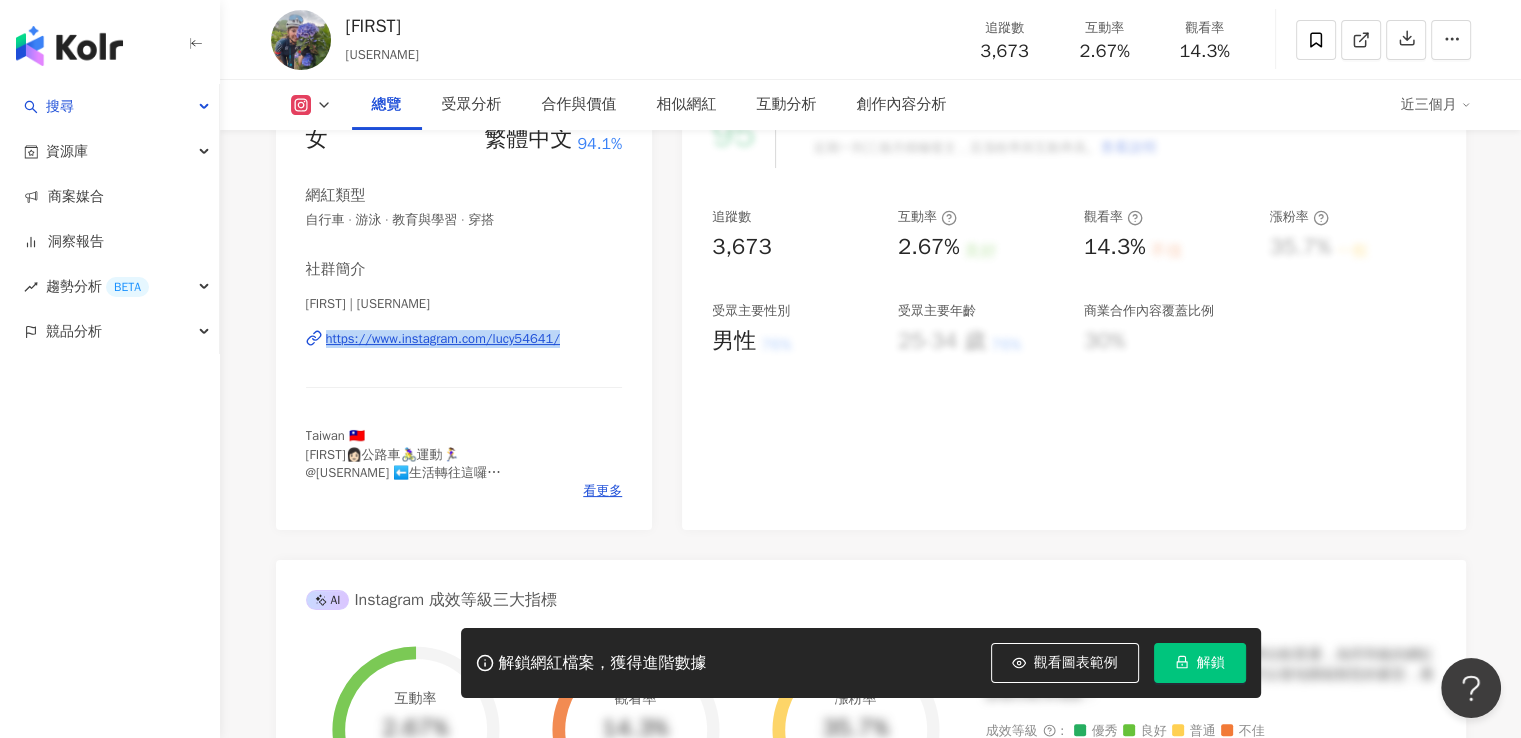 drag, startPoint x: 604, startPoint y: 355, endPoint x: 320, endPoint y: 357, distance: 284.00705 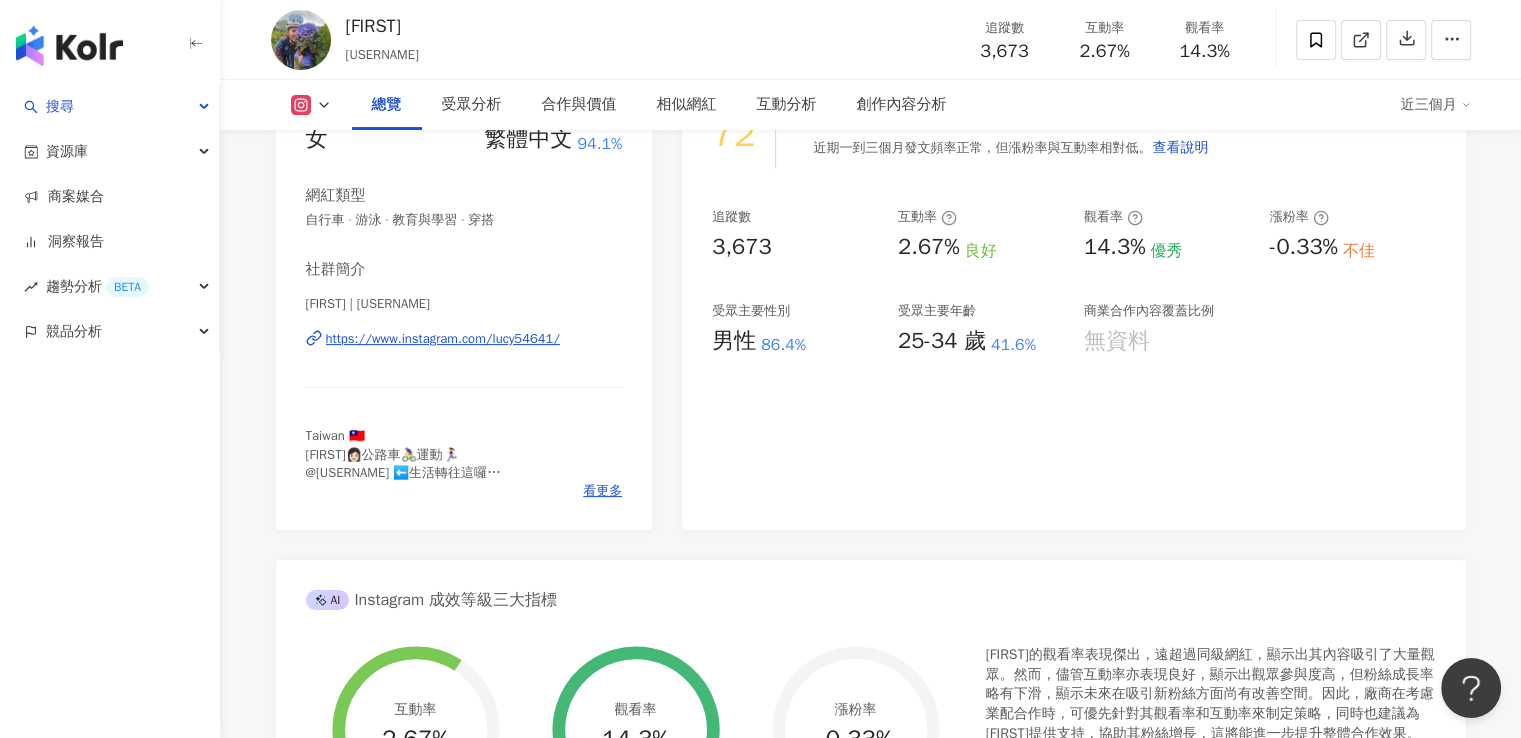 click on "Instagram 網紅基本資料 性別   女 主要語言   繁體中文 94.1% 網紅類型 自行車 · 游泳 · 教育與學習 · 穿搭 社群簡介 Lucy Lu | lucy54641 https://www.instagram.com/lucy54641/ Taiwan 🇹🇼
露西👩🏻公路車🚴‍♀️運動🏃‍♀️
@lucypreg.baby.diary ⬅️生活轉往這囉
Lucy  cycling  sport  travel  life
Strava & Zwift ：Lucy Lu
#lucycycling 看更多 Instagram 數據總覽 72 K-Score :   一般 近期一到三個月發文頻率正常，但漲粉率與互動率相對低。 查看說明 追蹤數   3,673 互動率   2.67% 良好 觀看率   14.3% 優秀 漲粉率   -0.33% 不佳 受眾主要性別   男性 86.4% 受眾主要年齡   25-34 歲 41.6% 商業合作內容覆蓋比例   無資料 AI Instagram 成效等級三大指標 互動率 2.67% 良好 同等級網紅的互動率中位數為  1.67% 觀看率 14.3% 優秀 同等級網紅的觀看率中位數為  0% 漲粉率 -0.33% 不佳 同等級網紅的漲粉率中位數為  0% 成效等級 ： 優秀" at bounding box center [871, 777] 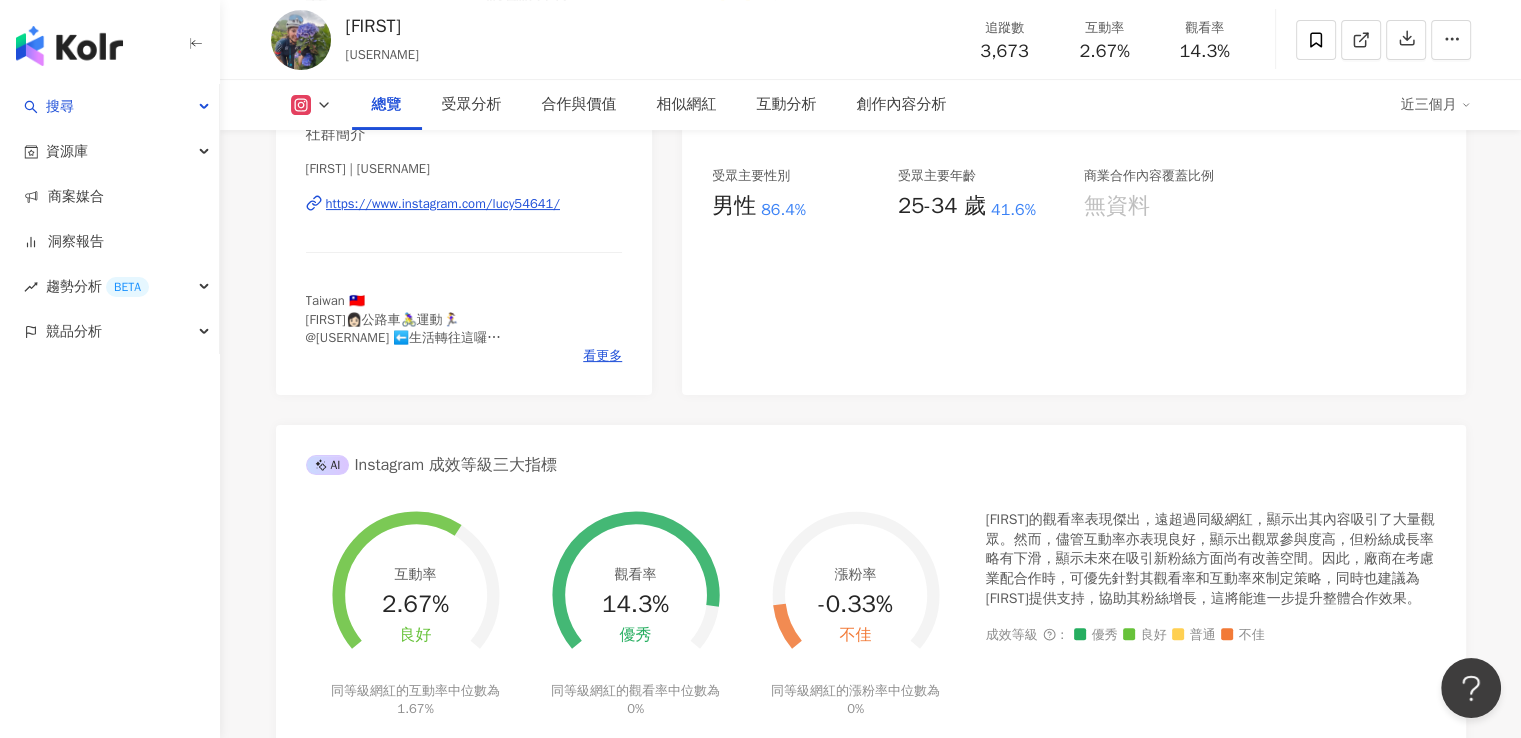 scroll, scrollTop: 700, scrollLeft: 0, axis: vertical 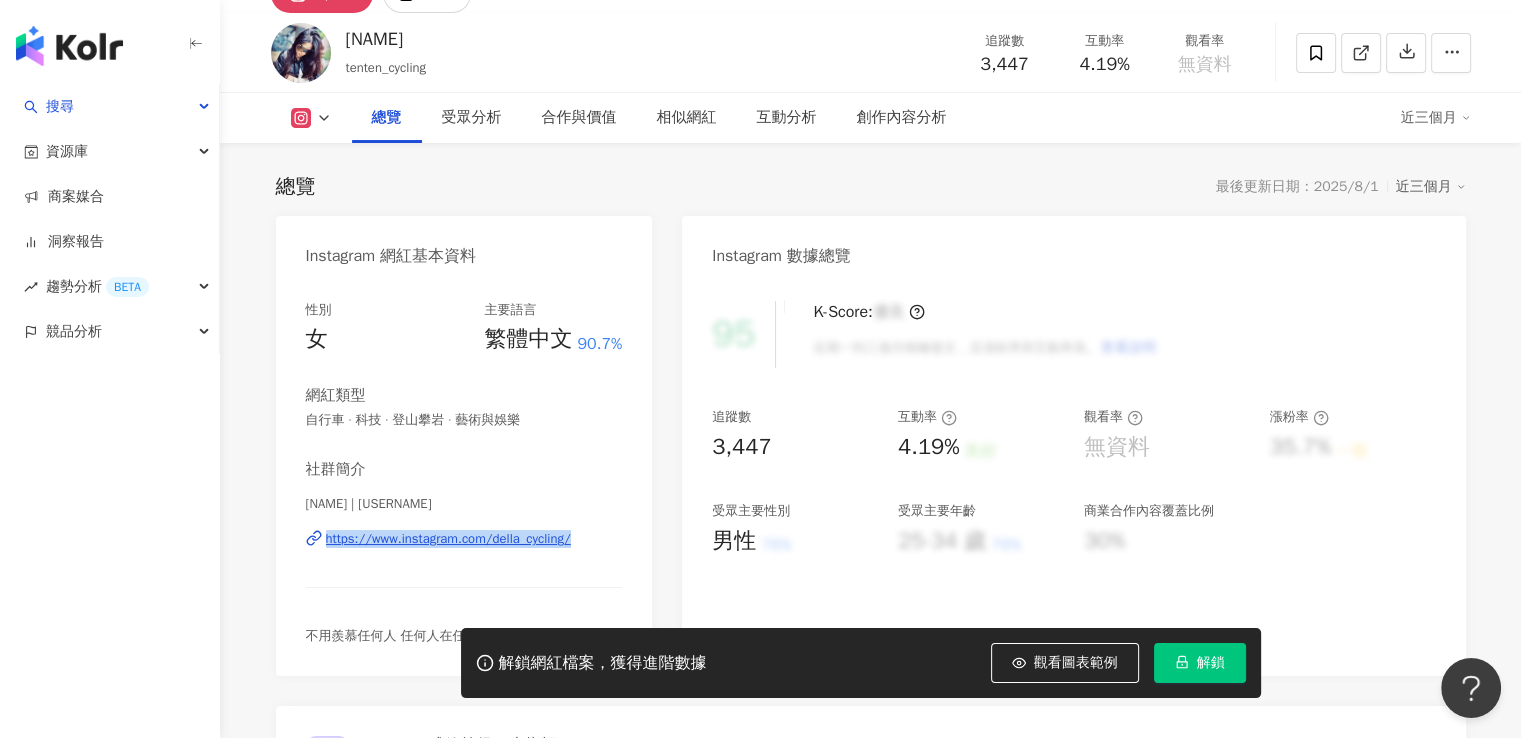drag, startPoint x: 602, startPoint y: 564, endPoint x: 310, endPoint y: 542, distance: 292.8276 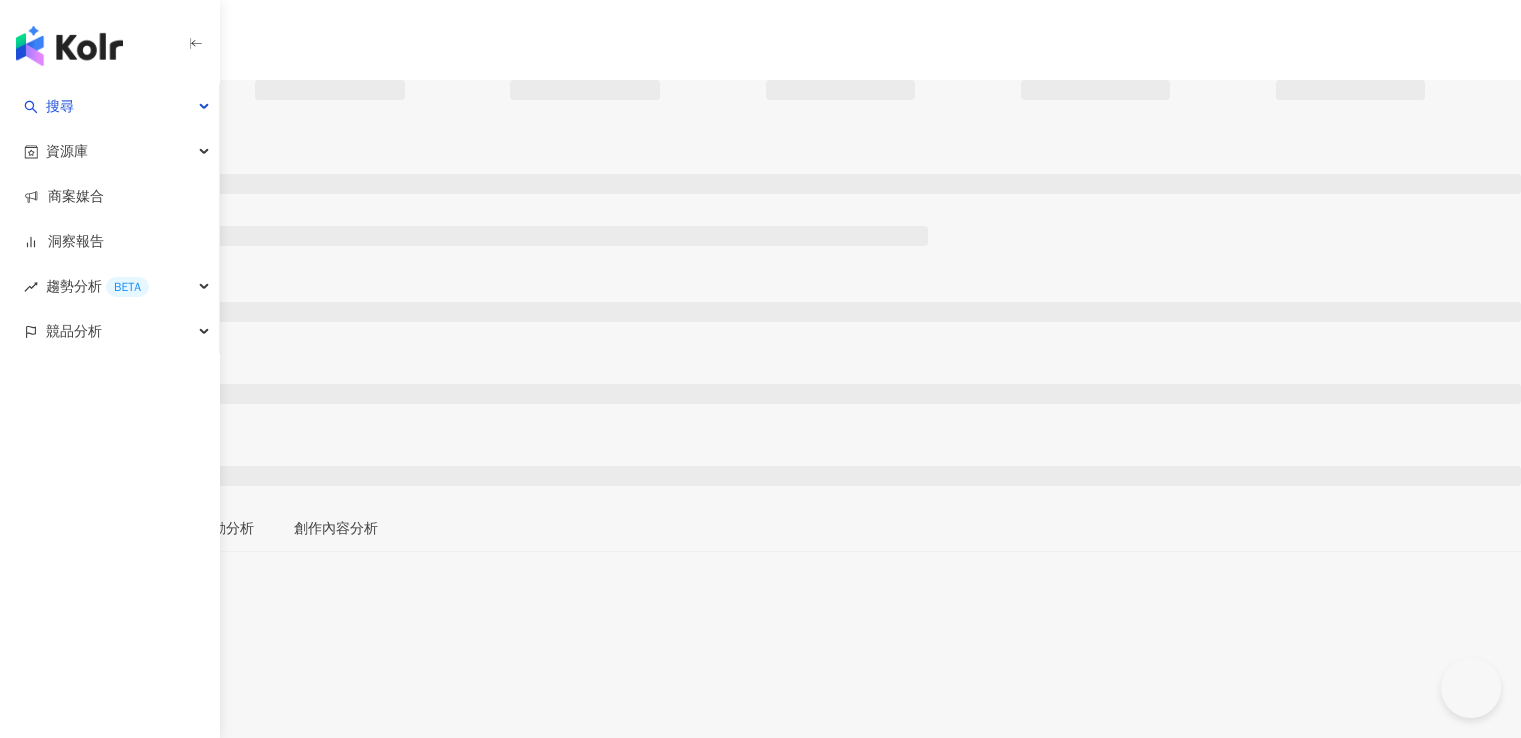 scroll, scrollTop: 0, scrollLeft: 0, axis: both 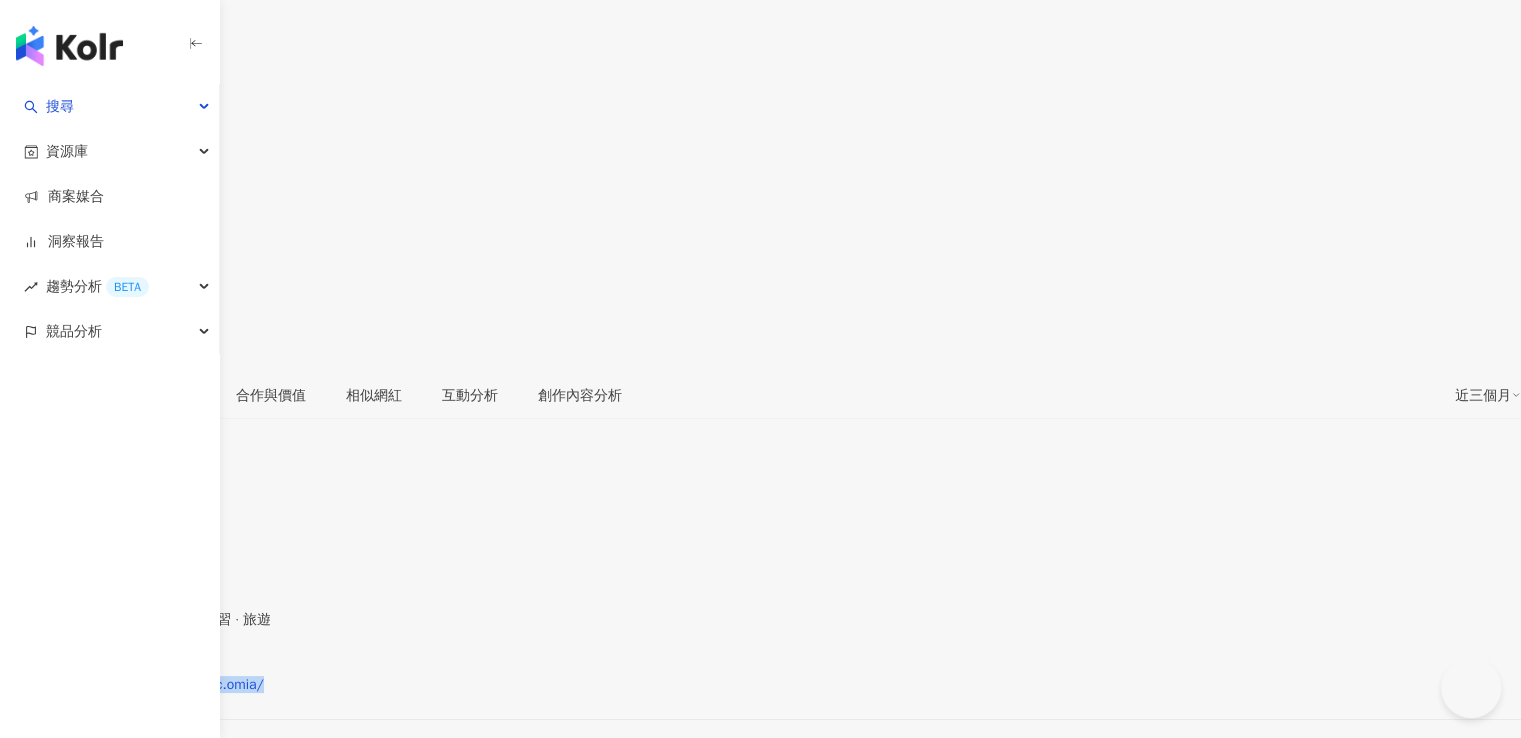 drag, startPoint x: 322, startPoint y: 453, endPoint x: 571, endPoint y: 462, distance: 249.1626 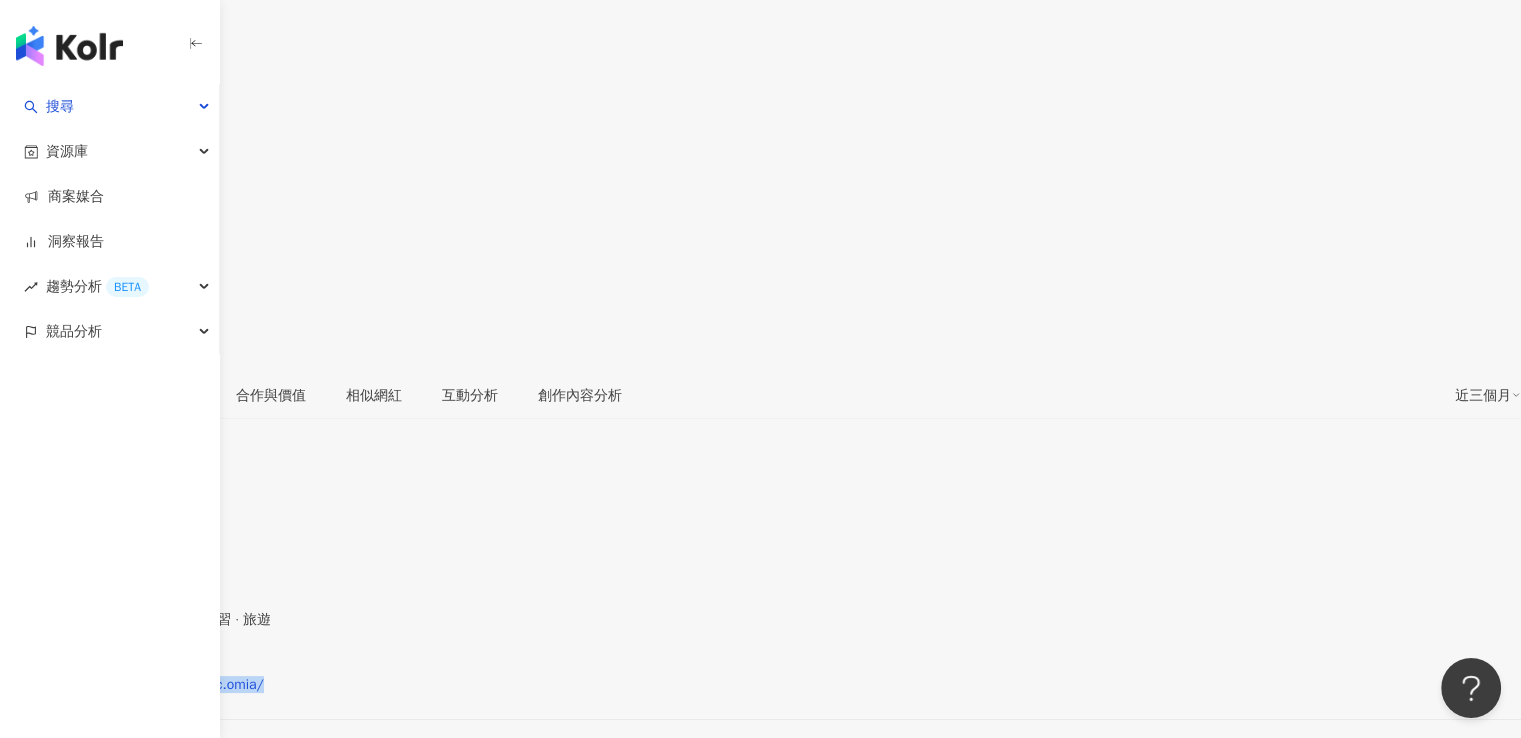 scroll, scrollTop: 0, scrollLeft: 0, axis: both 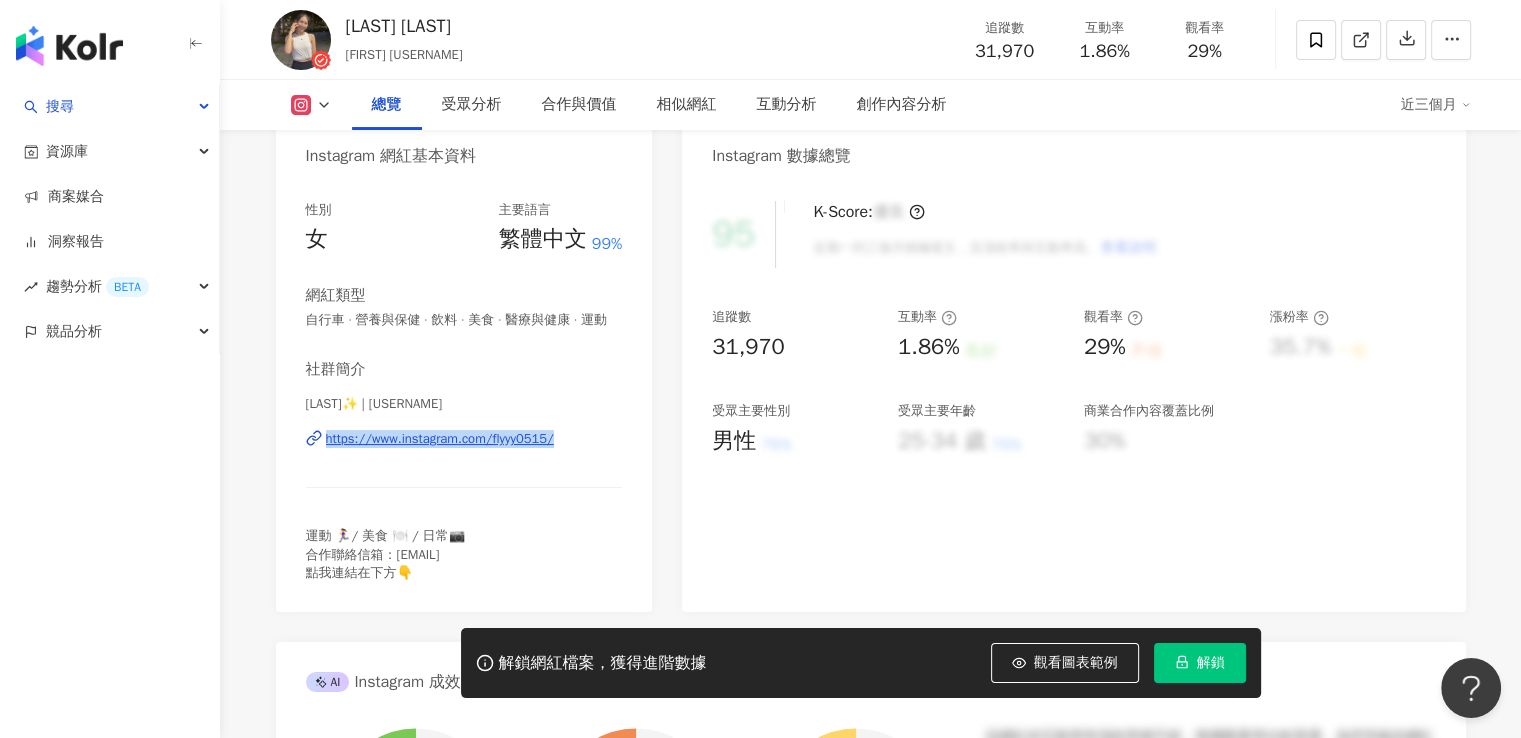 drag, startPoint x: 584, startPoint y: 476, endPoint x: 300, endPoint y: 475, distance: 284.00177 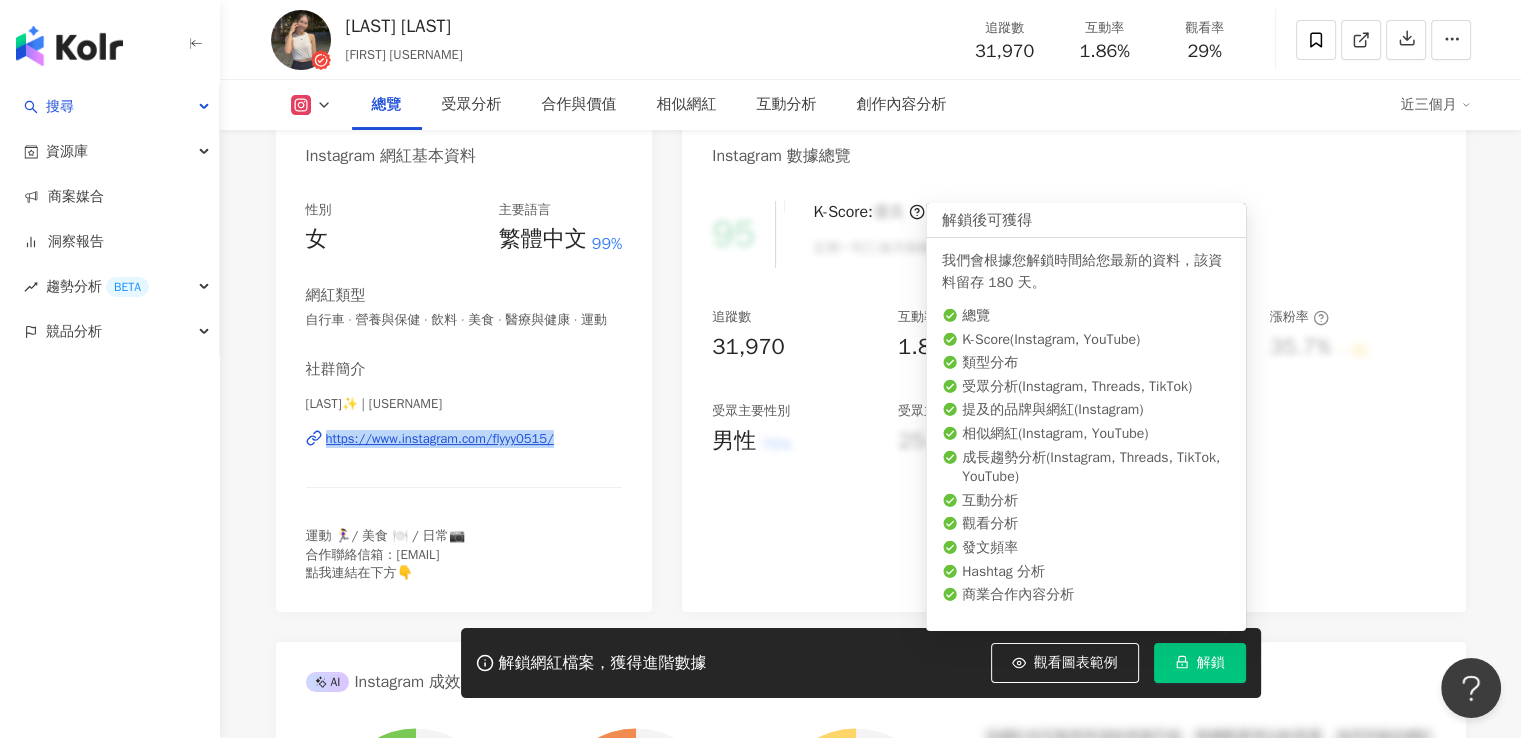 click on "解鎖" at bounding box center [1211, 663] 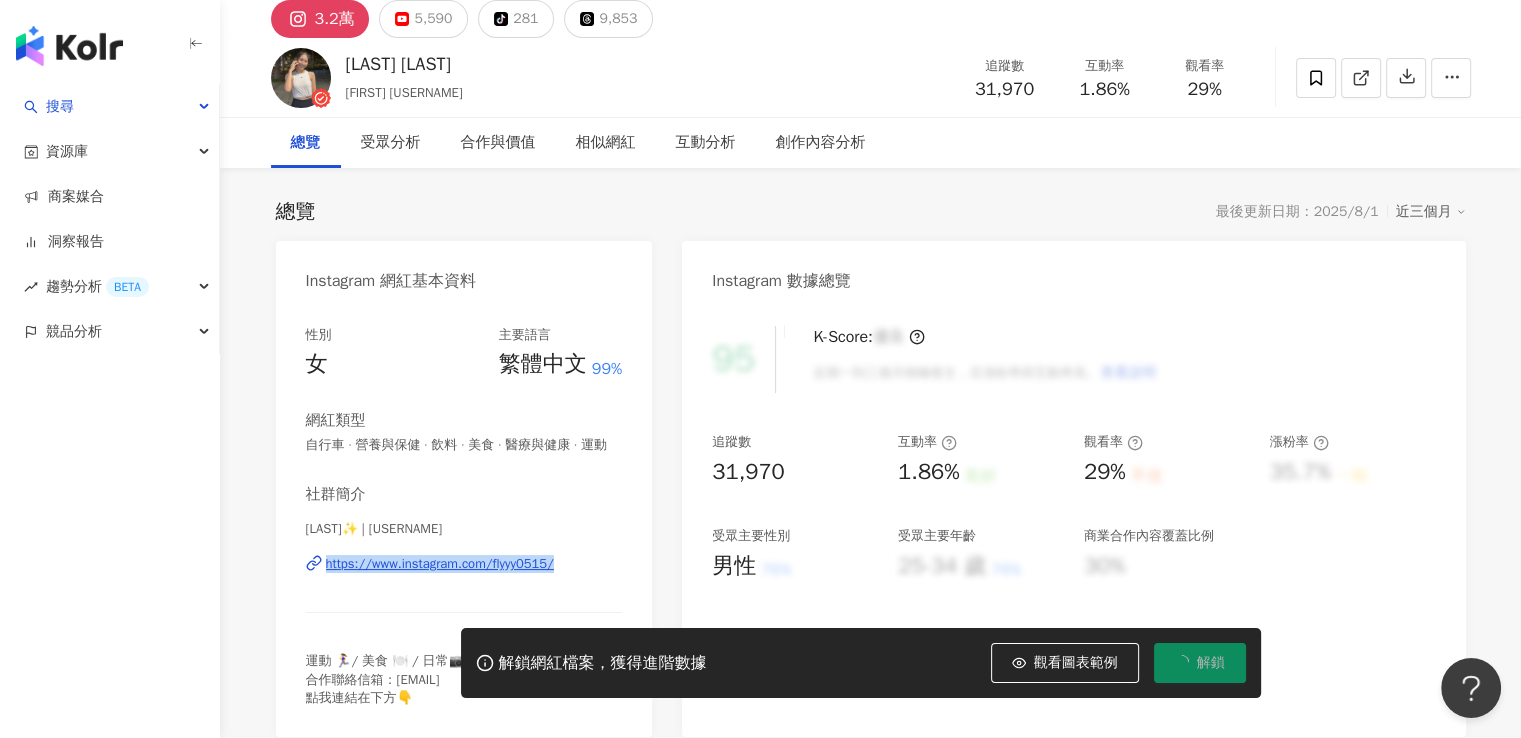 scroll, scrollTop: 0, scrollLeft: 0, axis: both 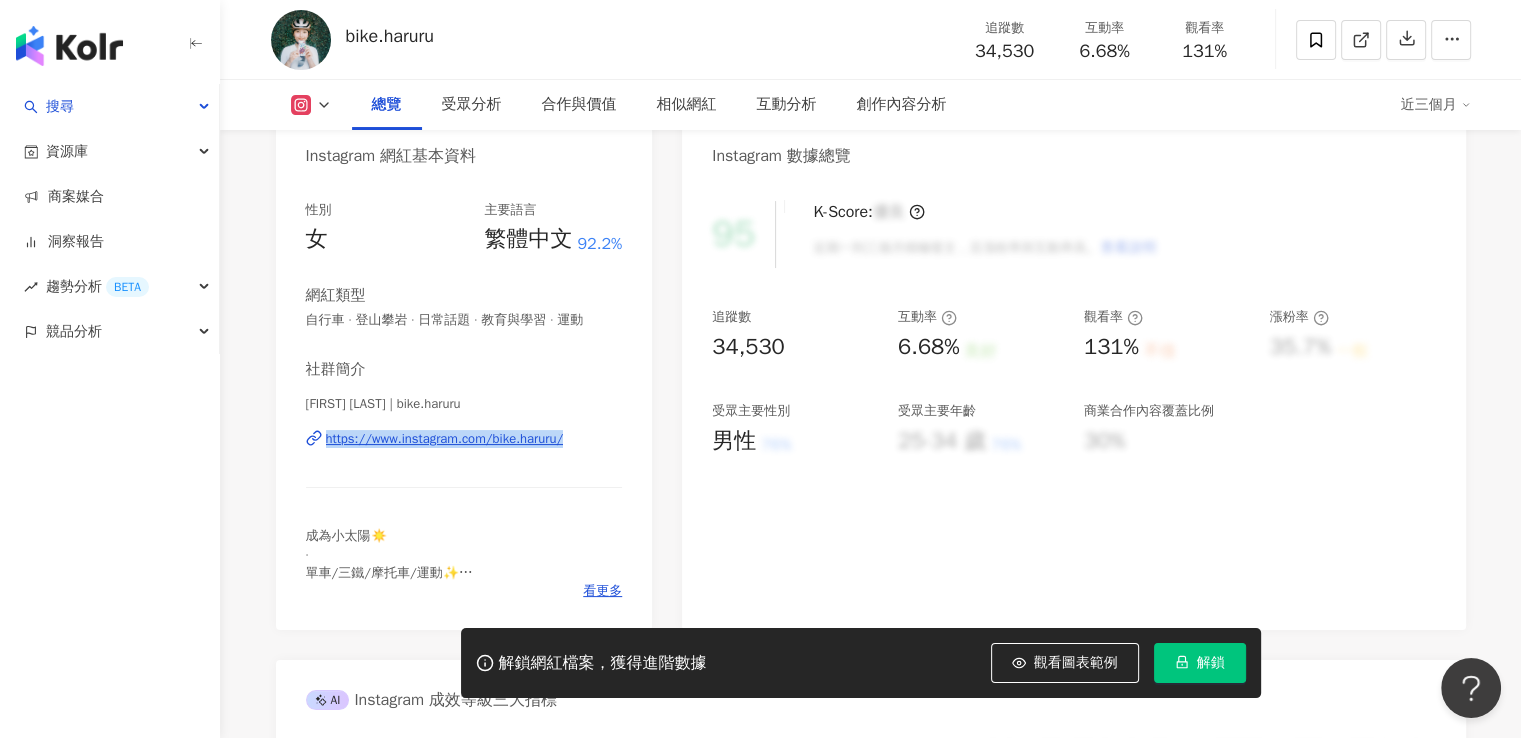 drag, startPoint x: 648, startPoint y: 467, endPoint x: 276, endPoint y: 450, distance: 372.38824 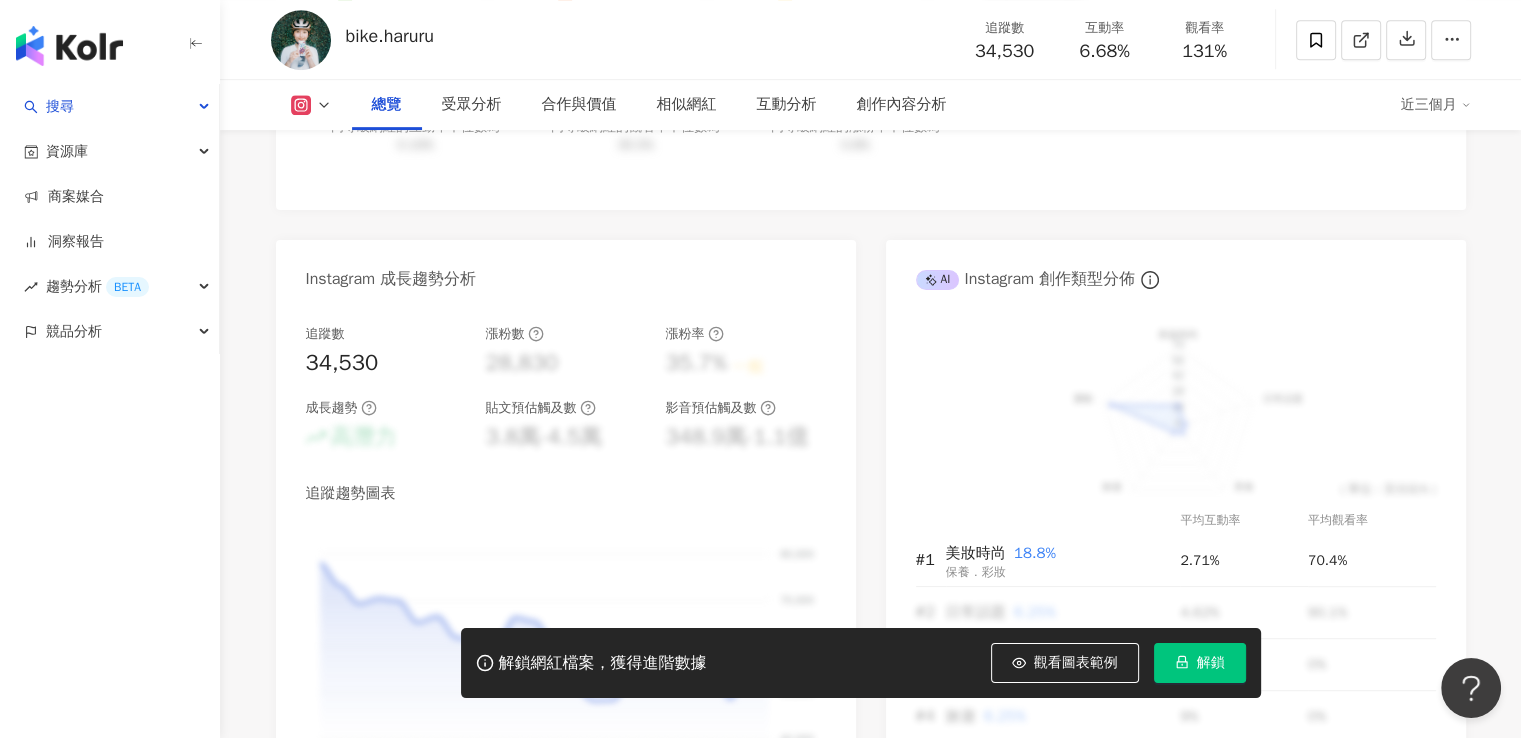 scroll, scrollTop: 1000, scrollLeft: 0, axis: vertical 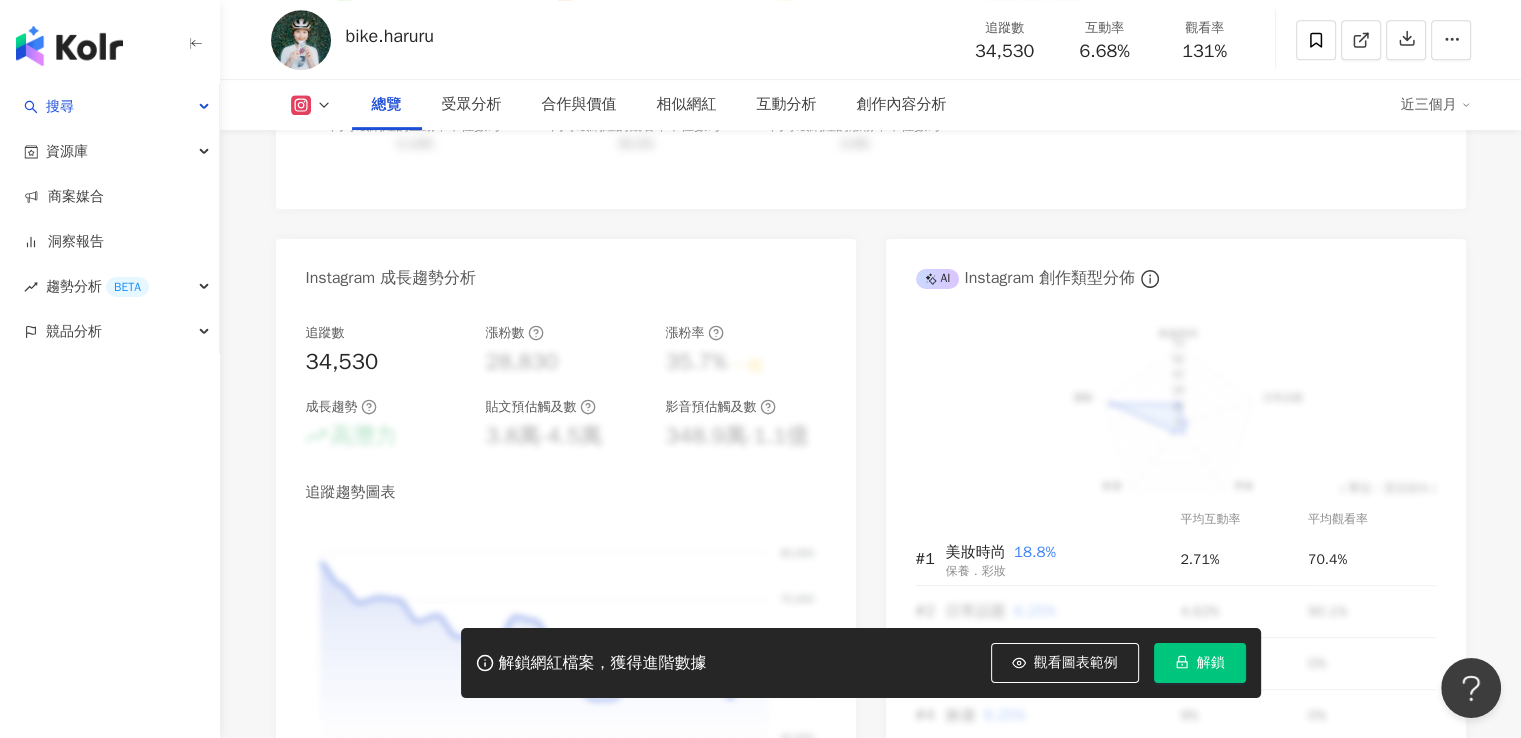click on "解鎖" at bounding box center [1200, 663] 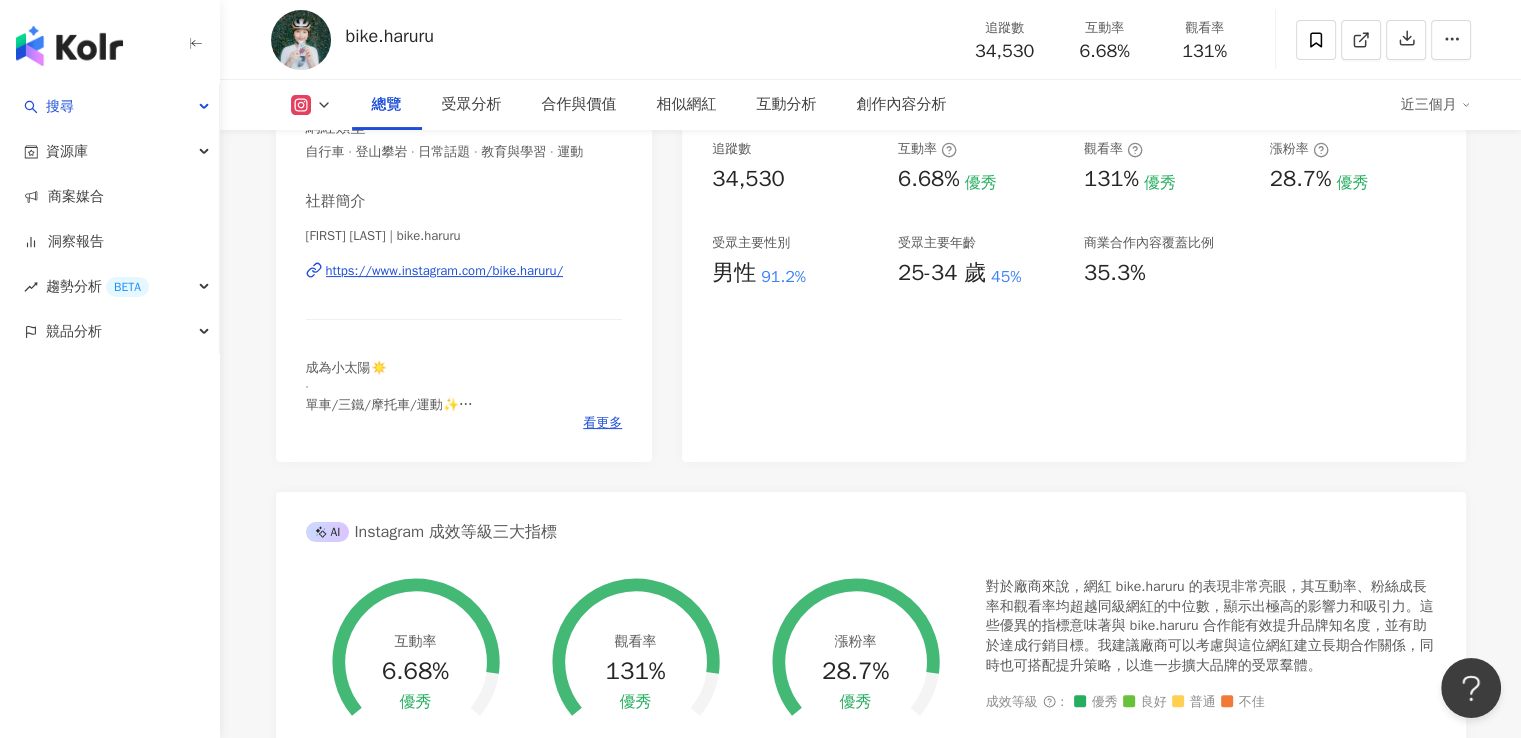 scroll, scrollTop: 400, scrollLeft: 0, axis: vertical 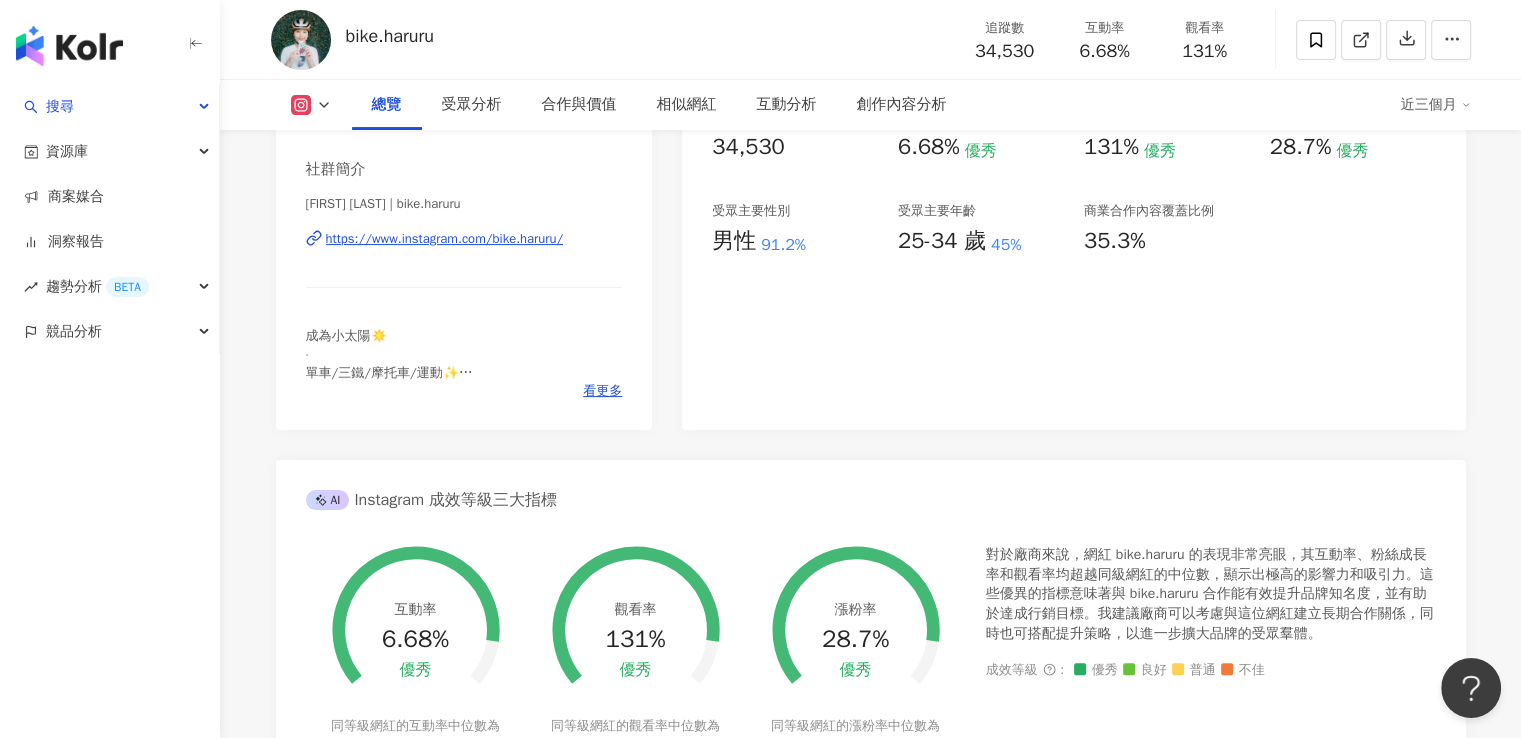 click on "成為小太陽☀️
·
單車/三鐵/摩托車/運動✨
FJU Physical Education 21y(๑•̀ㅁ•́ฅ)
BMC Ambassador
·
夢想是養一隻黑豹" at bounding box center [464, 354] 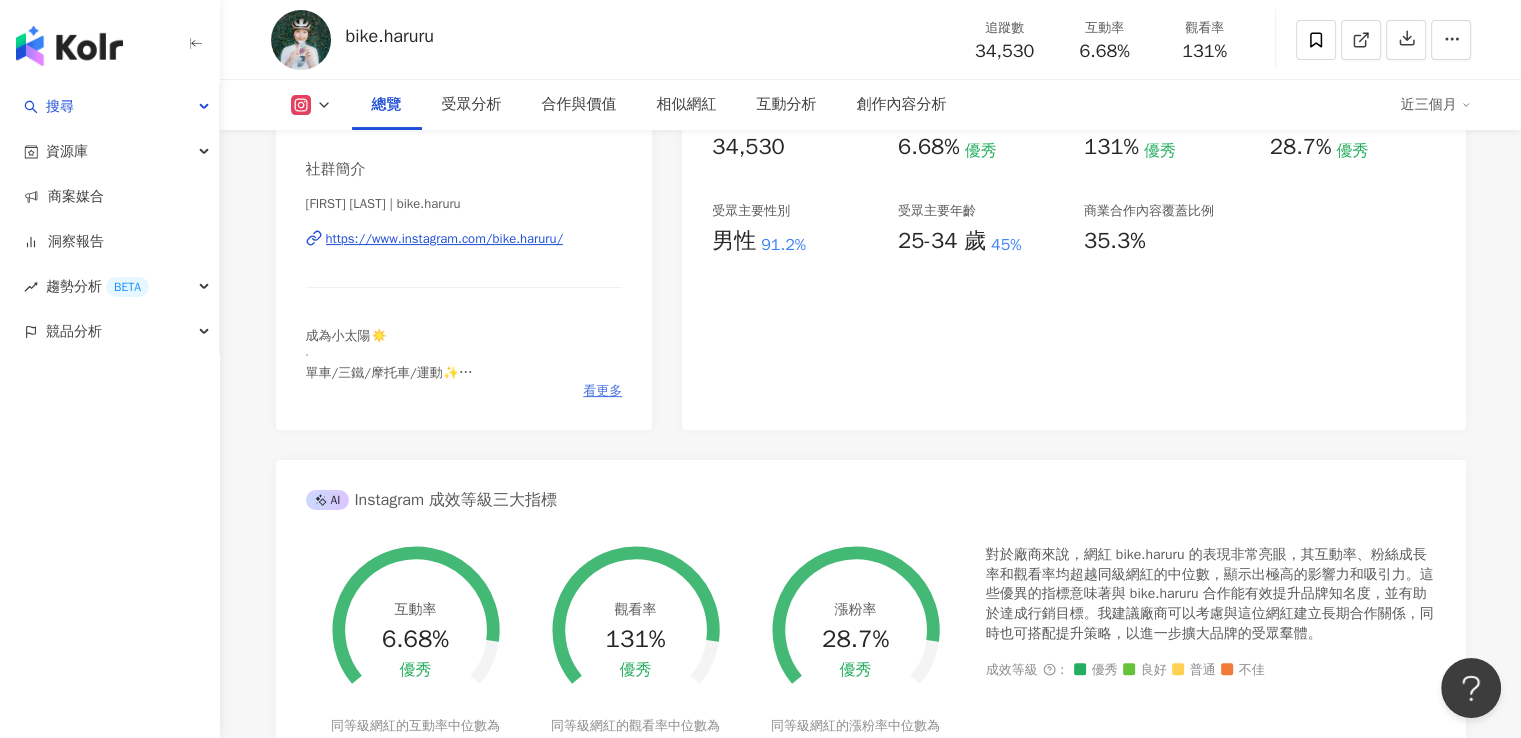 click on "看更多" at bounding box center (602, 391) 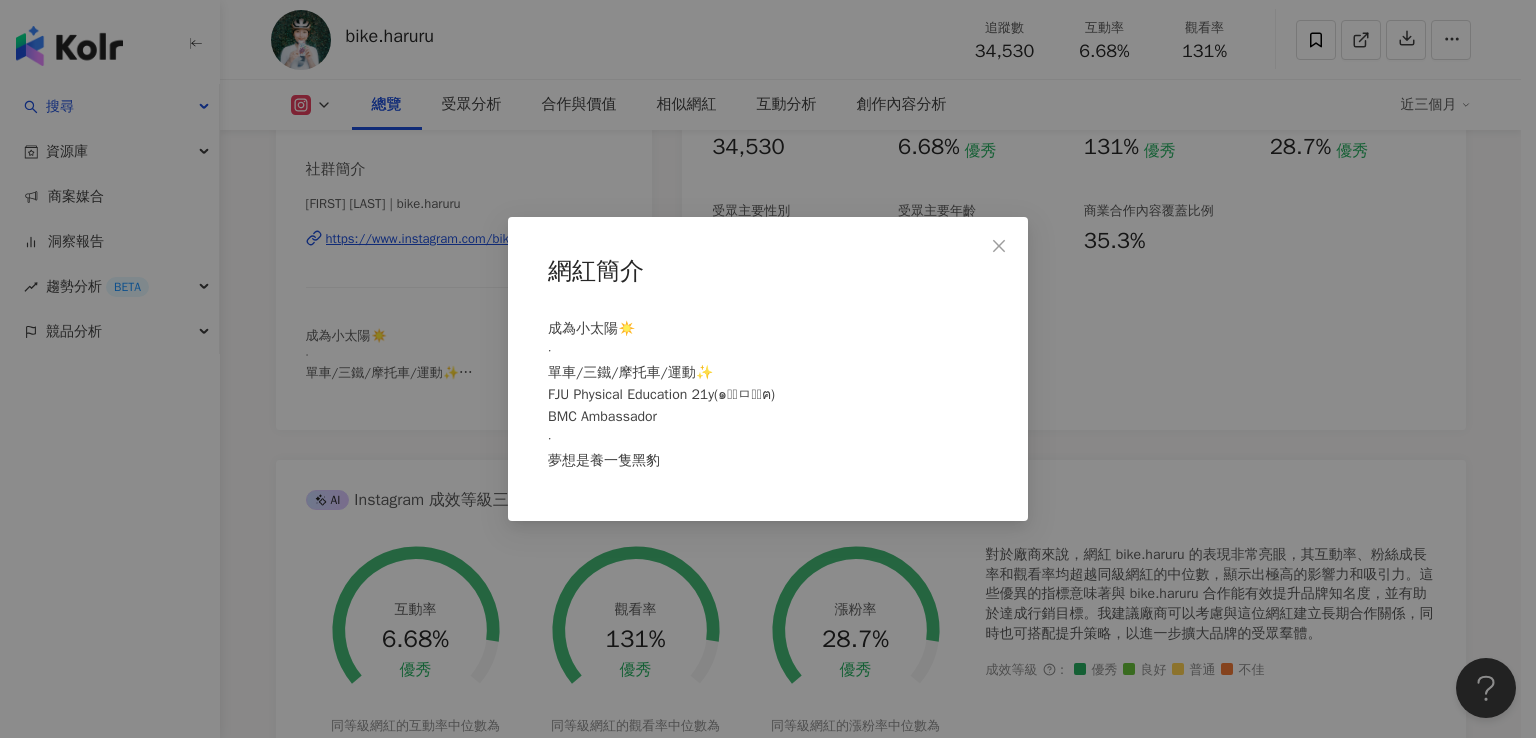 click on "網紅簡介 成為小太陽☀️
·
單車/三鐵/摩托車/運動✨
FJU Physical Education 21y(๑•̀ㅁ•́ฅ)
BMC Ambassador
·
夢想是養一隻黑豹" at bounding box center [768, 369] 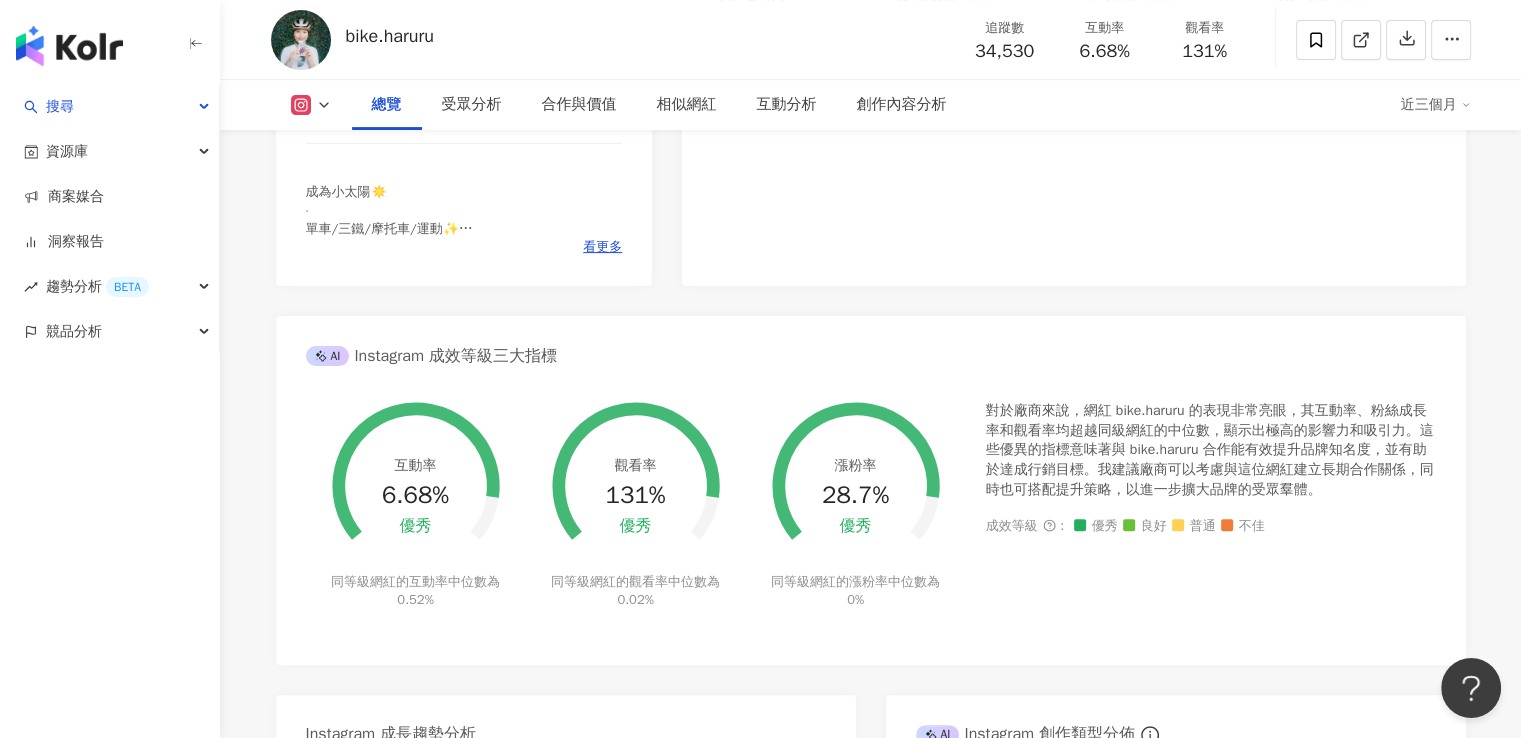 scroll, scrollTop: 700, scrollLeft: 0, axis: vertical 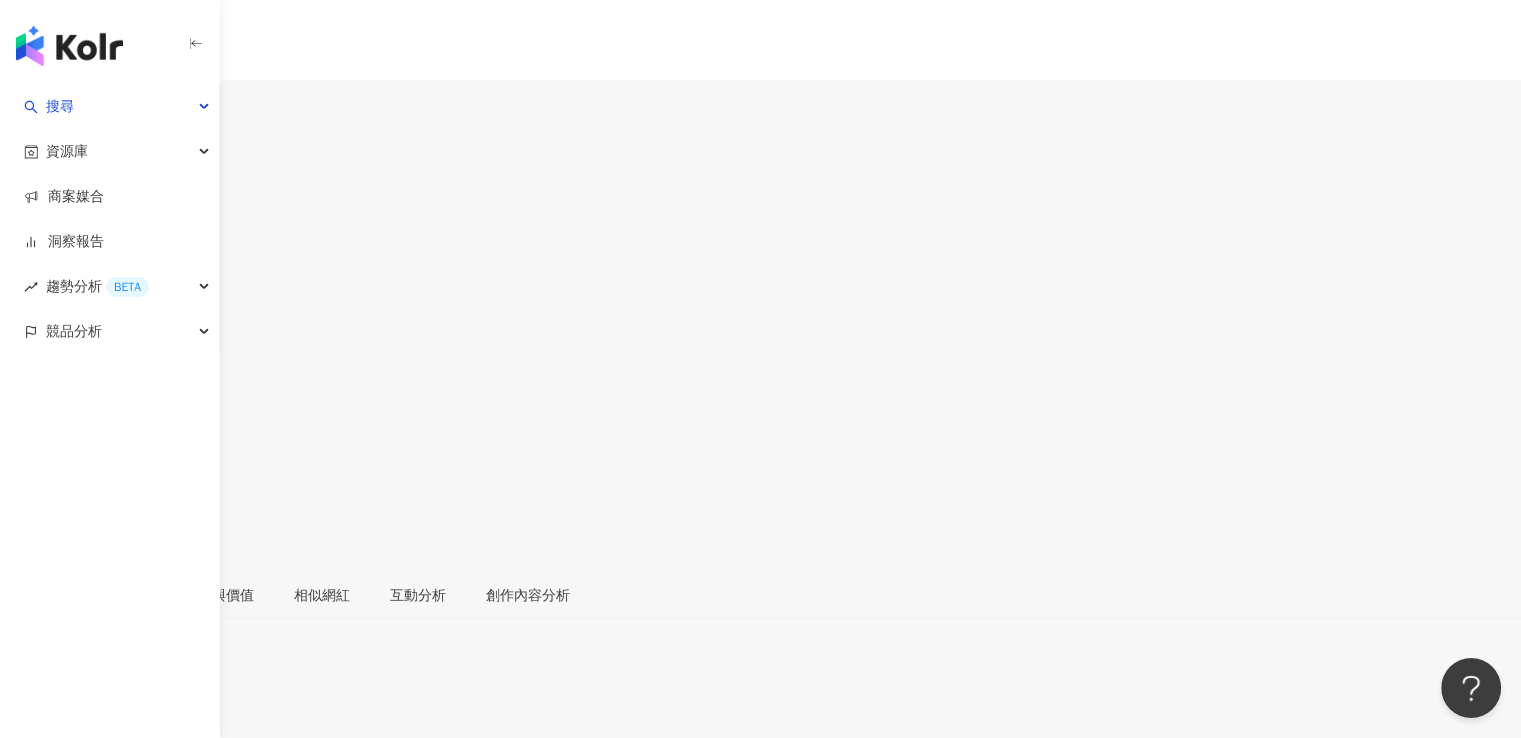 click at bounding box center (760, 919) 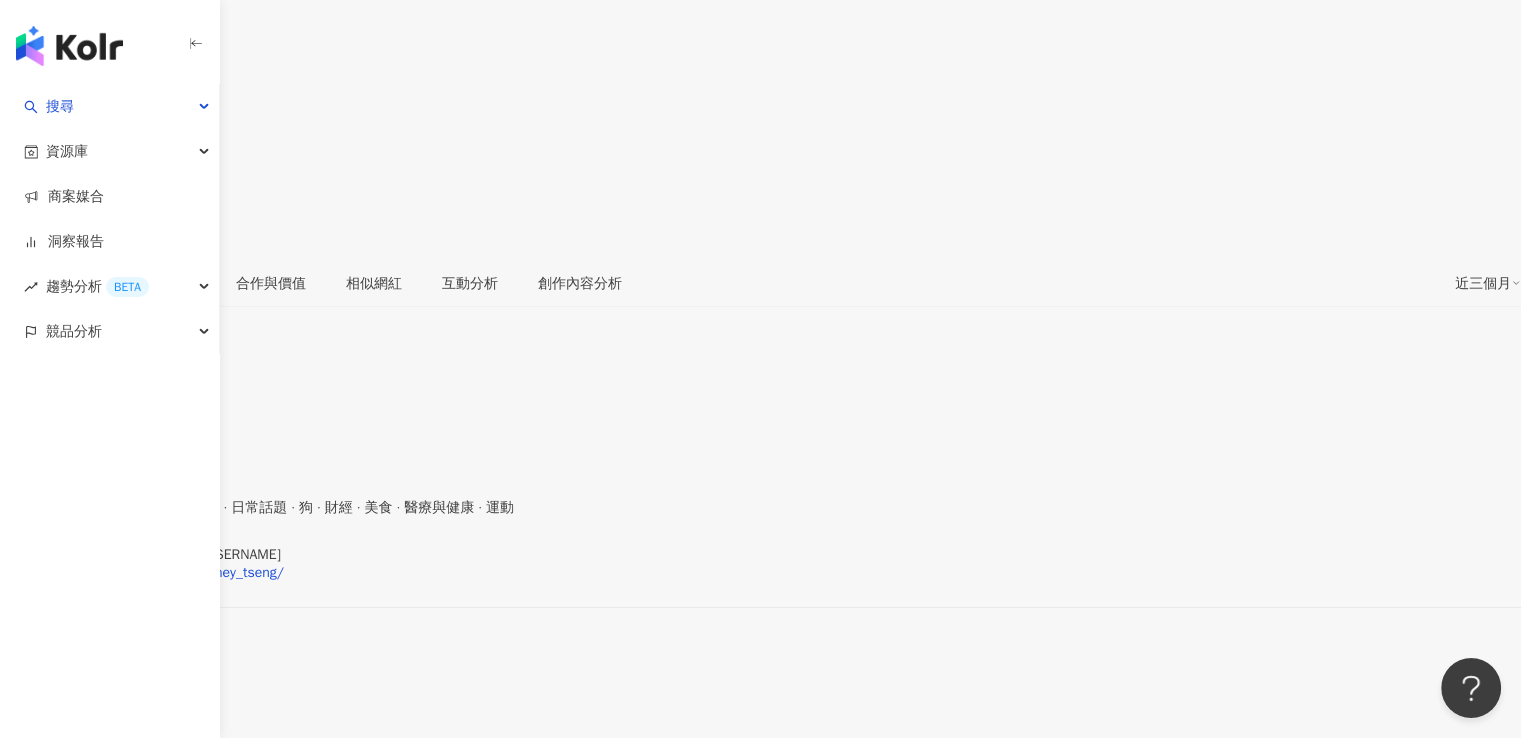 scroll, scrollTop: 300, scrollLeft: 0, axis: vertical 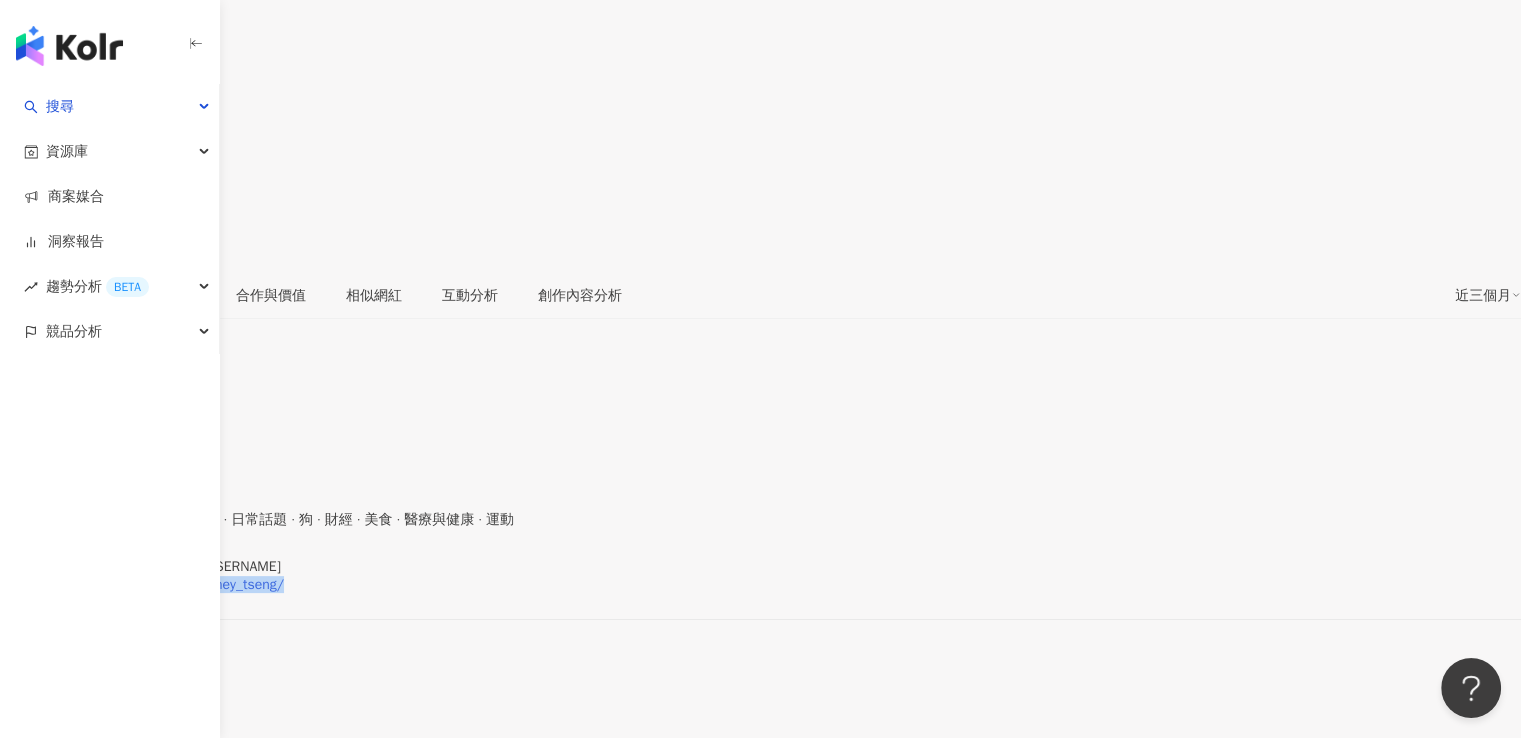 drag, startPoint x: 562, startPoint y: 379, endPoint x: 322, endPoint y: 365, distance: 240.40799 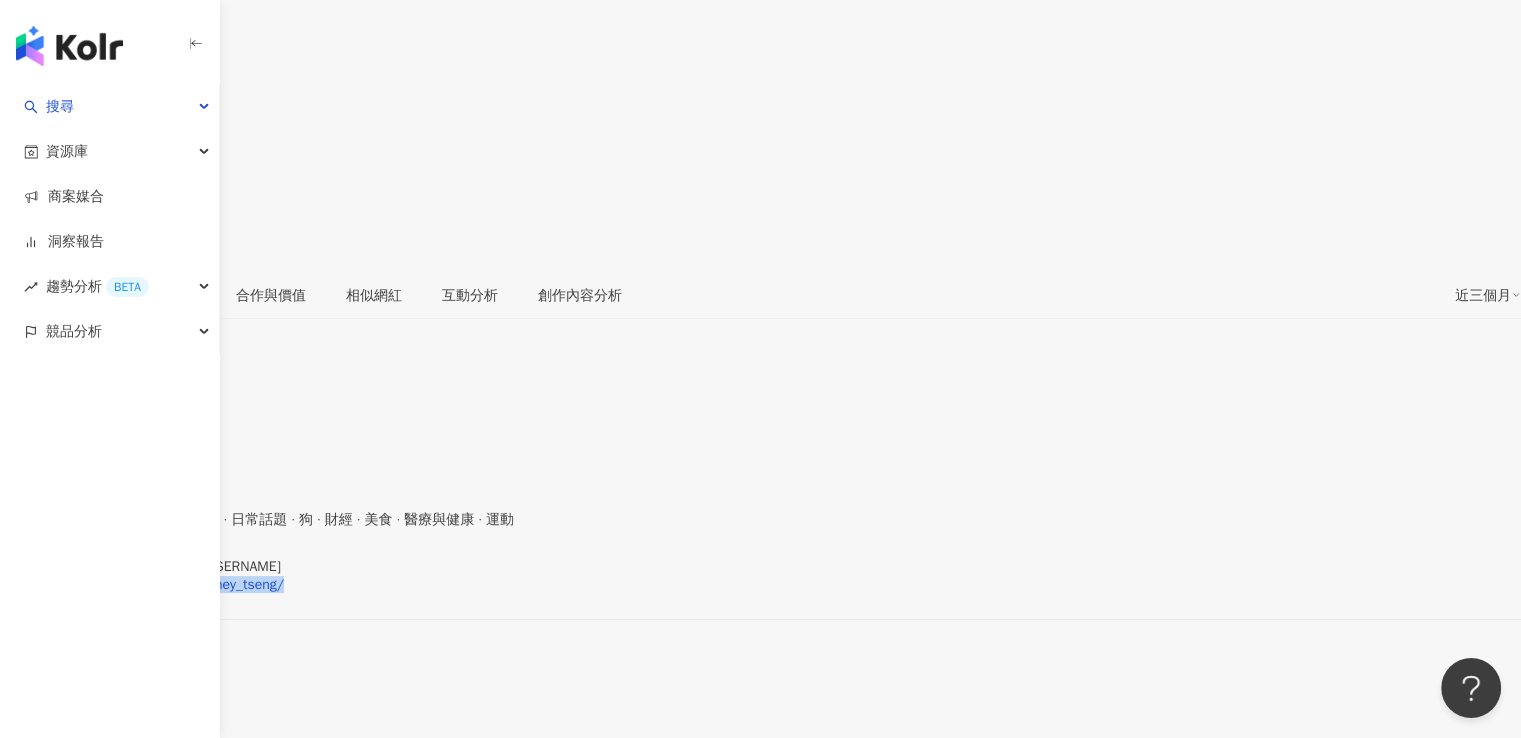 click on "解鎖" at bounding box center (46, 9951) 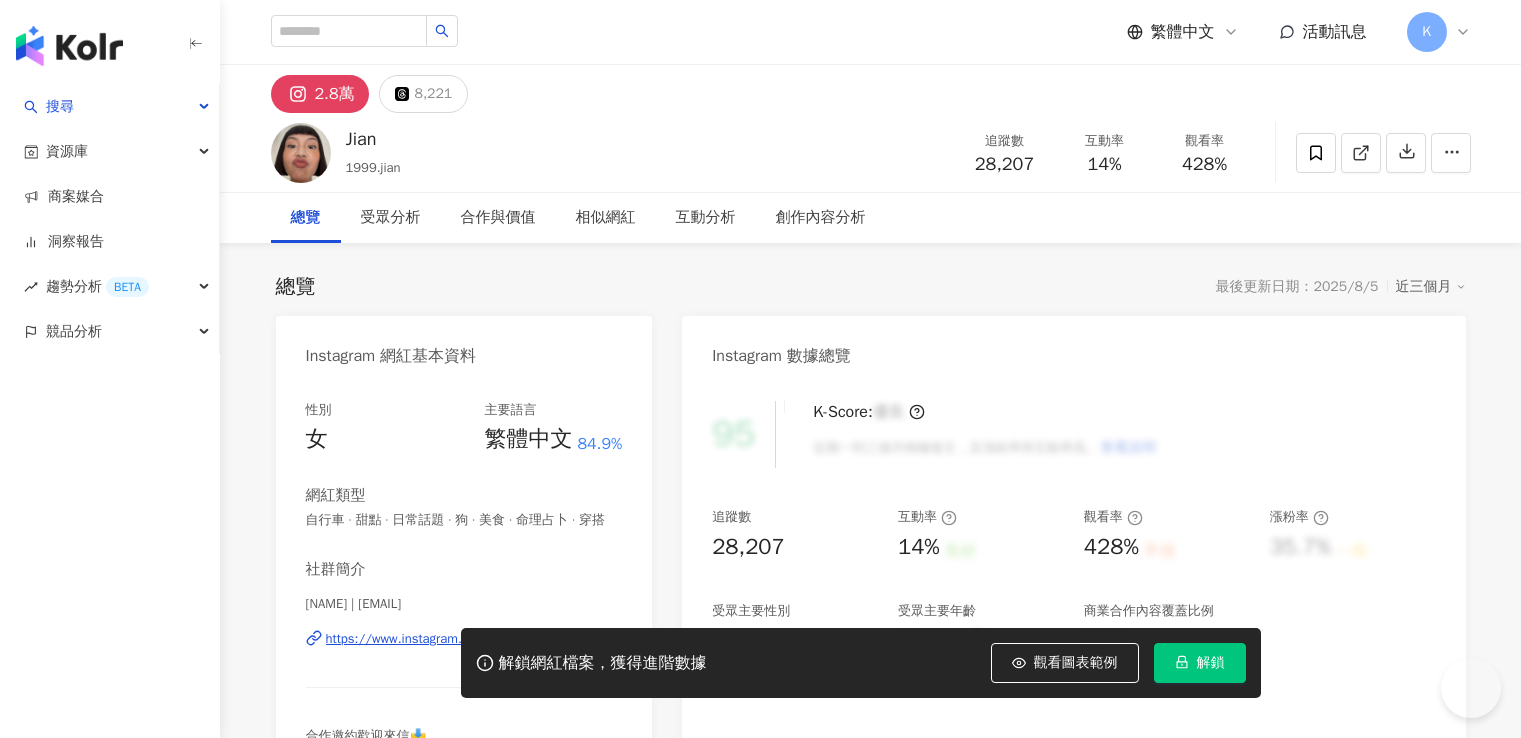 scroll, scrollTop: 0, scrollLeft: 0, axis: both 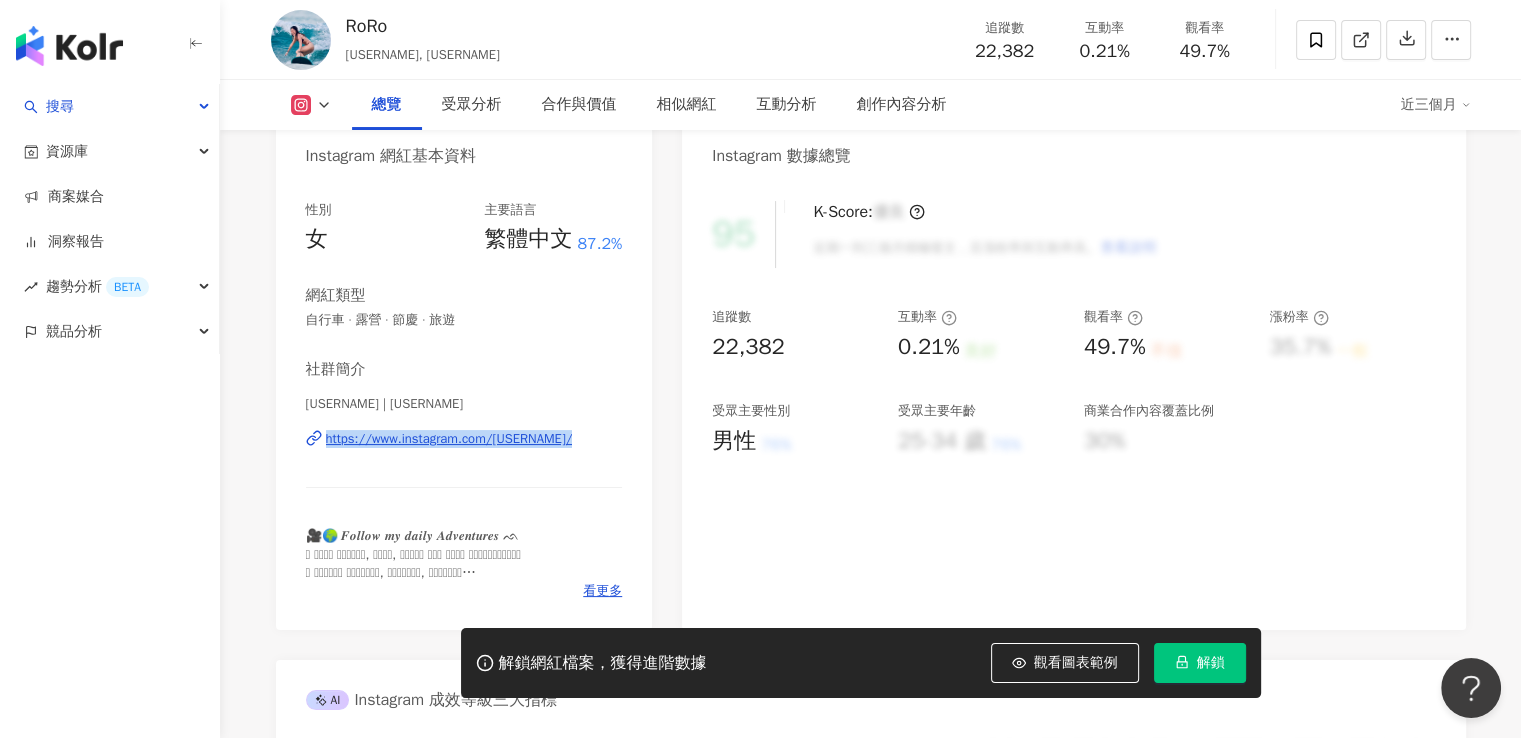 drag, startPoint x: 616, startPoint y: 468, endPoint x: 317, endPoint y: 455, distance: 299.28247 